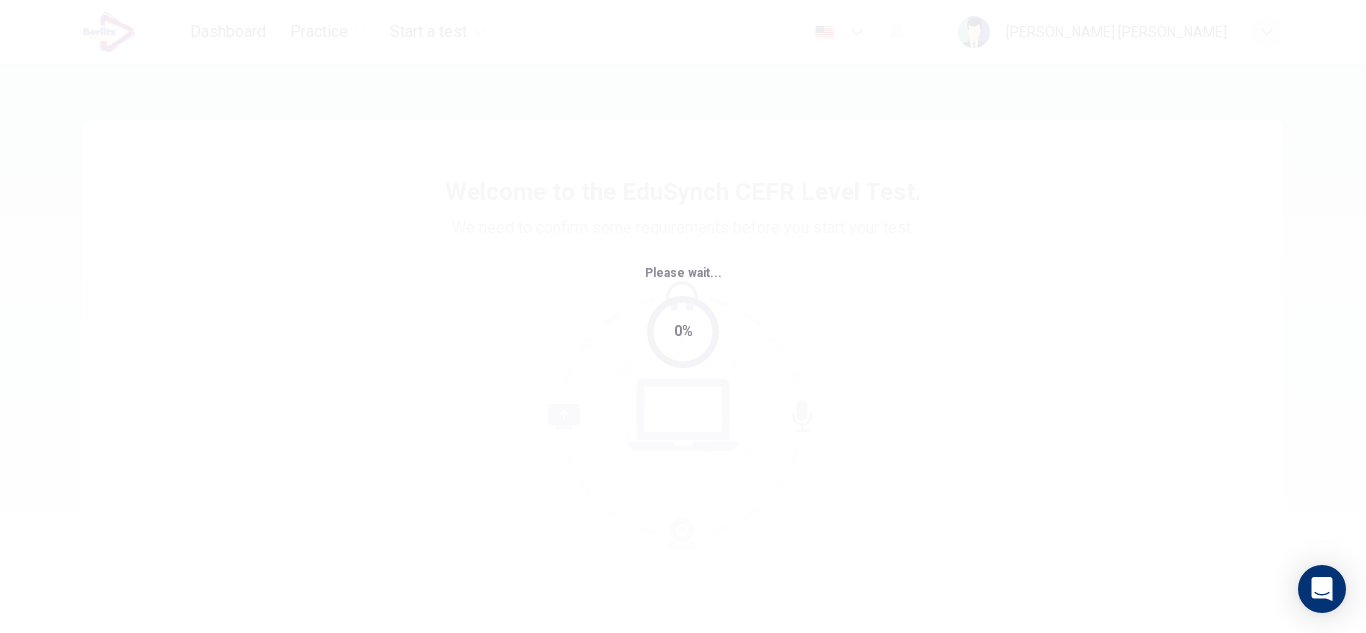 scroll, scrollTop: 0, scrollLeft: 0, axis: both 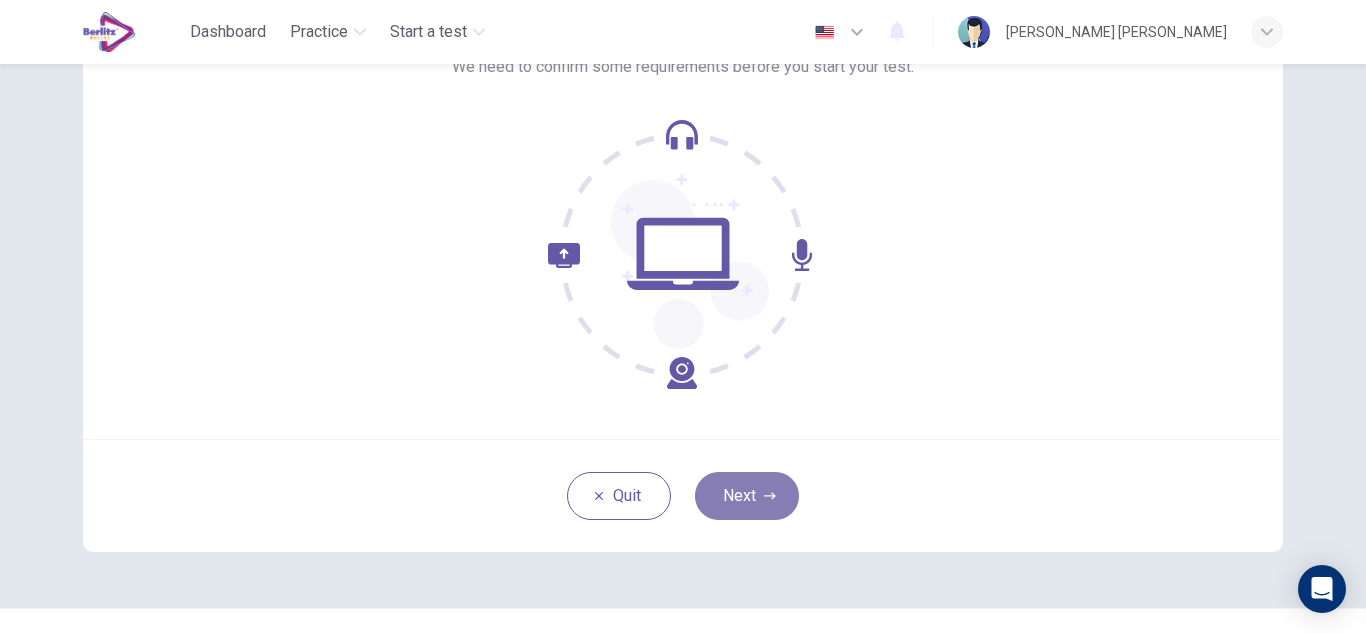 click on "Next" at bounding box center [747, 496] 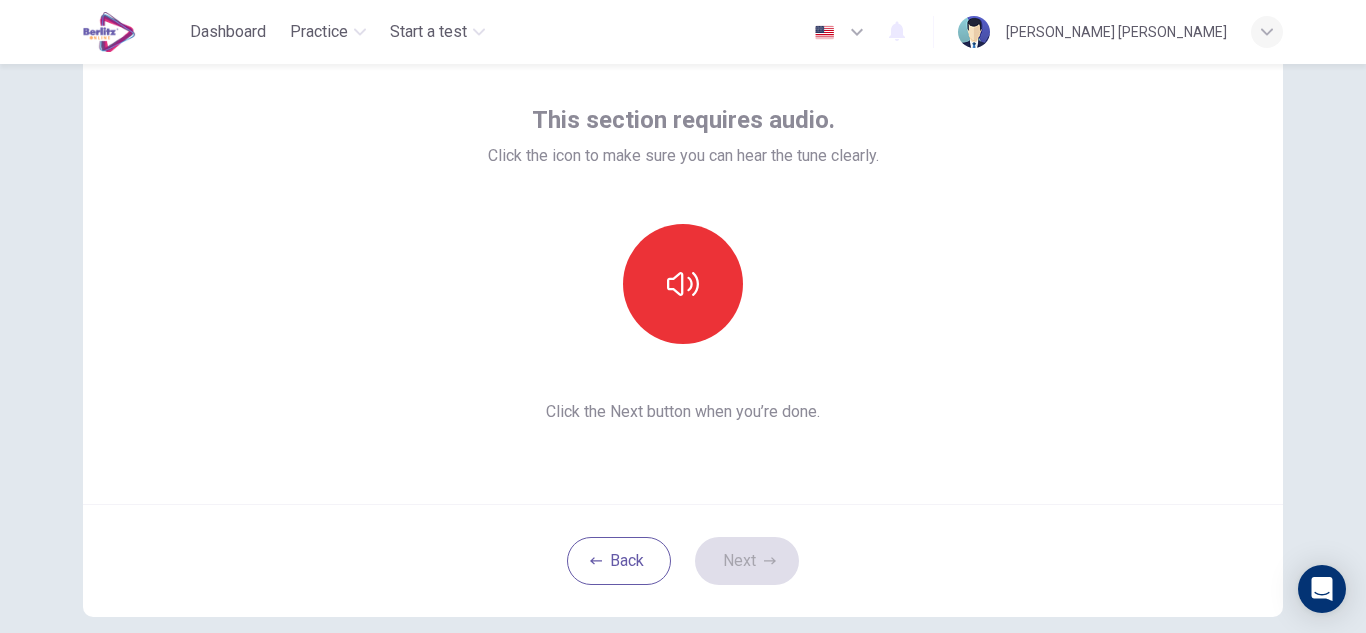 scroll, scrollTop: 61, scrollLeft: 0, axis: vertical 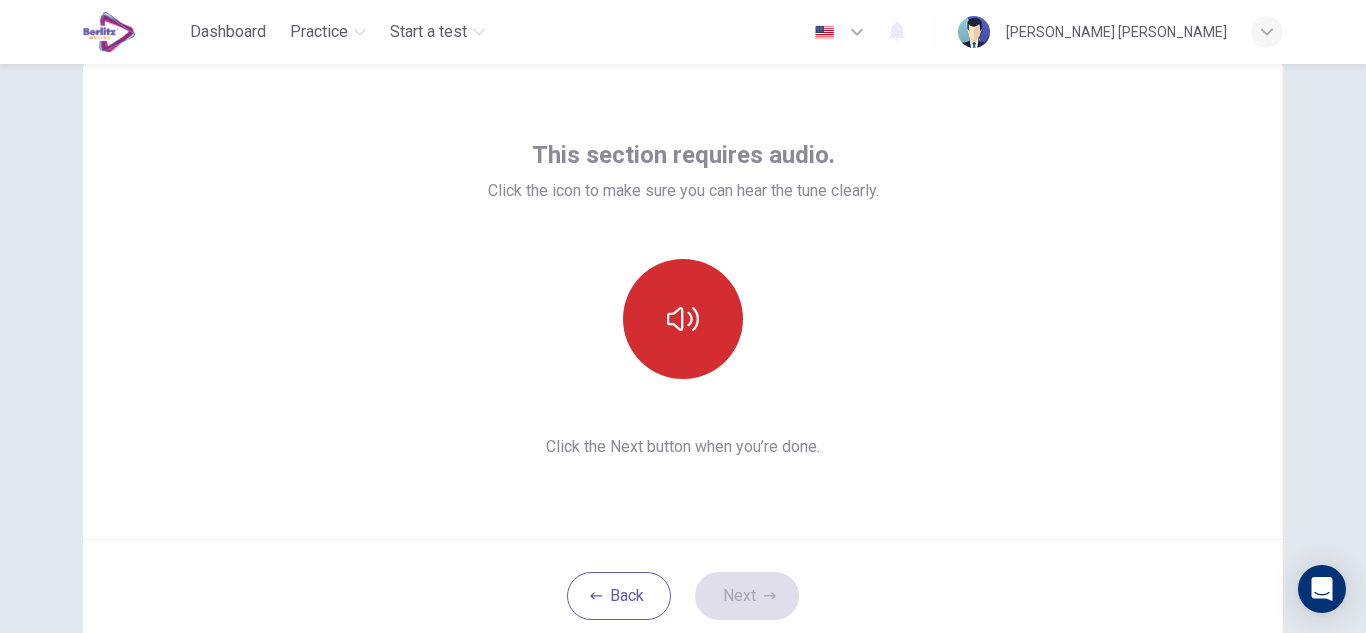 click 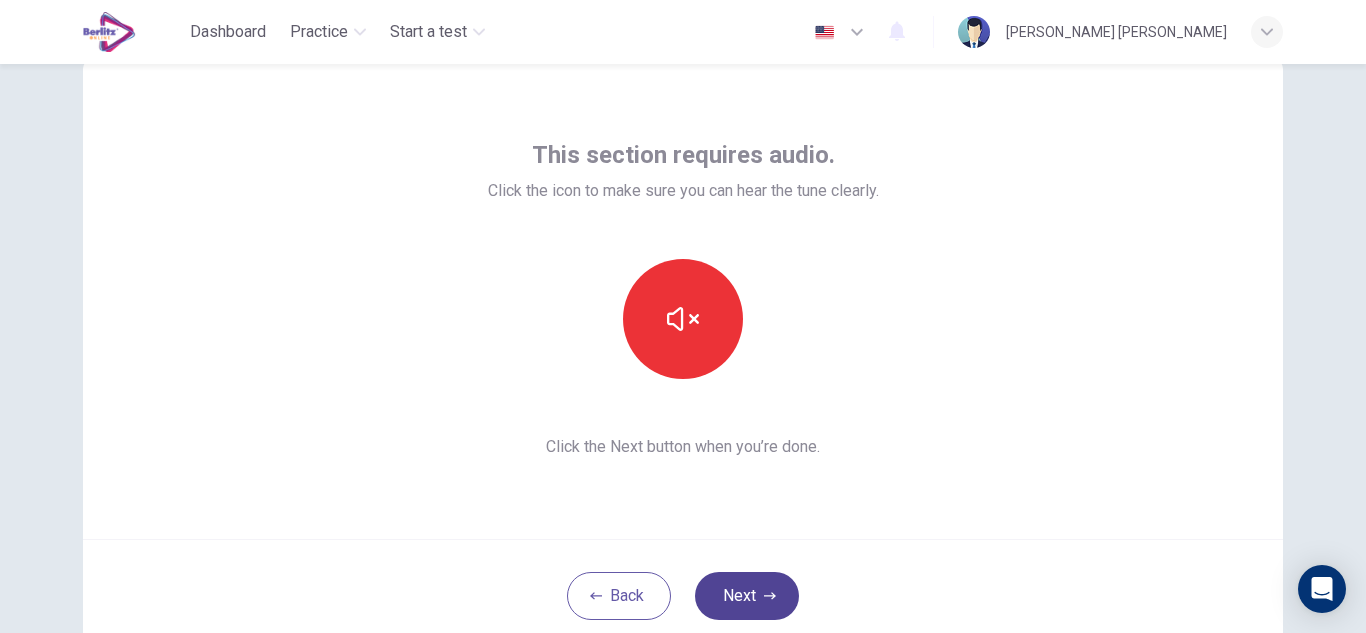 click on "Next" at bounding box center (747, 596) 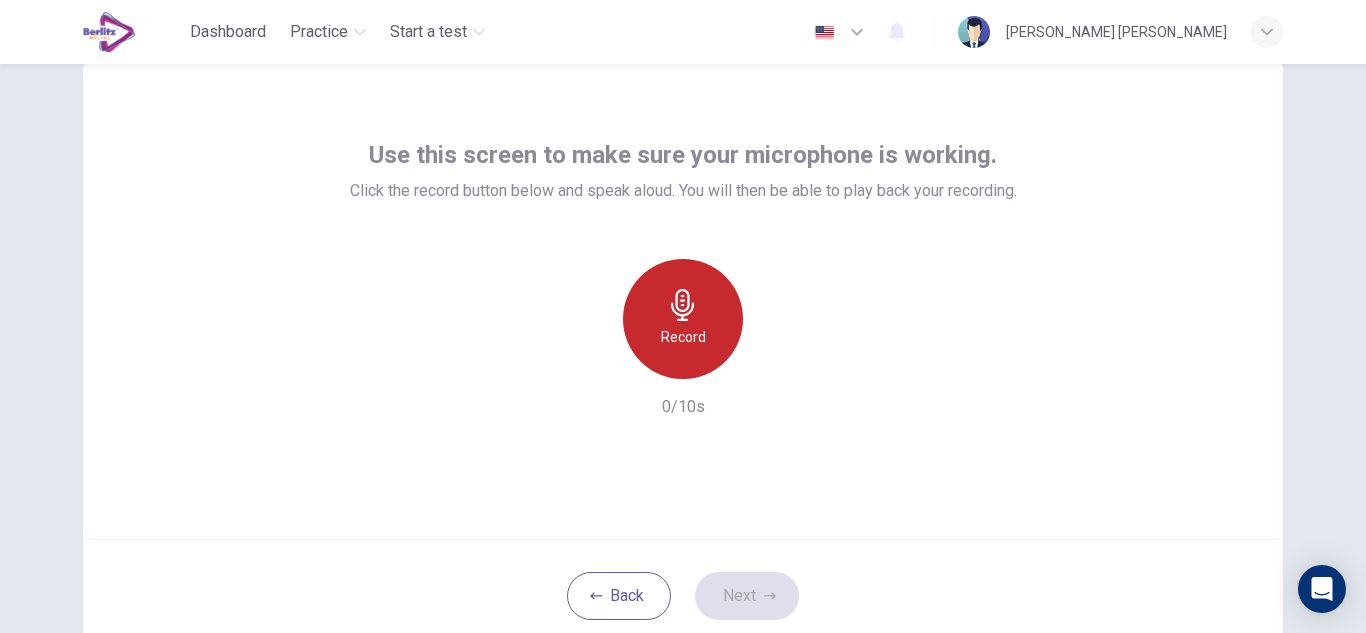 click on "Record" at bounding box center [683, 319] 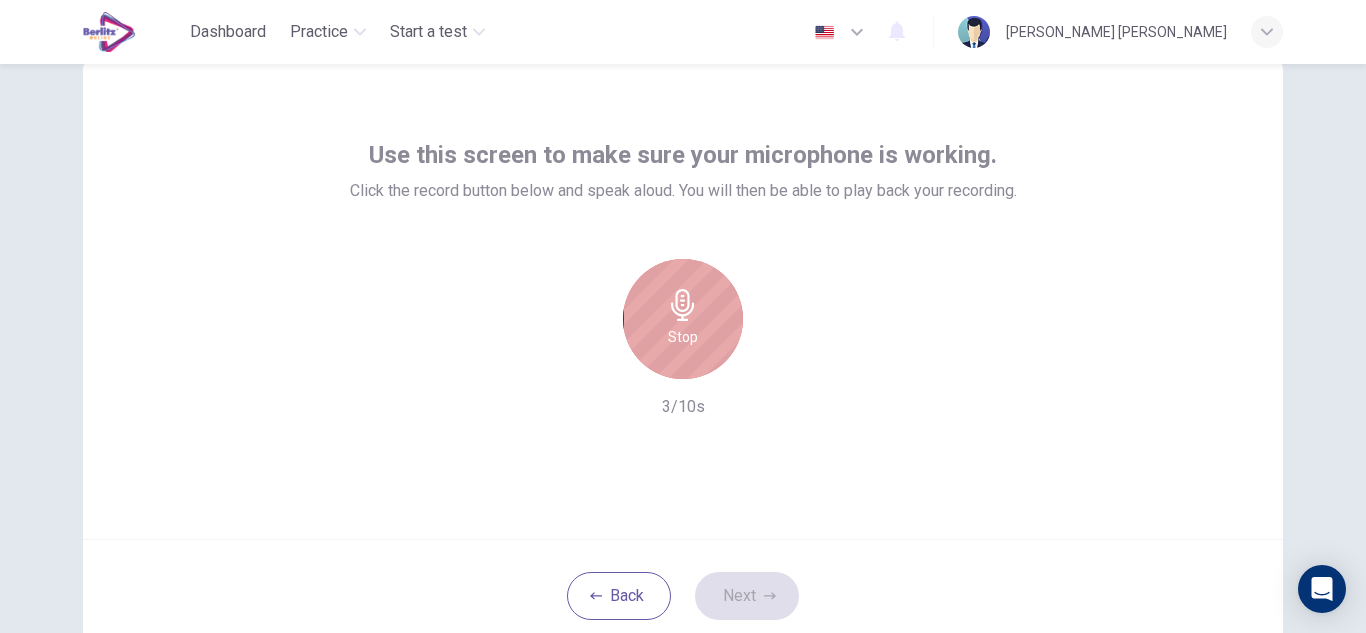 click on "Stop" at bounding box center [683, 319] 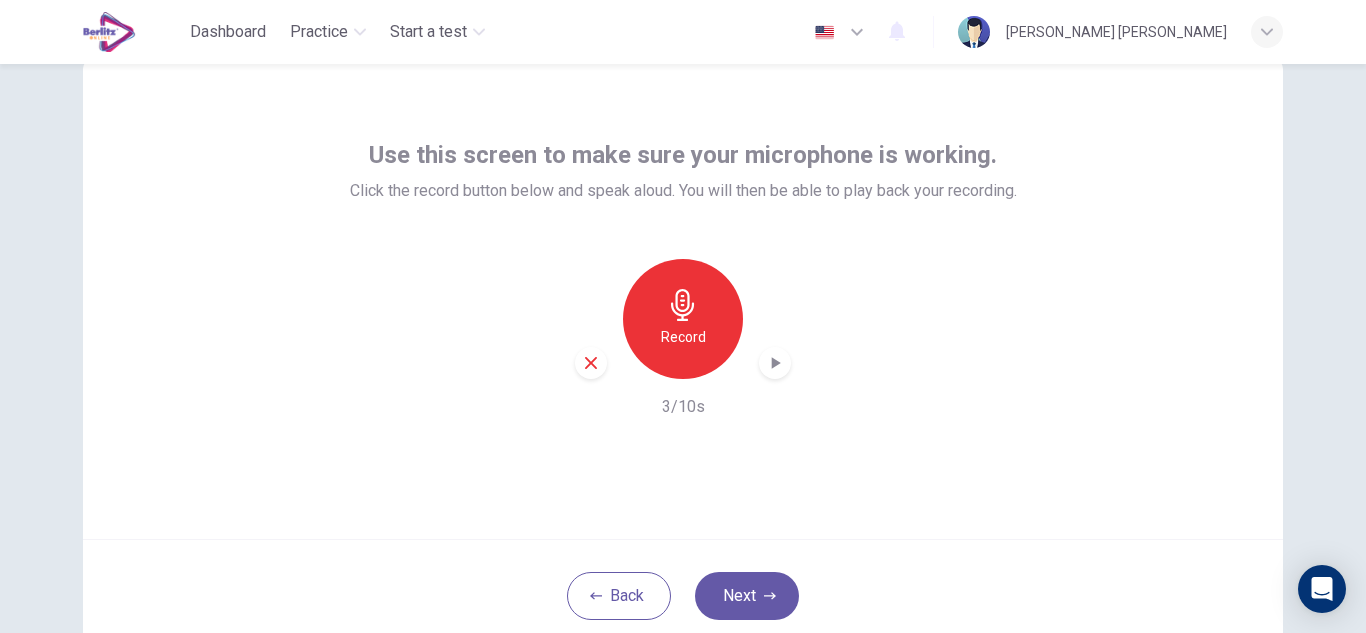 click 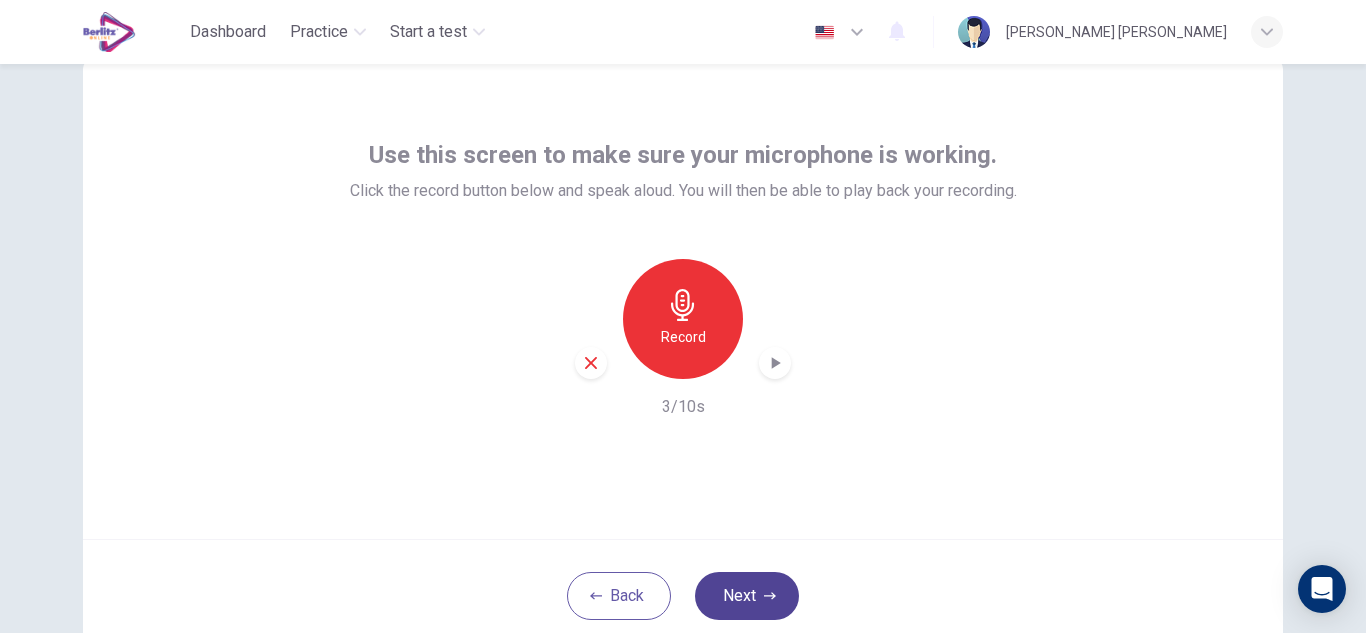 click on "Next" at bounding box center (747, 596) 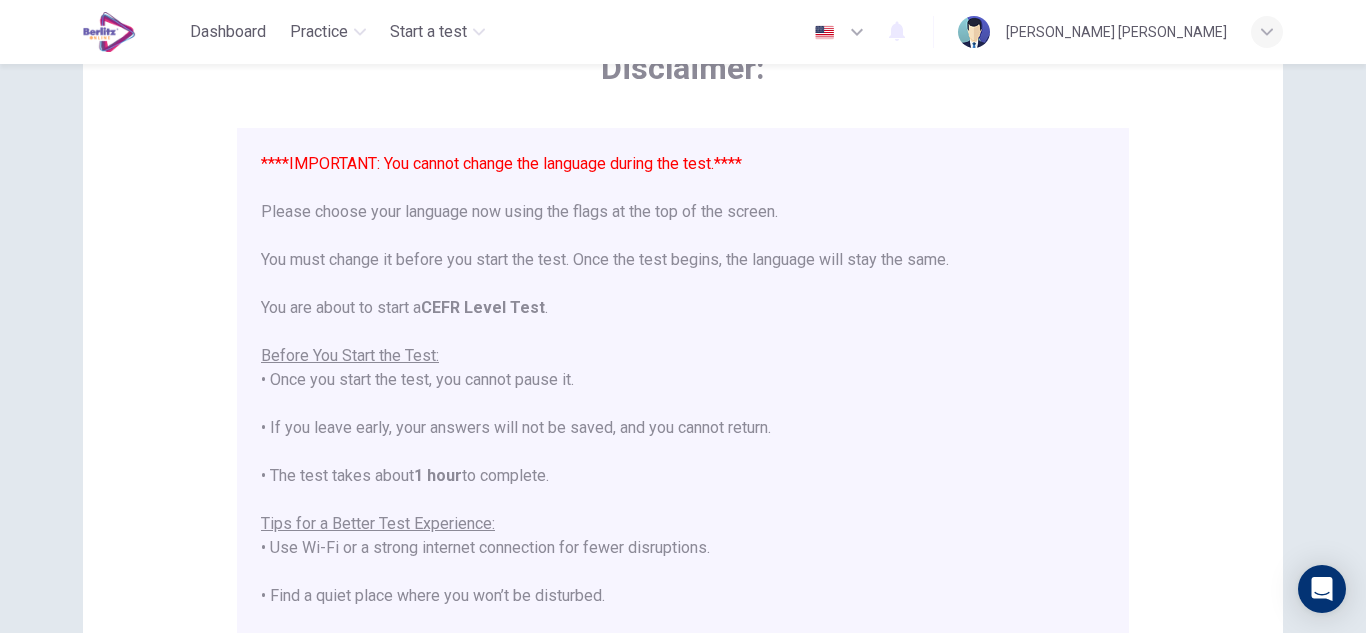 scroll, scrollTop: 100, scrollLeft: 0, axis: vertical 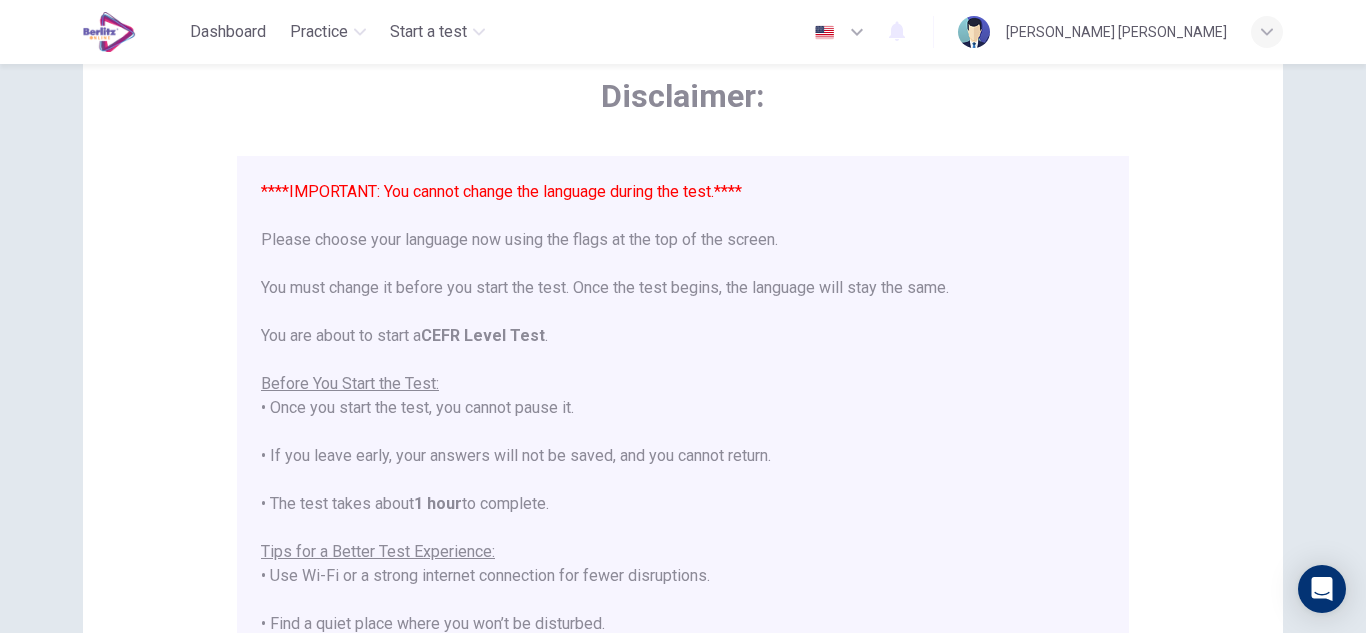 click 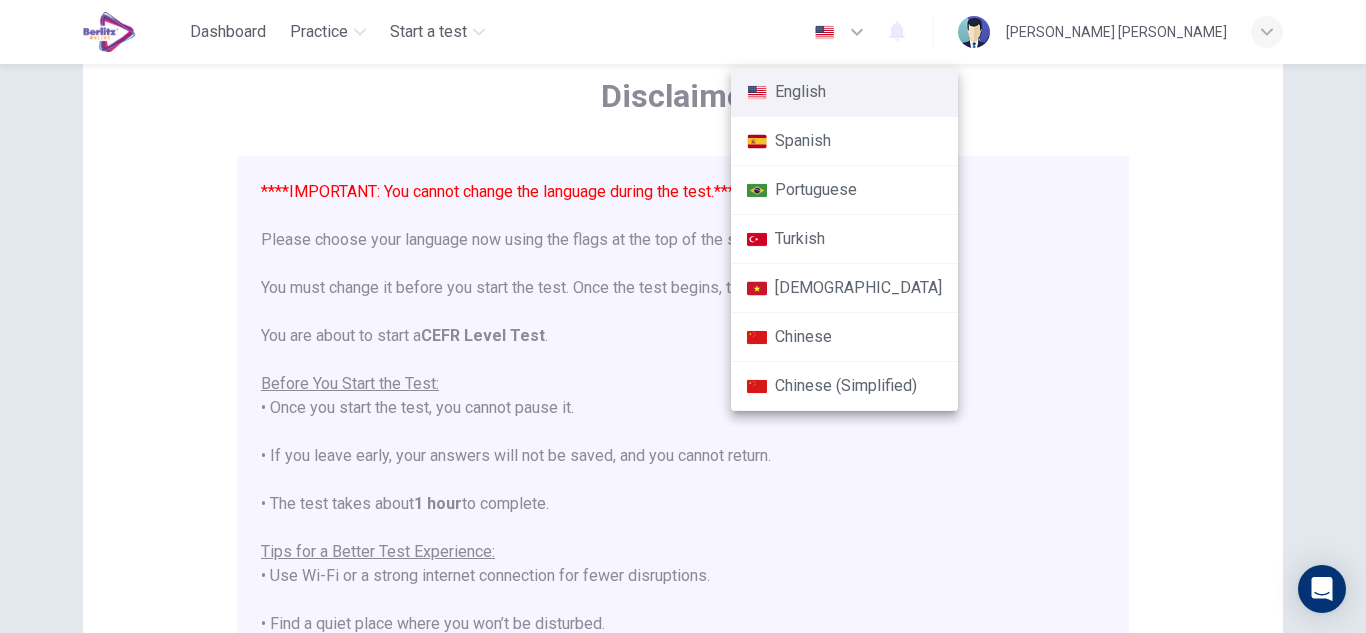 click at bounding box center (683, 316) 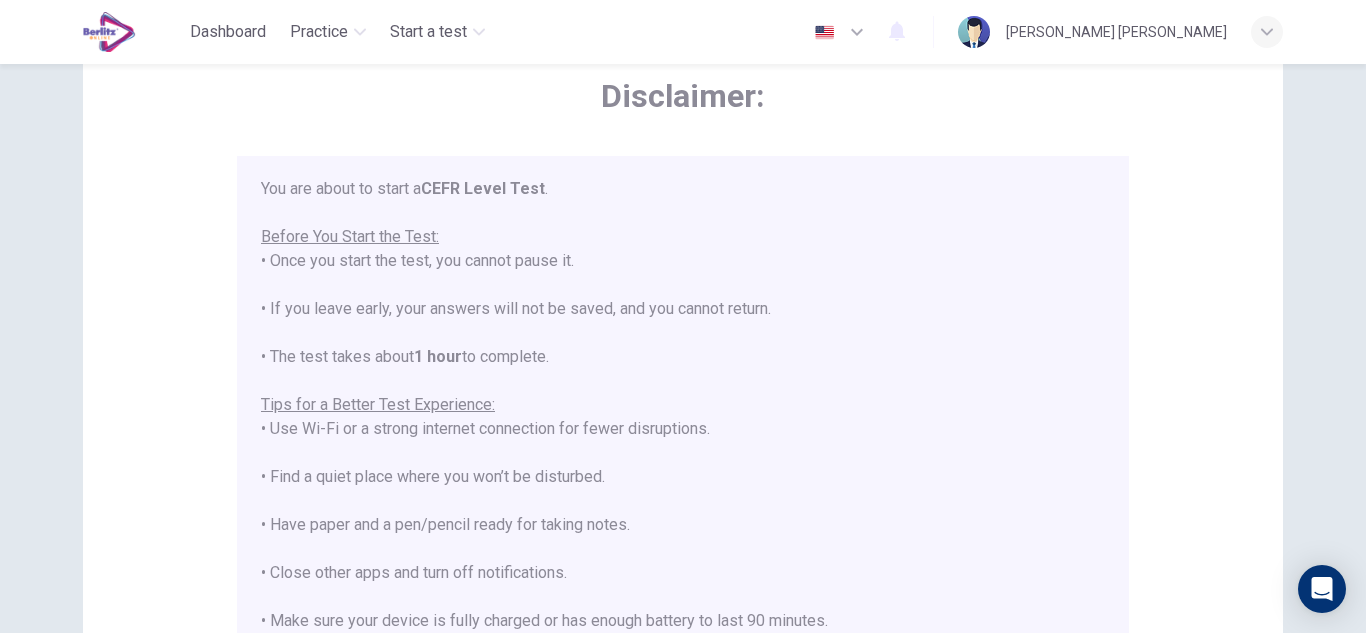 scroll, scrollTop: 191, scrollLeft: 0, axis: vertical 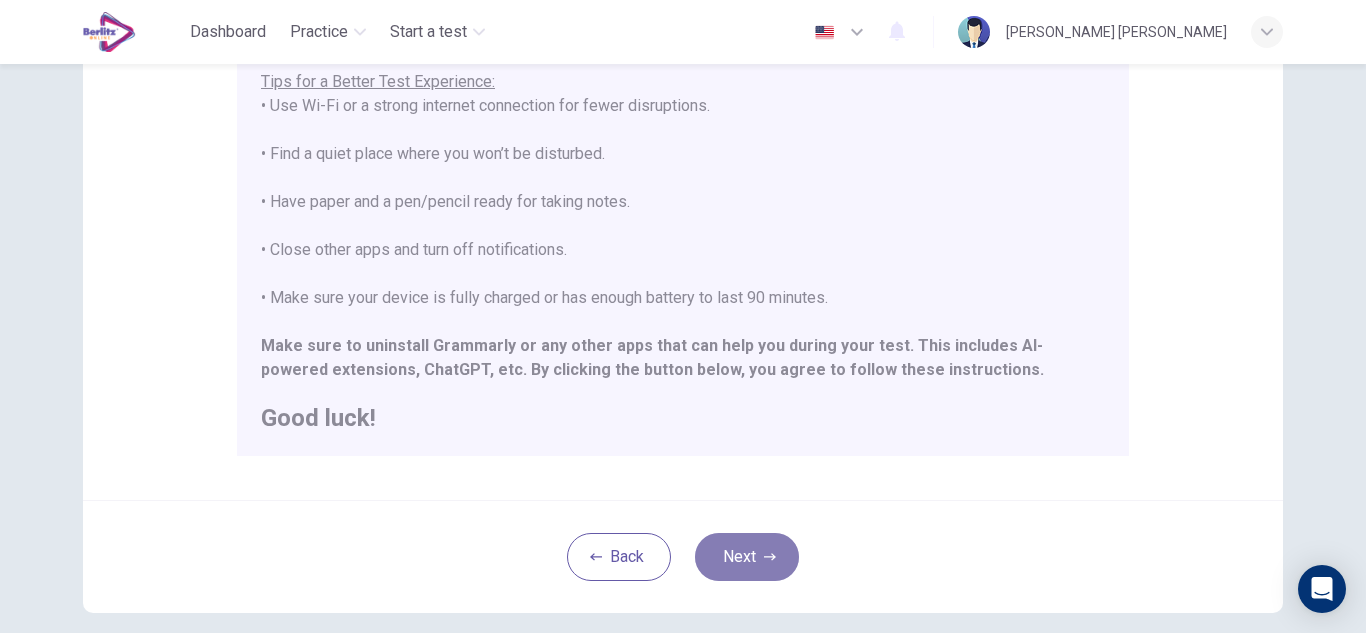 click on "Next" at bounding box center (747, 557) 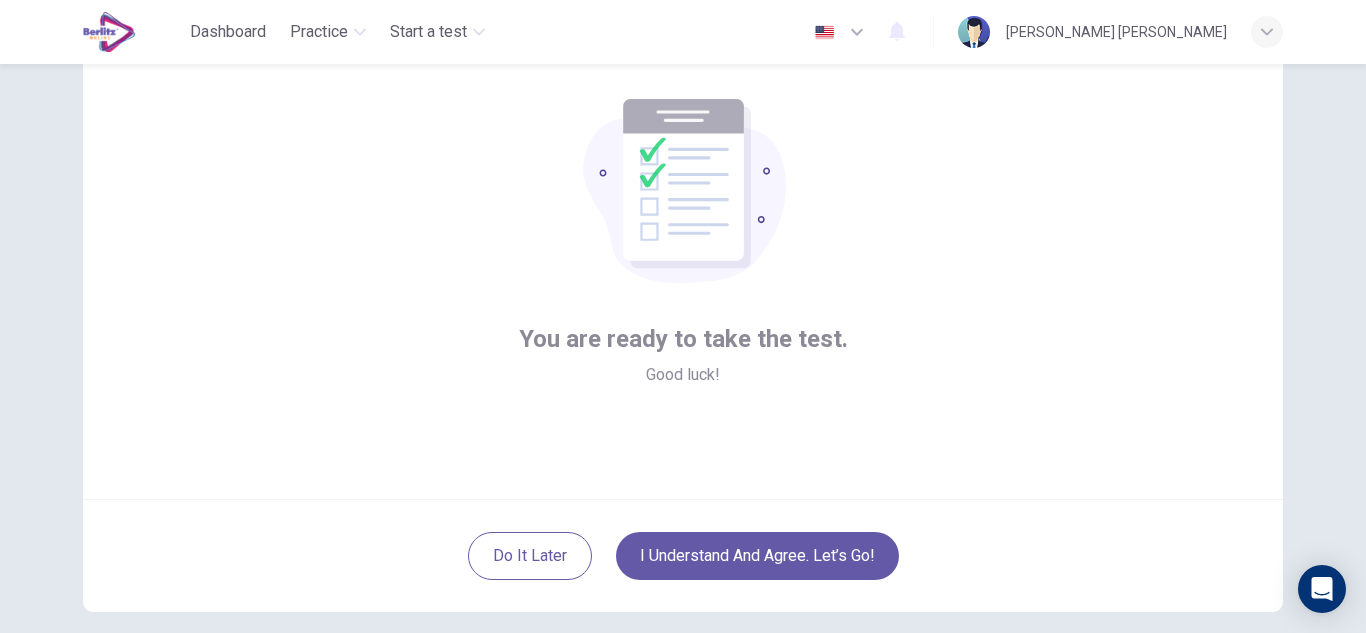 scroll, scrollTop: 100, scrollLeft: 0, axis: vertical 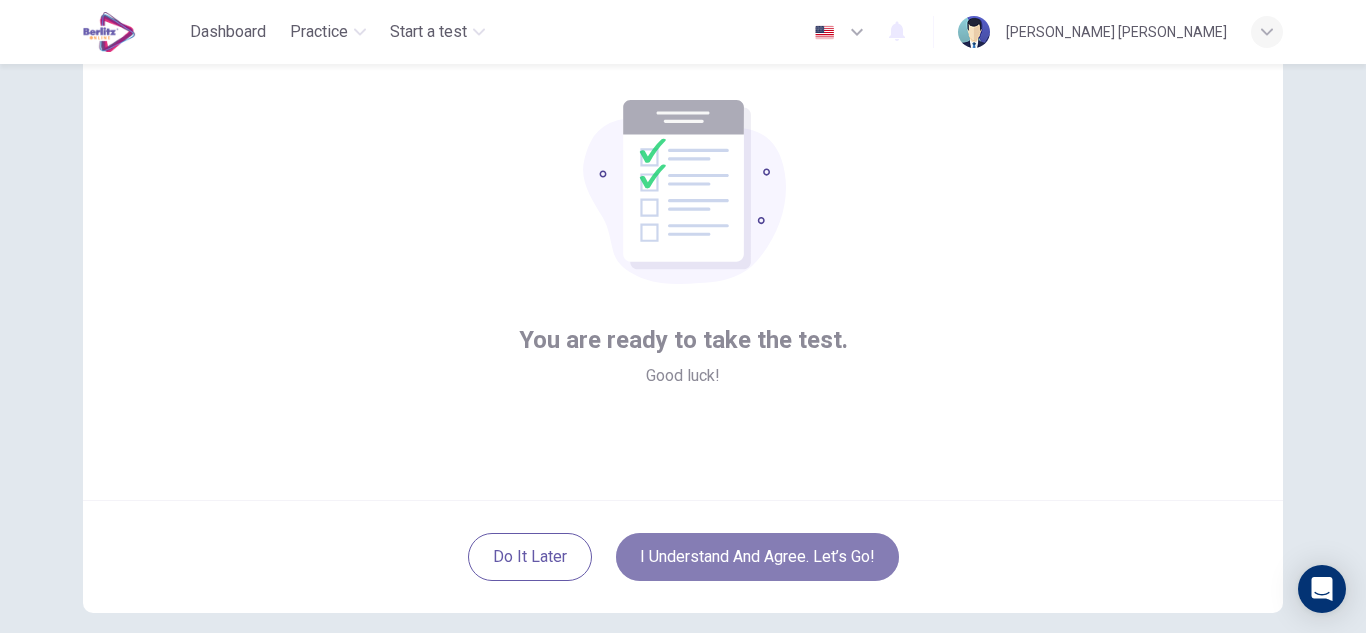 click on "I understand and agree. Let’s go!" at bounding box center (757, 557) 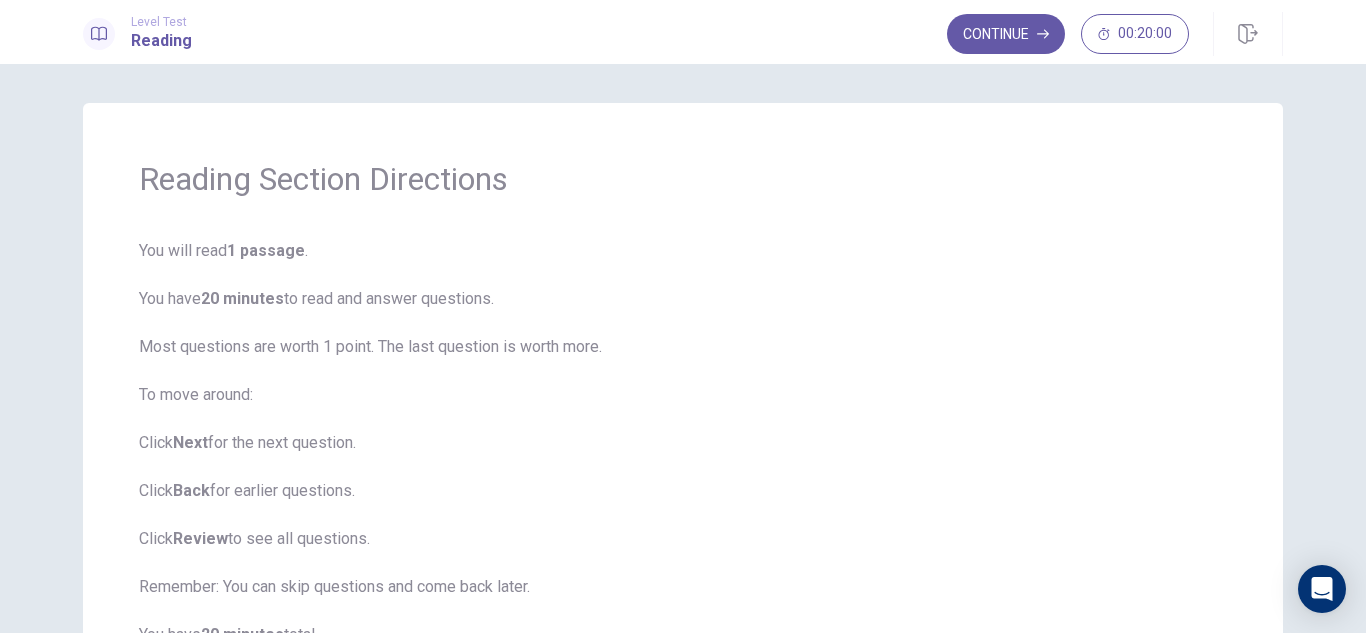 scroll, scrollTop: 0, scrollLeft: 0, axis: both 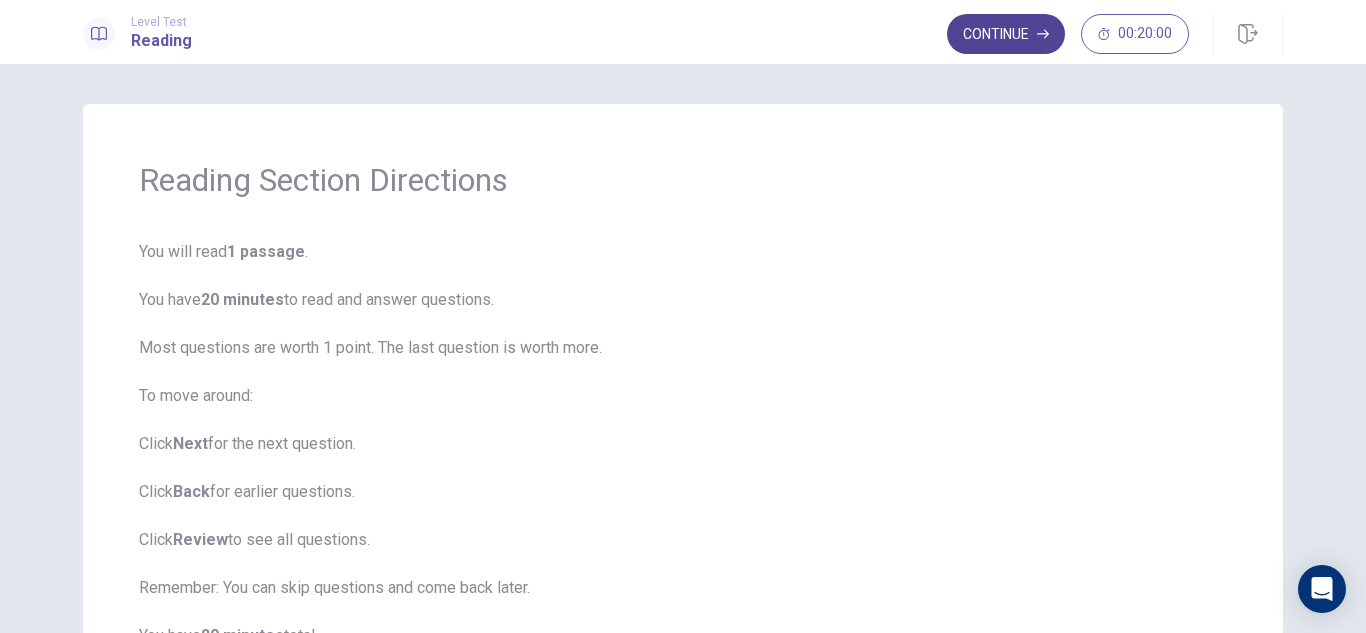 click on "Continue" at bounding box center (1006, 34) 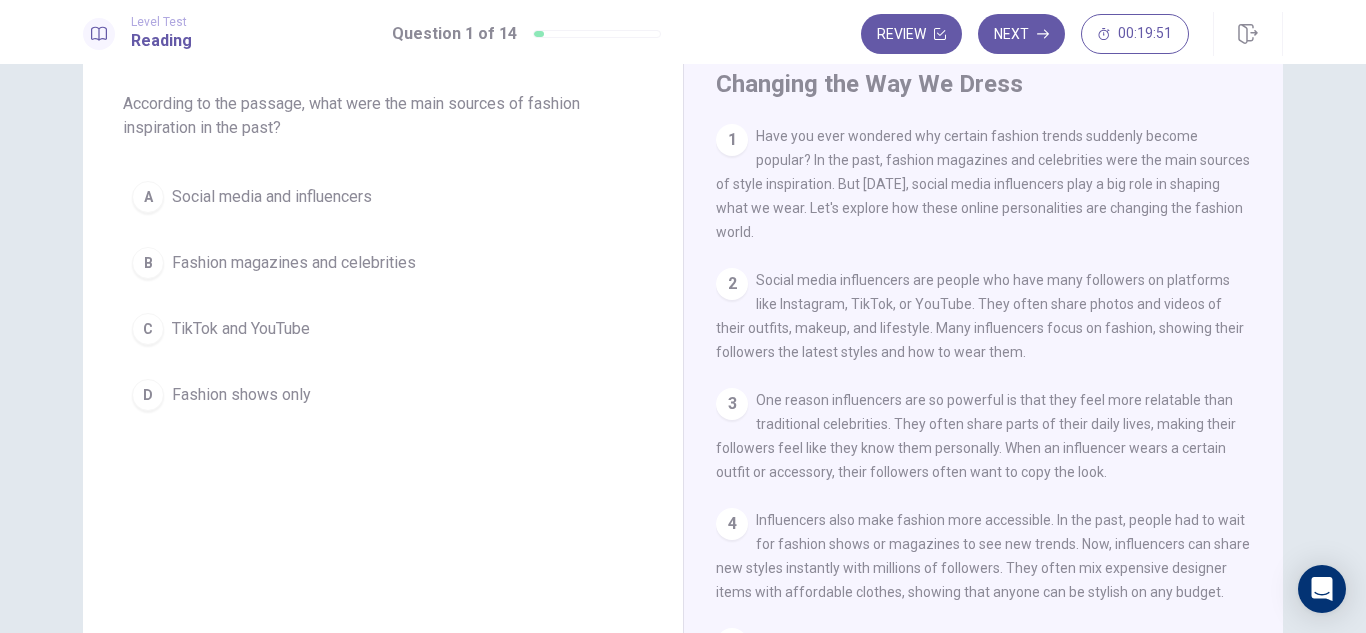 scroll, scrollTop: 0, scrollLeft: 0, axis: both 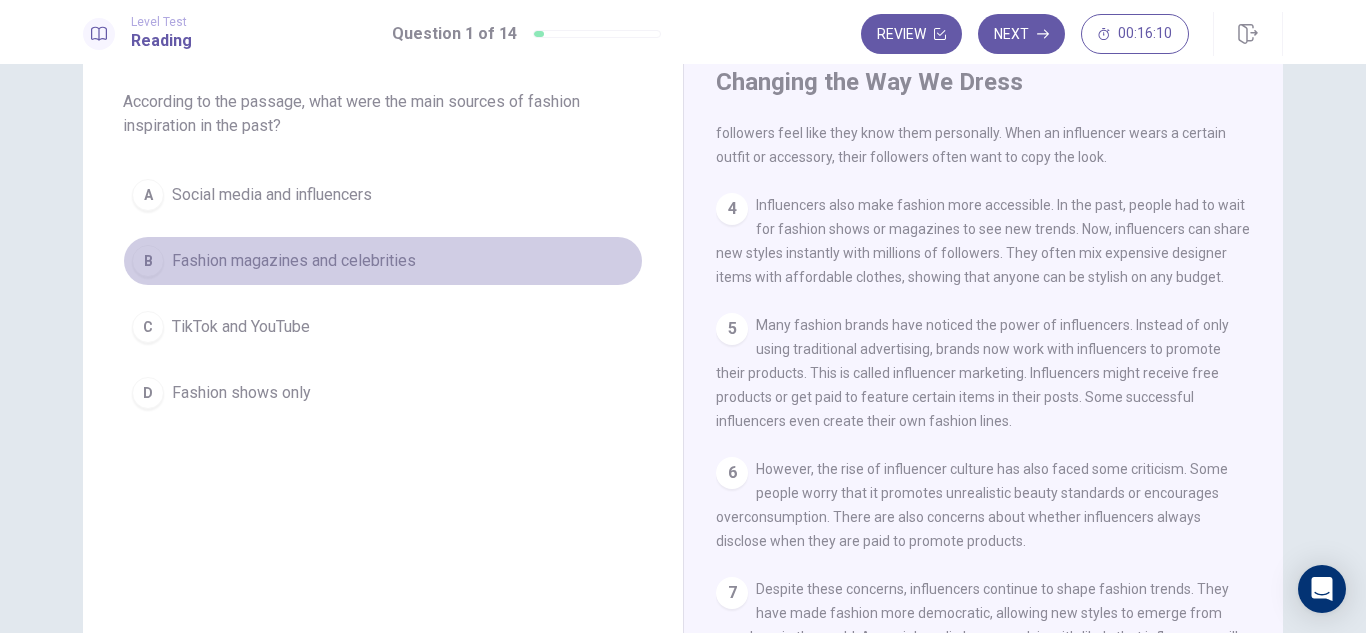 click on "Fashion magazines and celebrities" at bounding box center (294, 261) 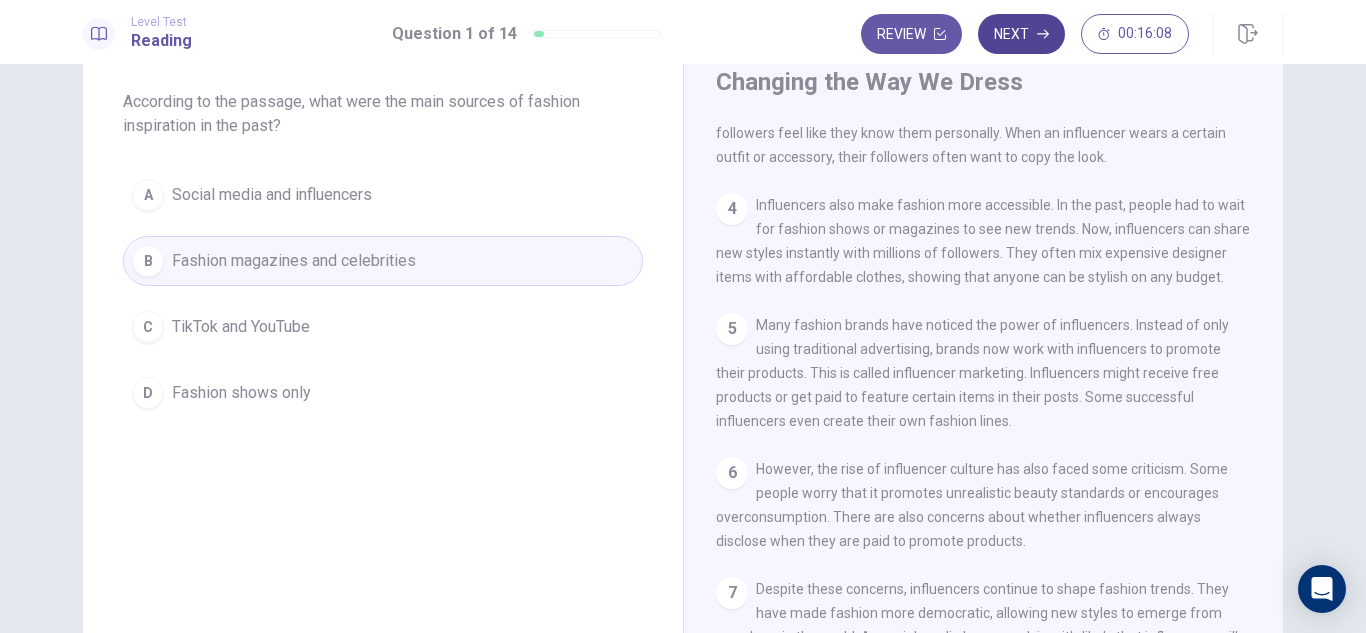 click on "Next" at bounding box center [1021, 34] 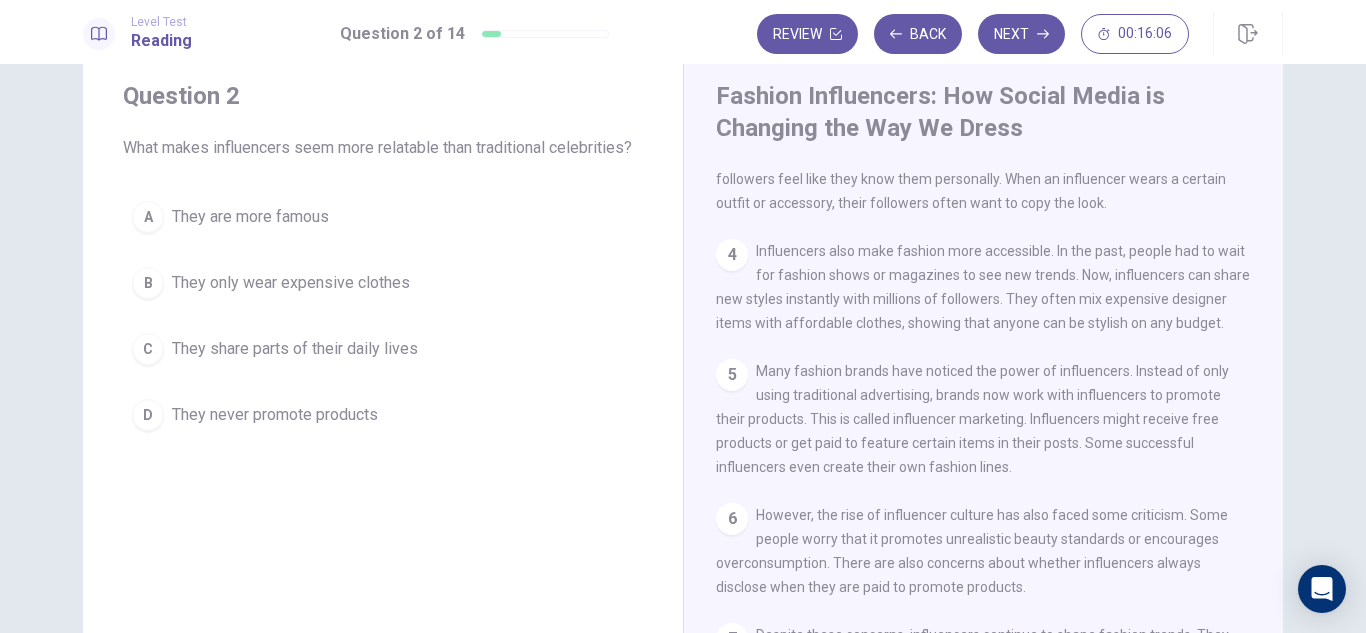 scroll, scrollTop: 102, scrollLeft: 0, axis: vertical 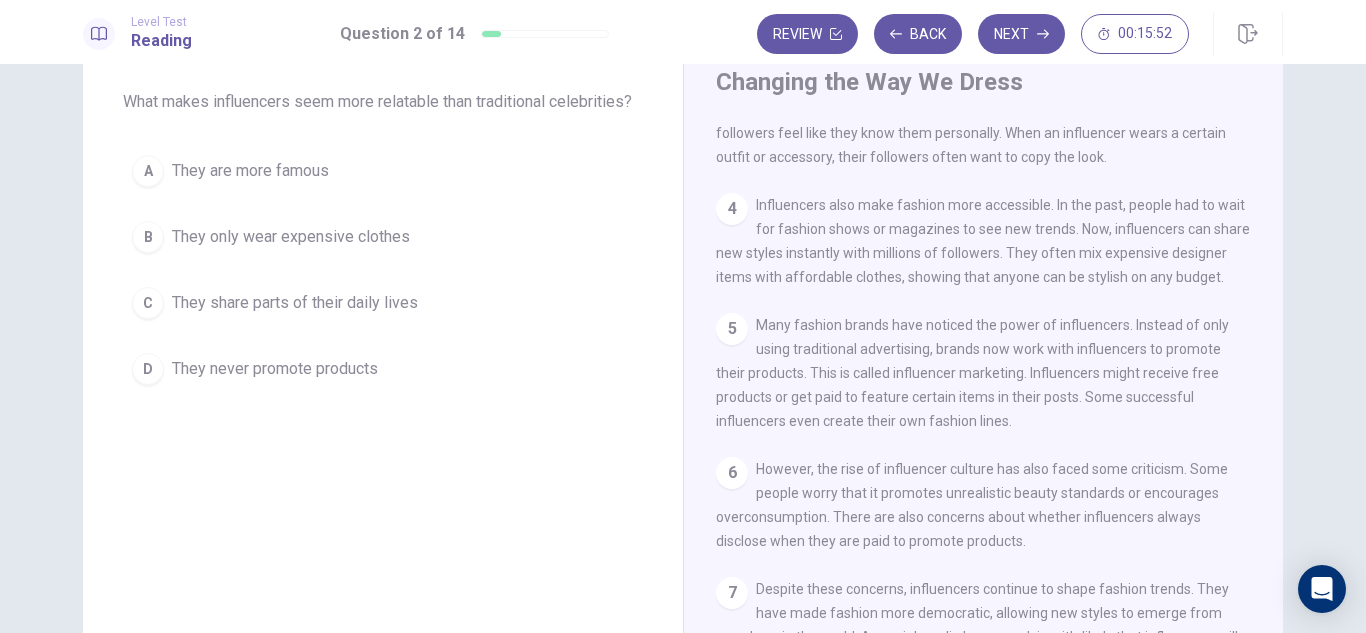 click on "They share parts of their daily lives" at bounding box center (295, 303) 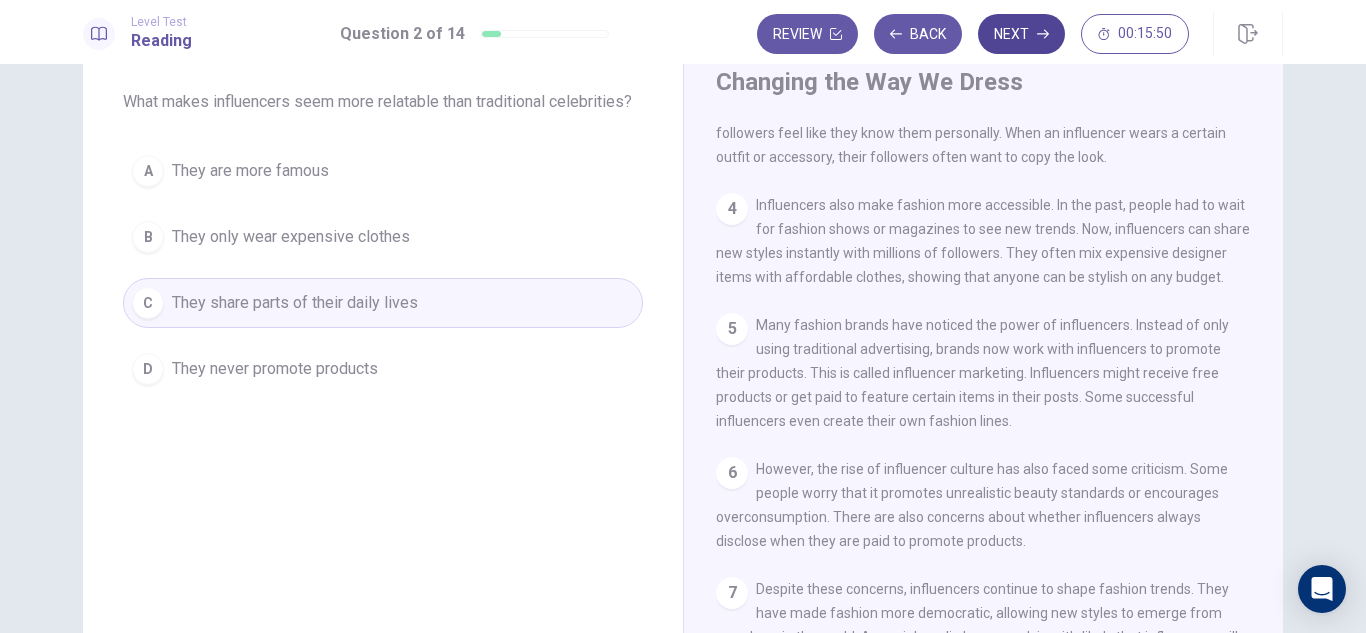 click on "Next" at bounding box center (1021, 34) 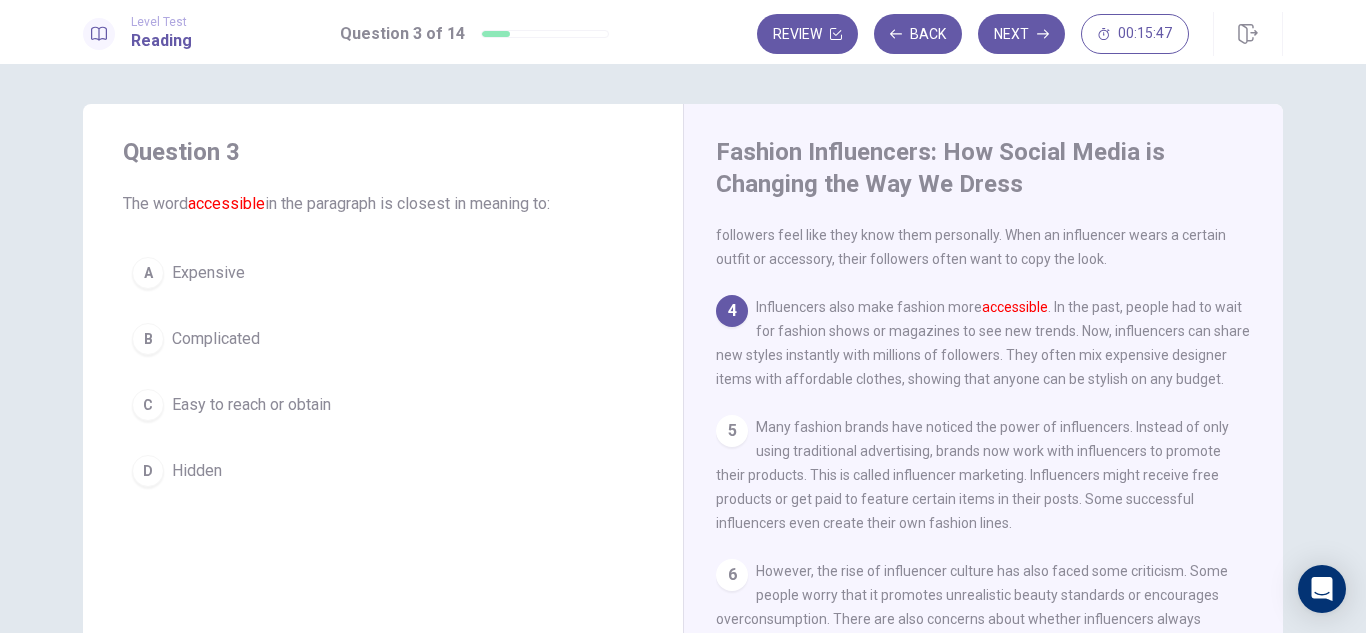 scroll, scrollTop: 100, scrollLeft: 0, axis: vertical 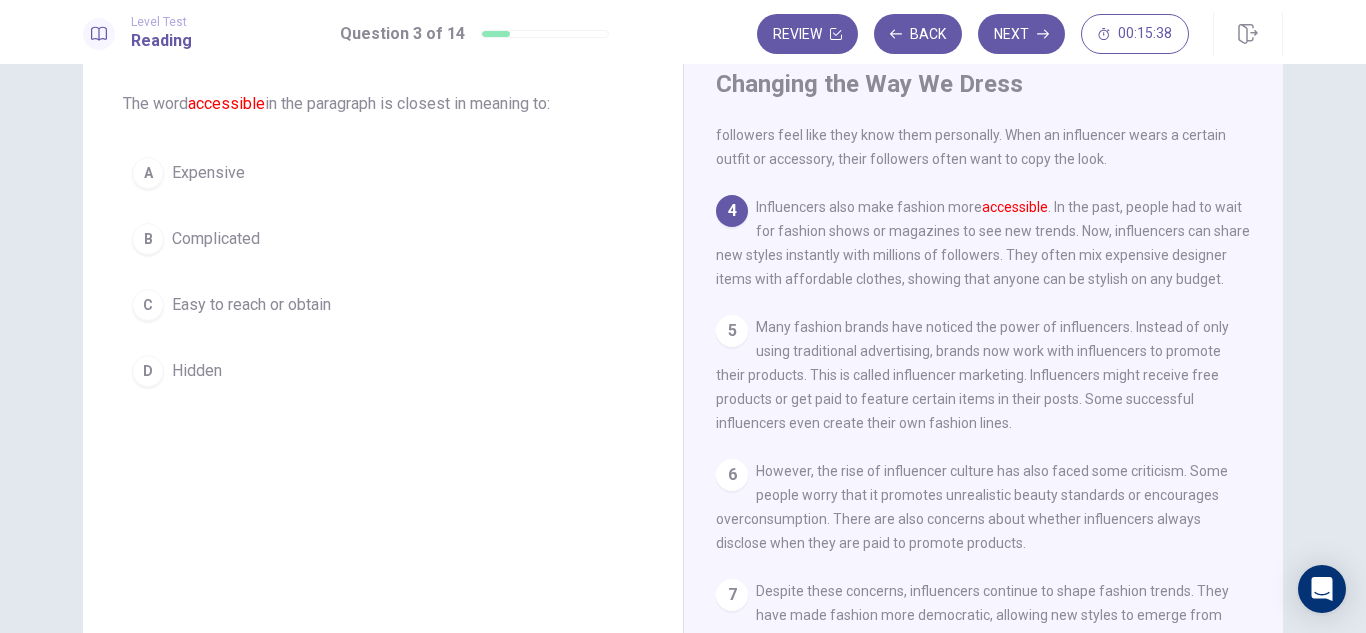 click on "Easy to reach or obtain" at bounding box center [251, 305] 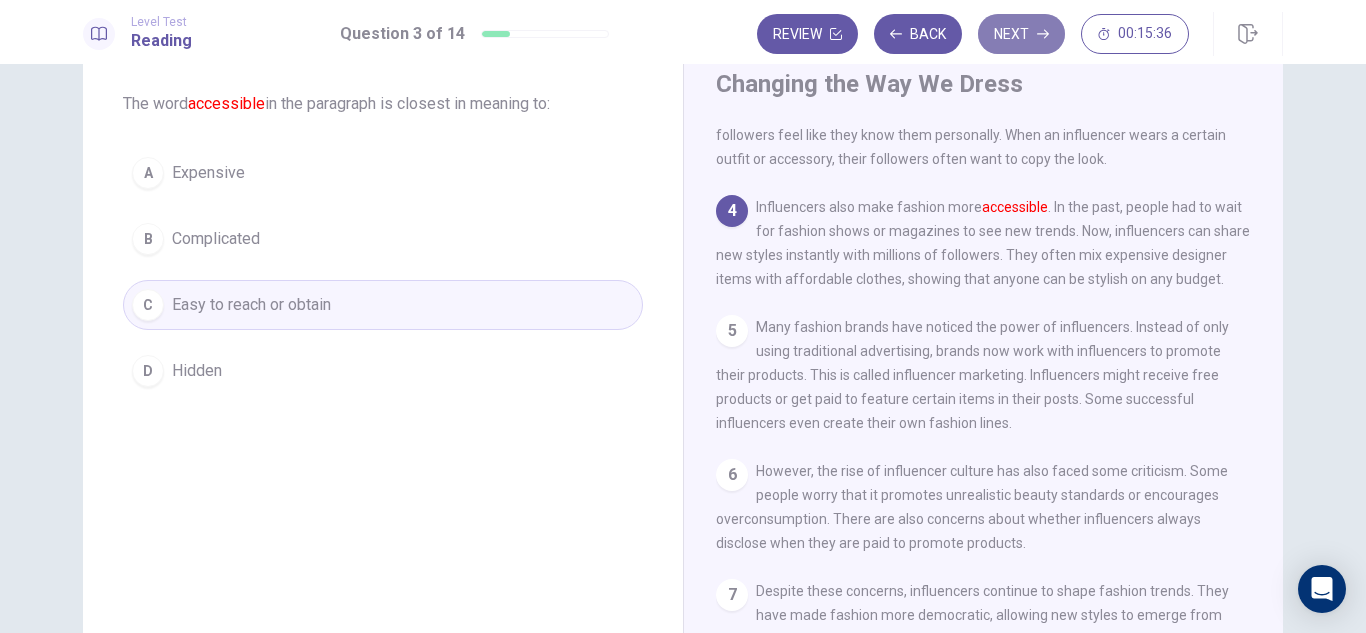 click on "Next" at bounding box center [1021, 34] 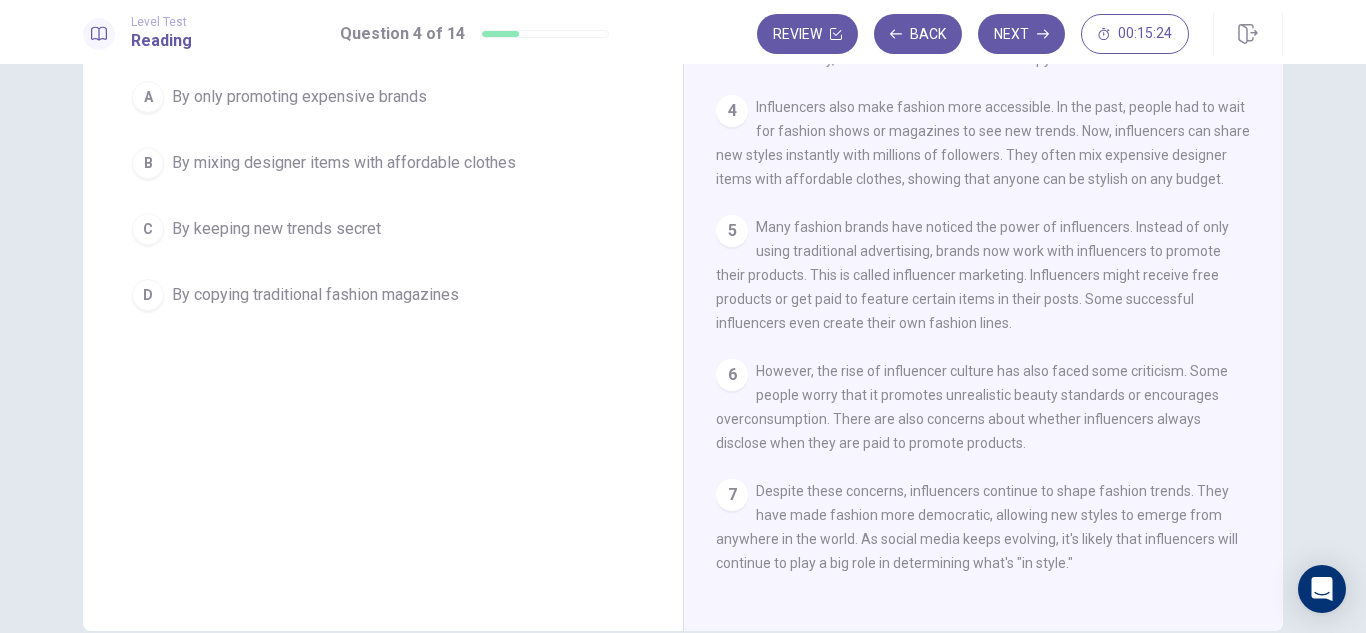 scroll, scrollTop: 100, scrollLeft: 0, axis: vertical 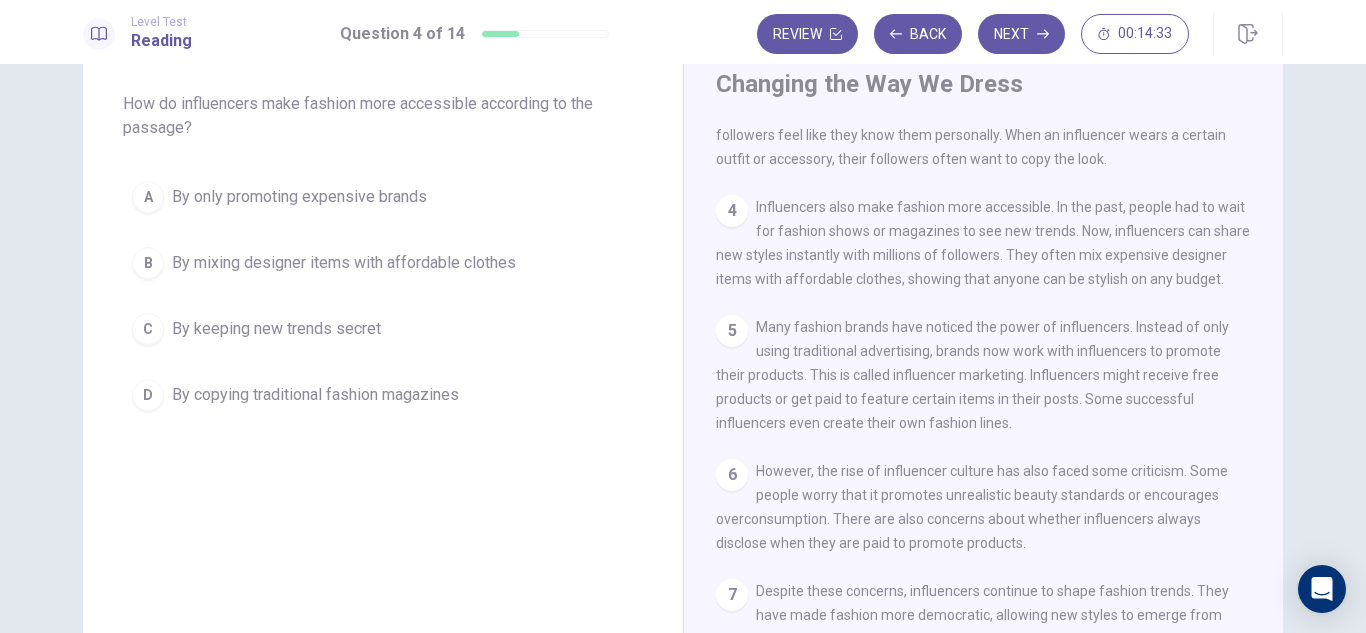 click on "By only promoting expensive brands" at bounding box center [299, 197] 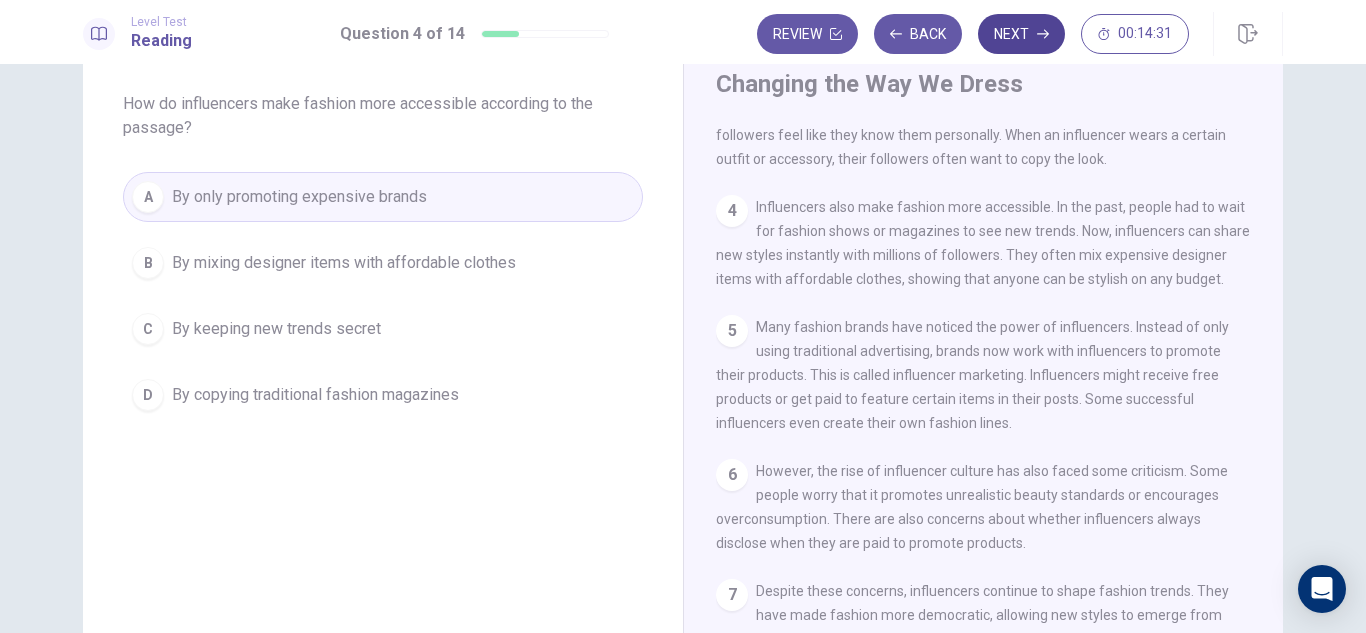 click on "Next" at bounding box center (1021, 34) 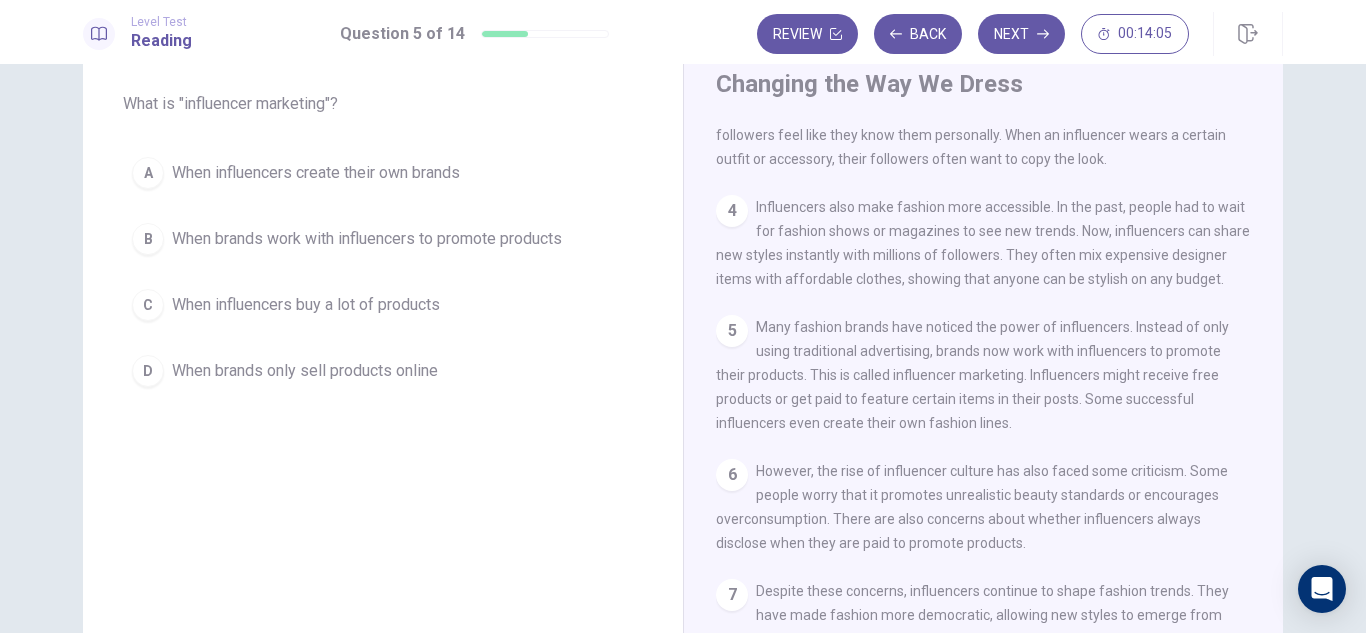 drag, startPoint x: 331, startPoint y: 267, endPoint x: 265, endPoint y: 259, distance: 66.48308 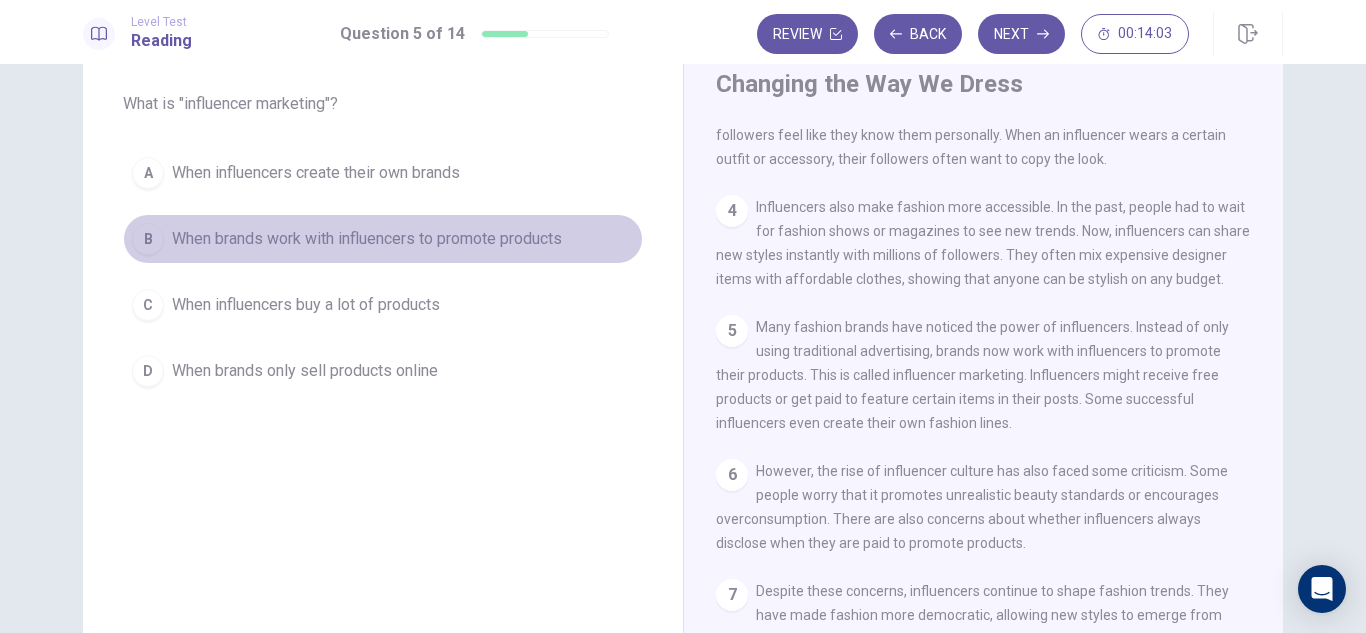 click on "When brands work with influencers to promote products" at bounding box center [367, 239] 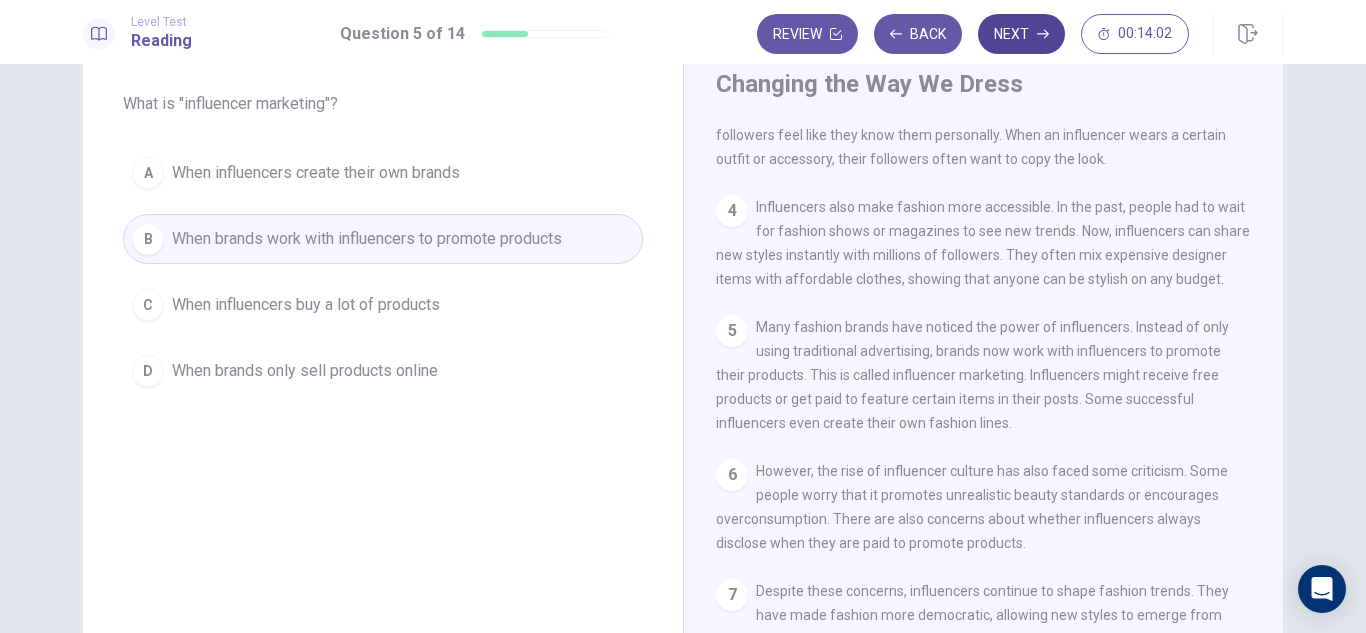 click on "Next" at bounding box center (1021, 34) 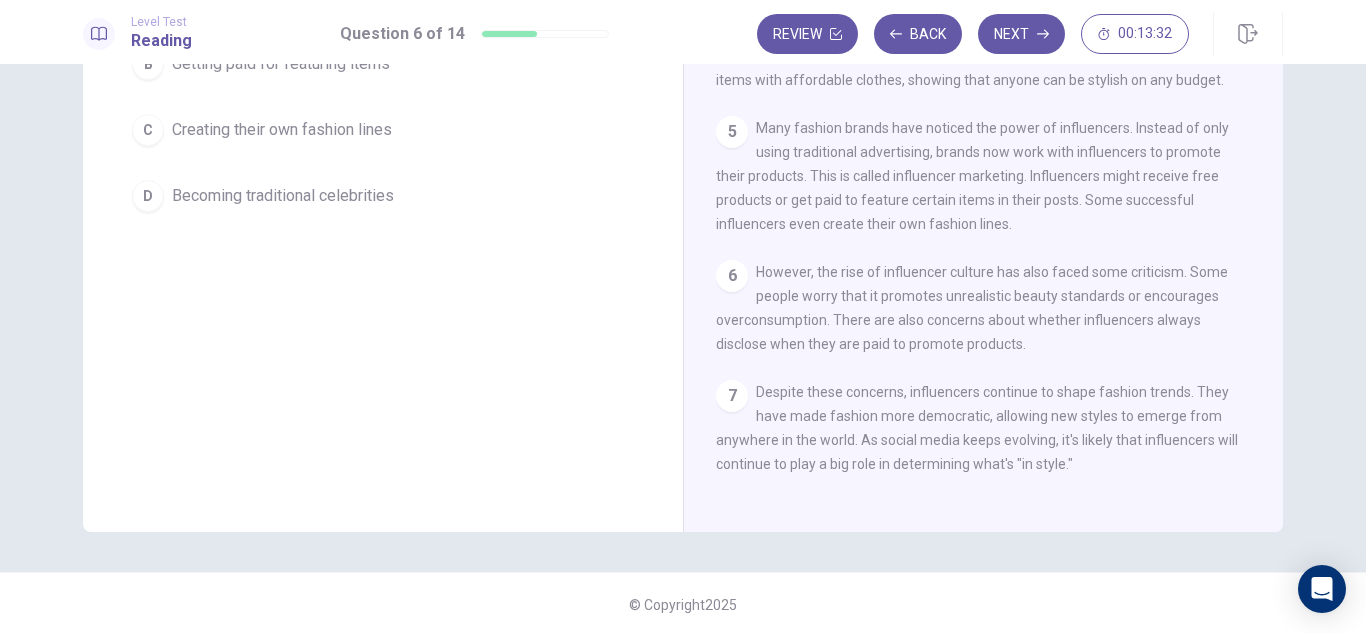 scroll, scrollTop: 302, scrollLeft: 0, axis: vertical 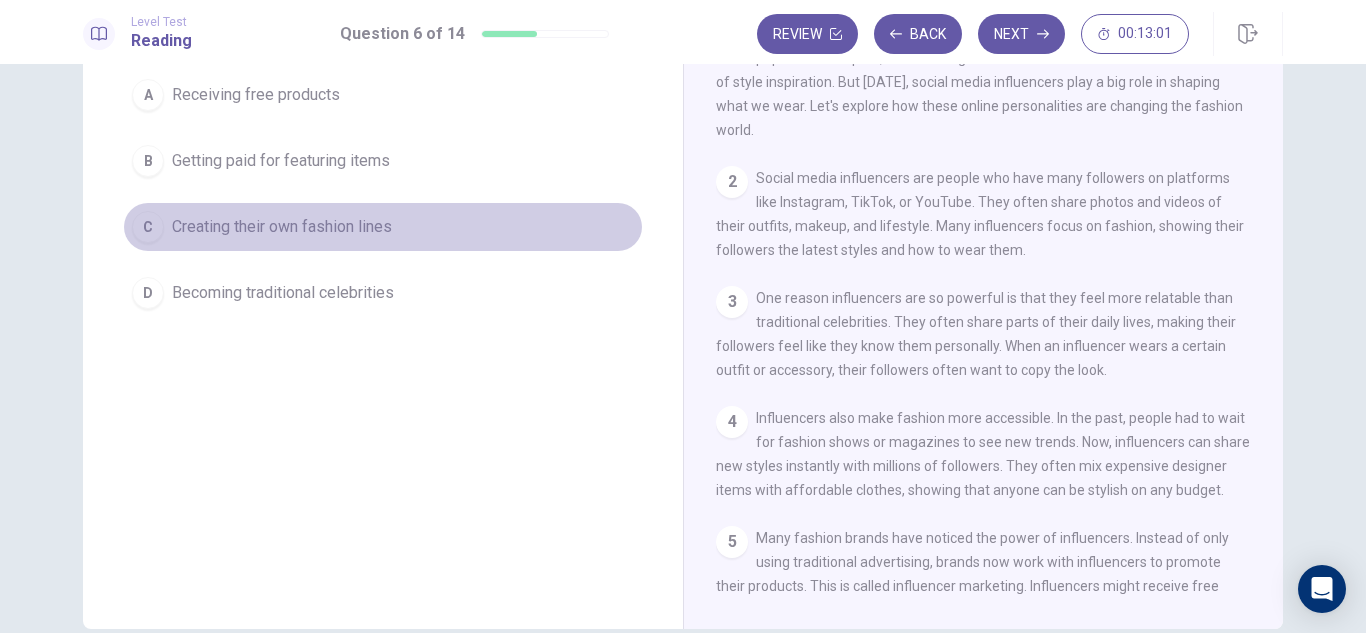 click on "C Creating their own fashion lines" at bounding box center [383, 227] 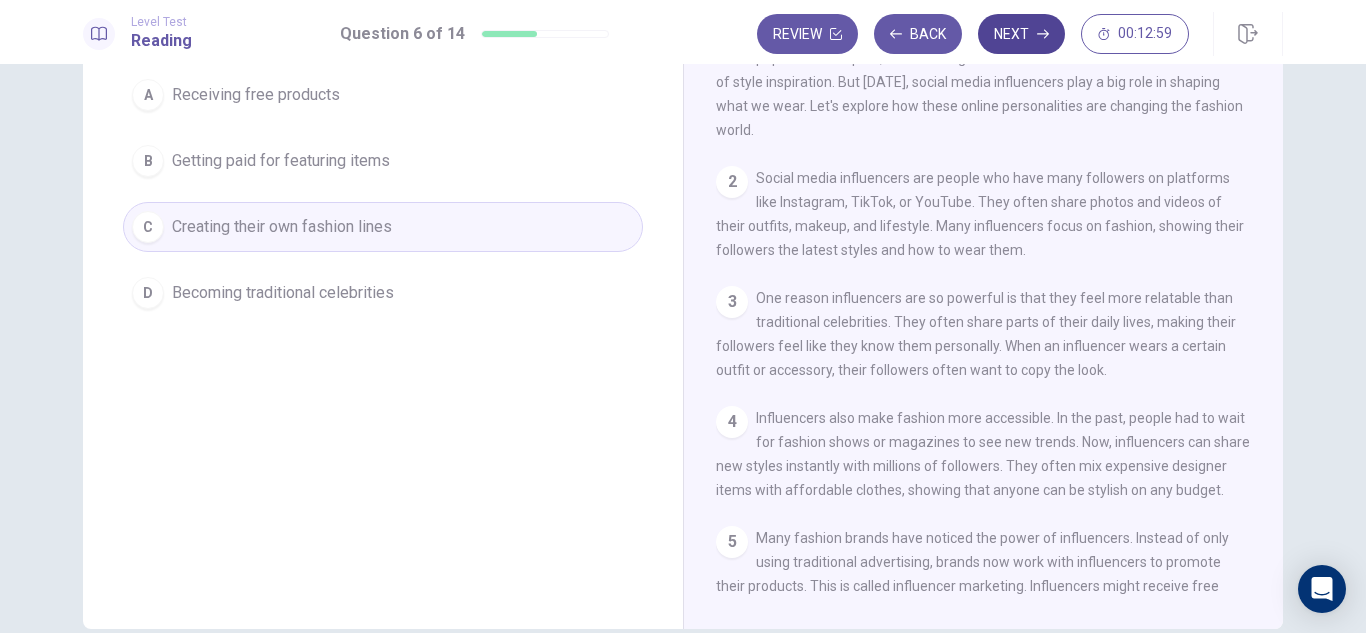 click on "Next" at bounding box center (1021, 34) 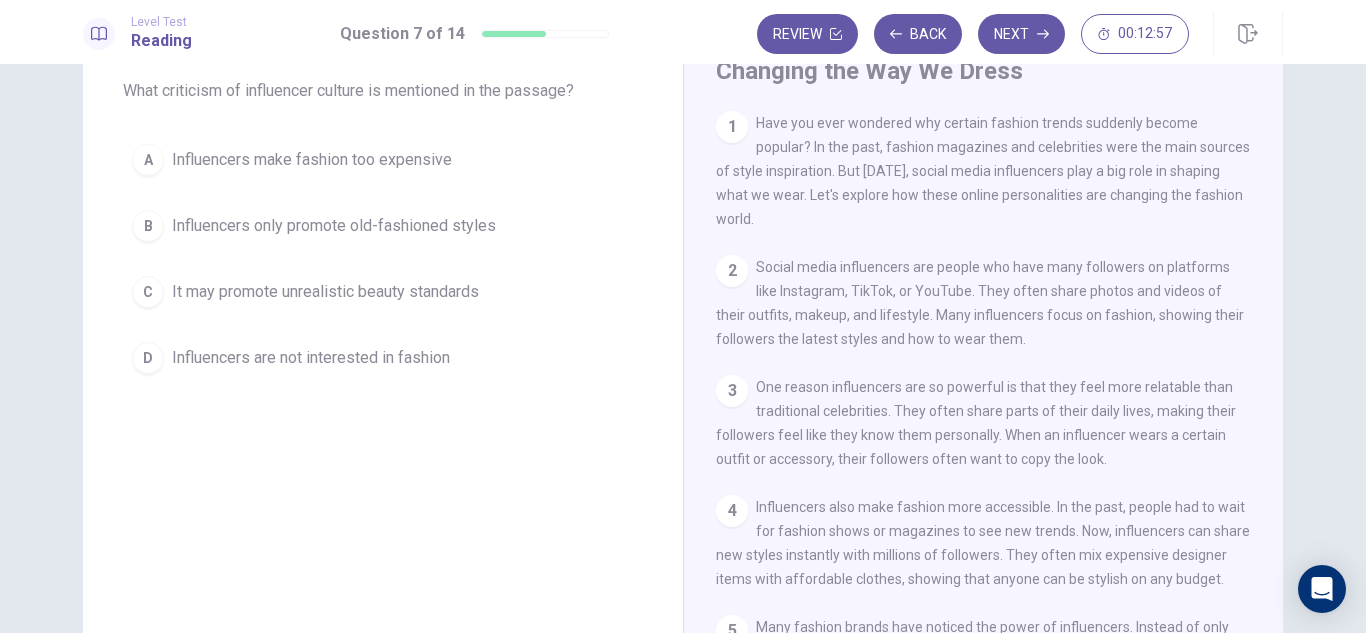 scroll, scrollTop: 78, scrollLeft: 0, axis: vertical 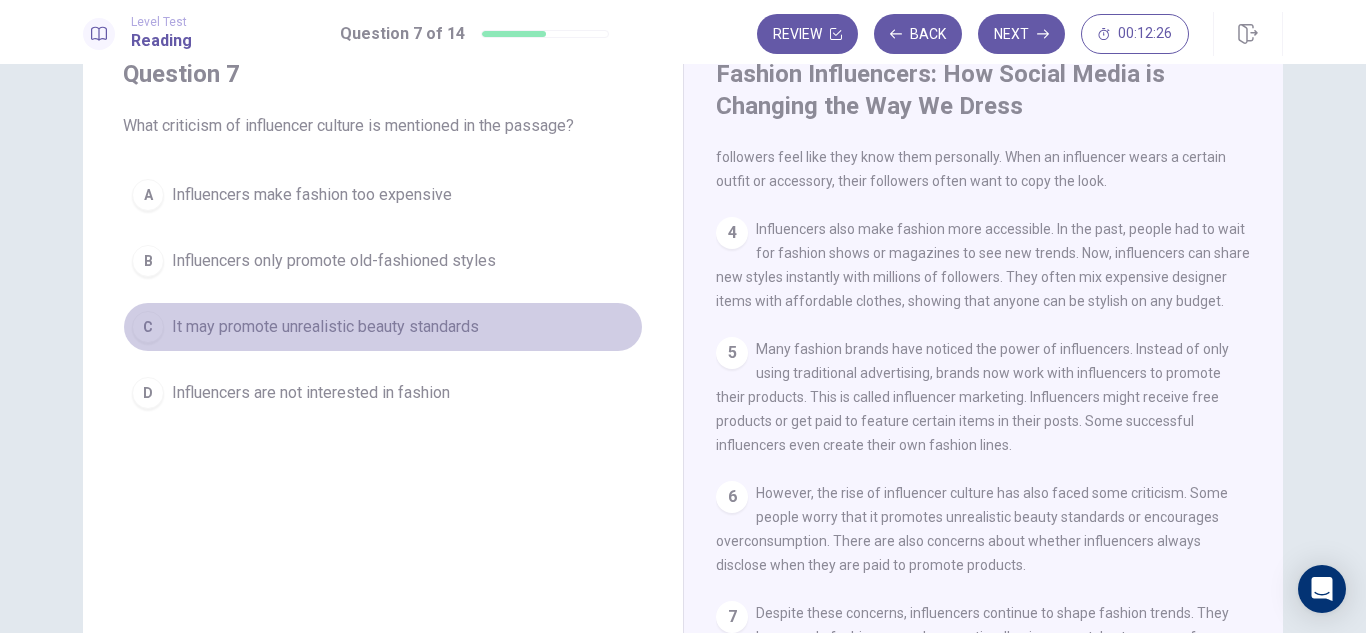 click on "It may promote unrealistic beauty standards" at bounding box center (325, 327) 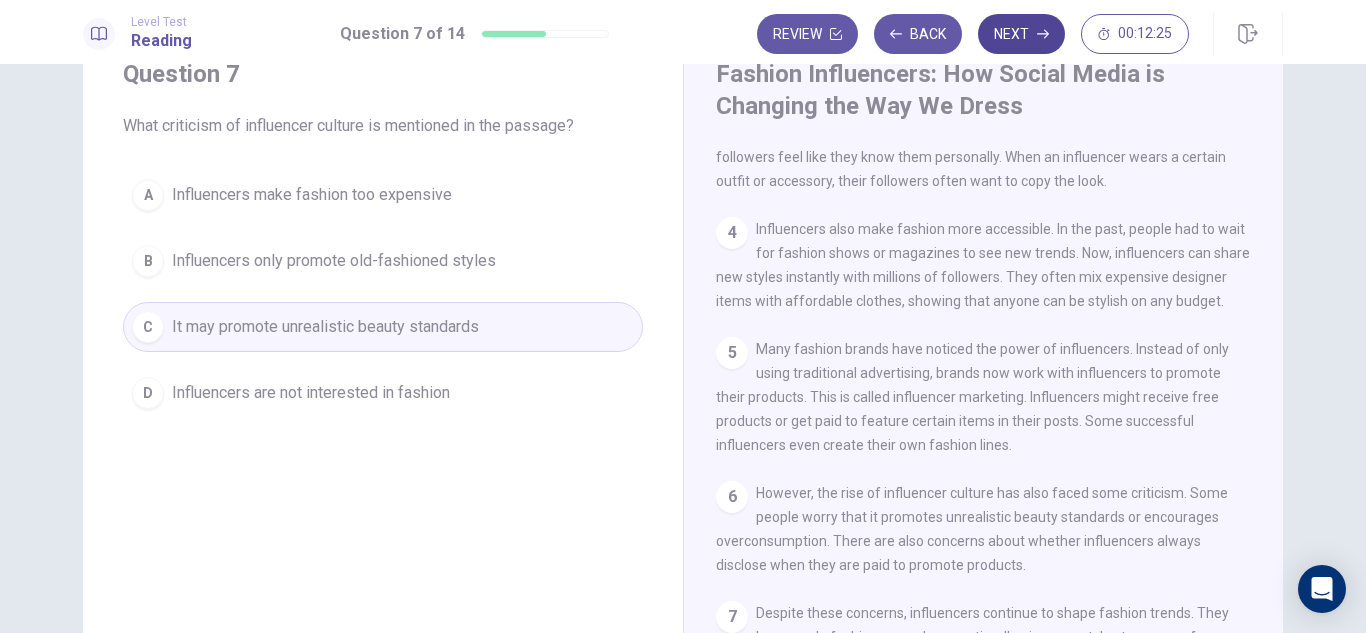 click on "Next" at bounding box center [1021, 34] 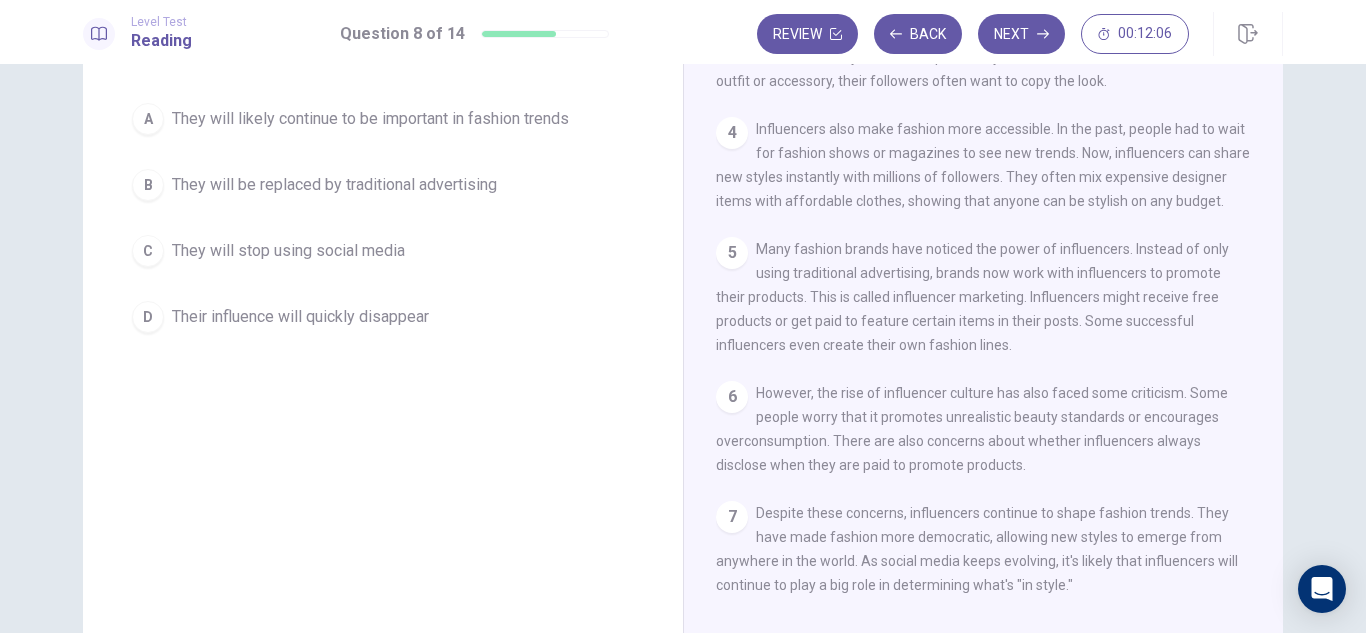 scroll, scrollTop: 78, scrollLeft: 0, axis: vertical 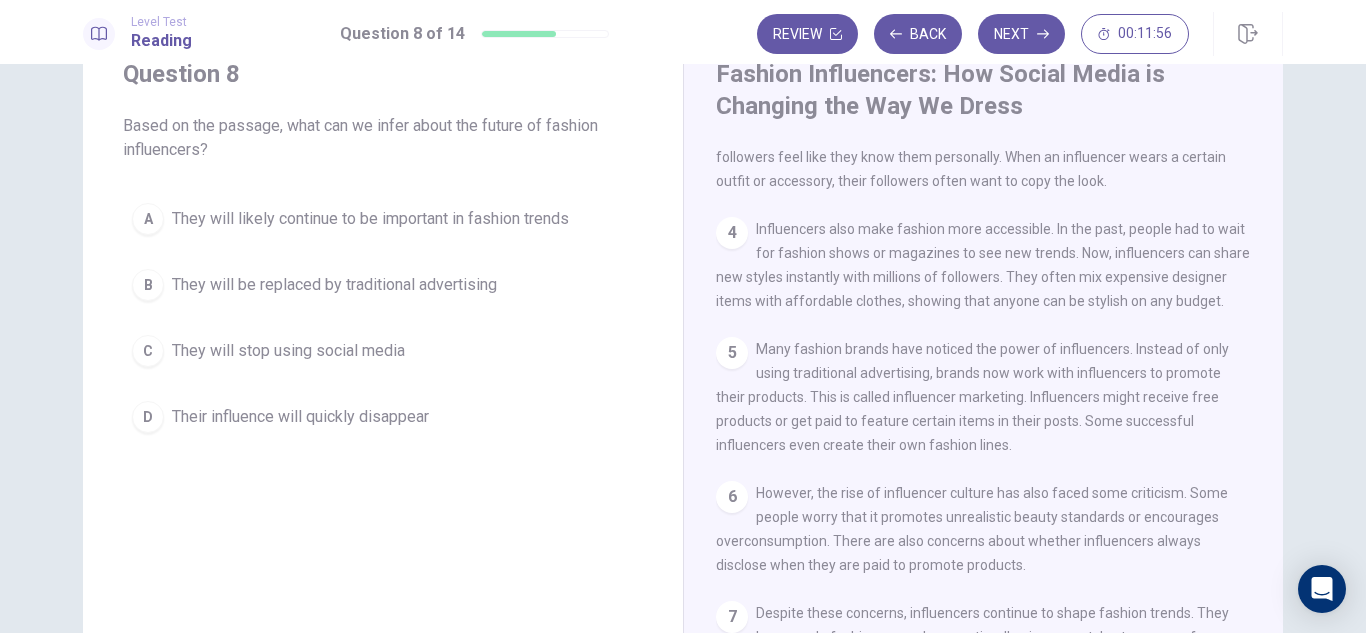 click on "They will likely continue to be important in fashion trends" at bounding box center [370, 219] 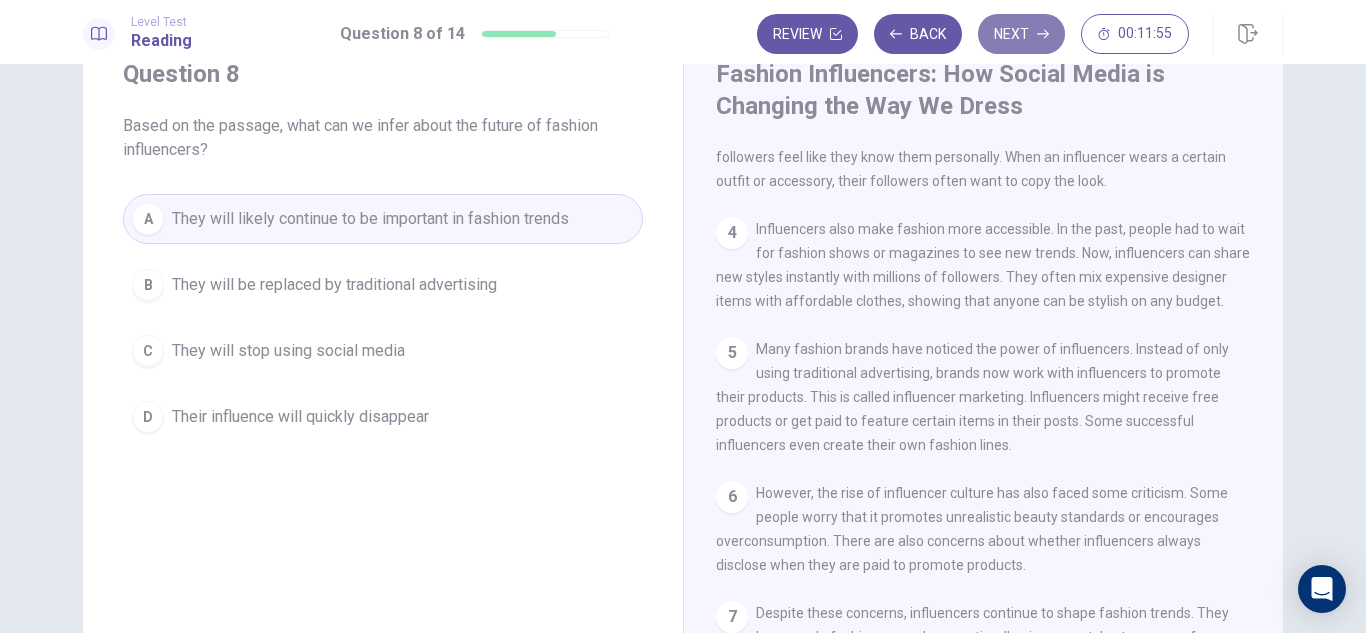 click on "Next" at bounding box center (1021, 34) 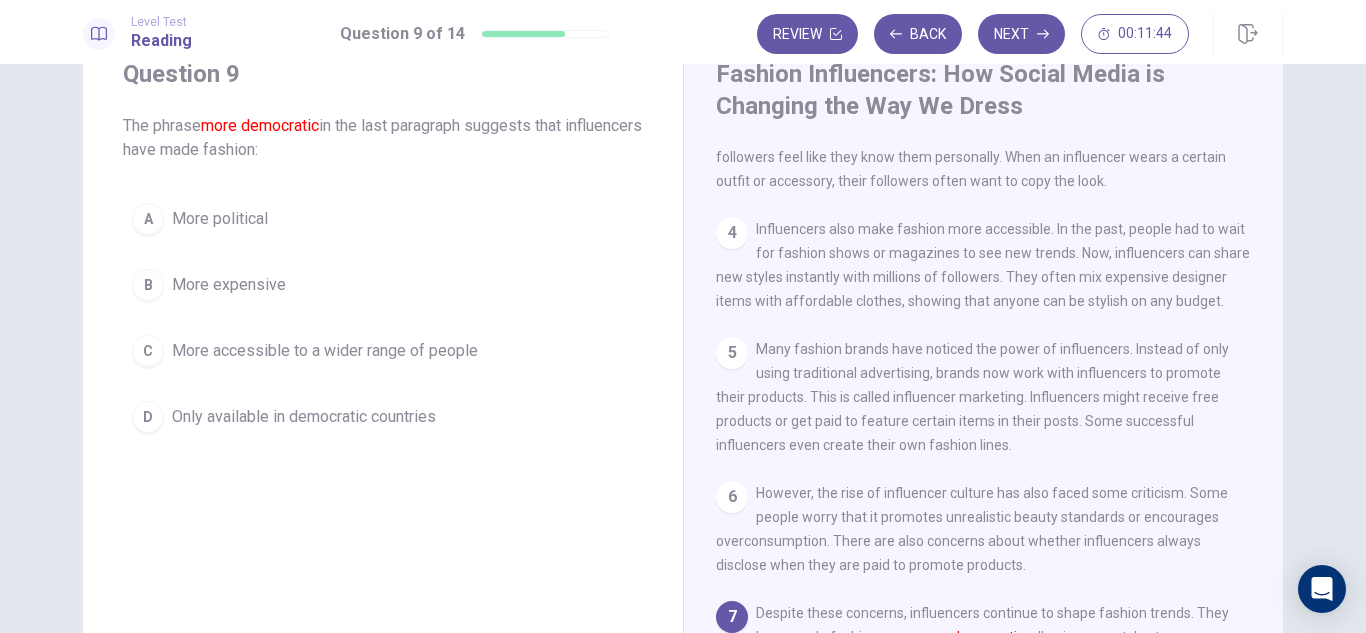 scroll, scrollTop: 178, scrollLeft: 0, axis: vertical 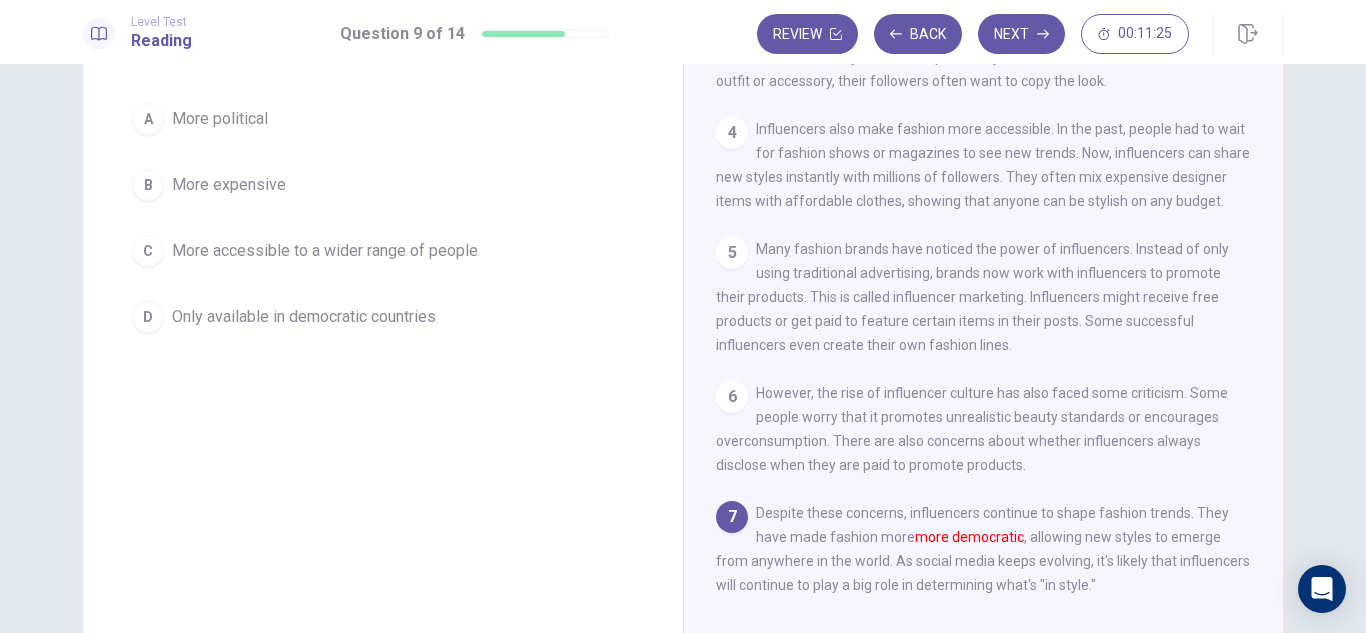 click on "More political" at bounding box center (220, 119) 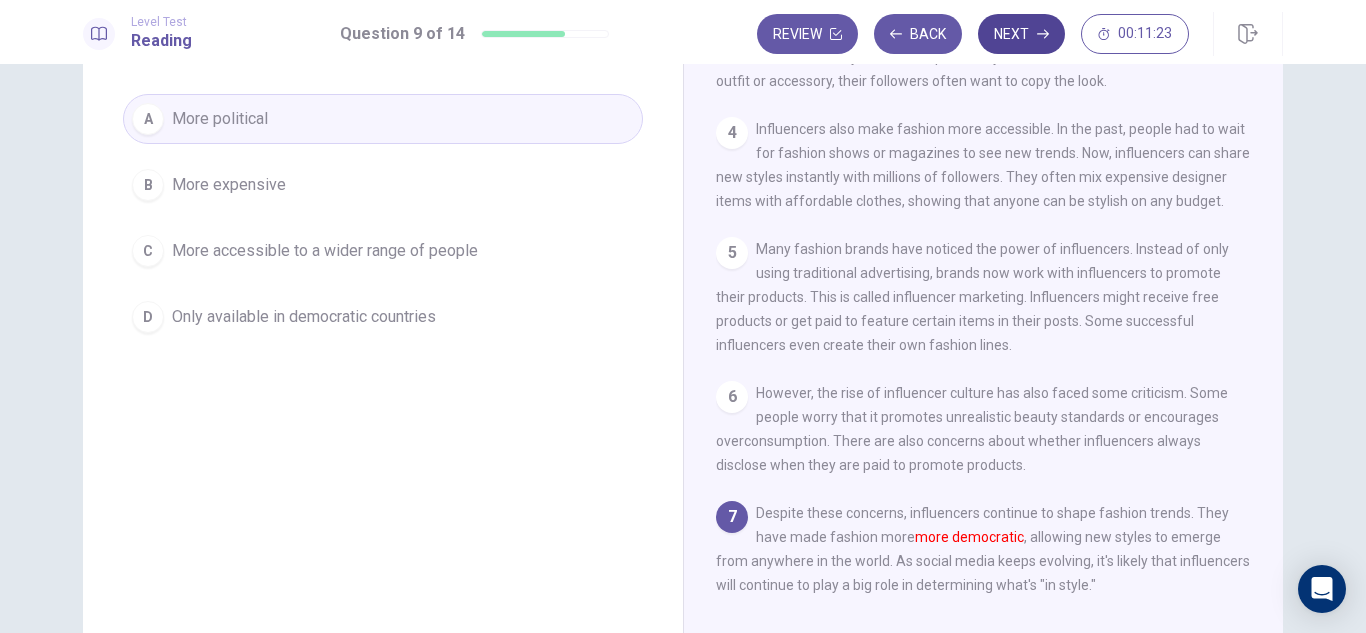 click on "Next" at bounding box center [1021, 34] 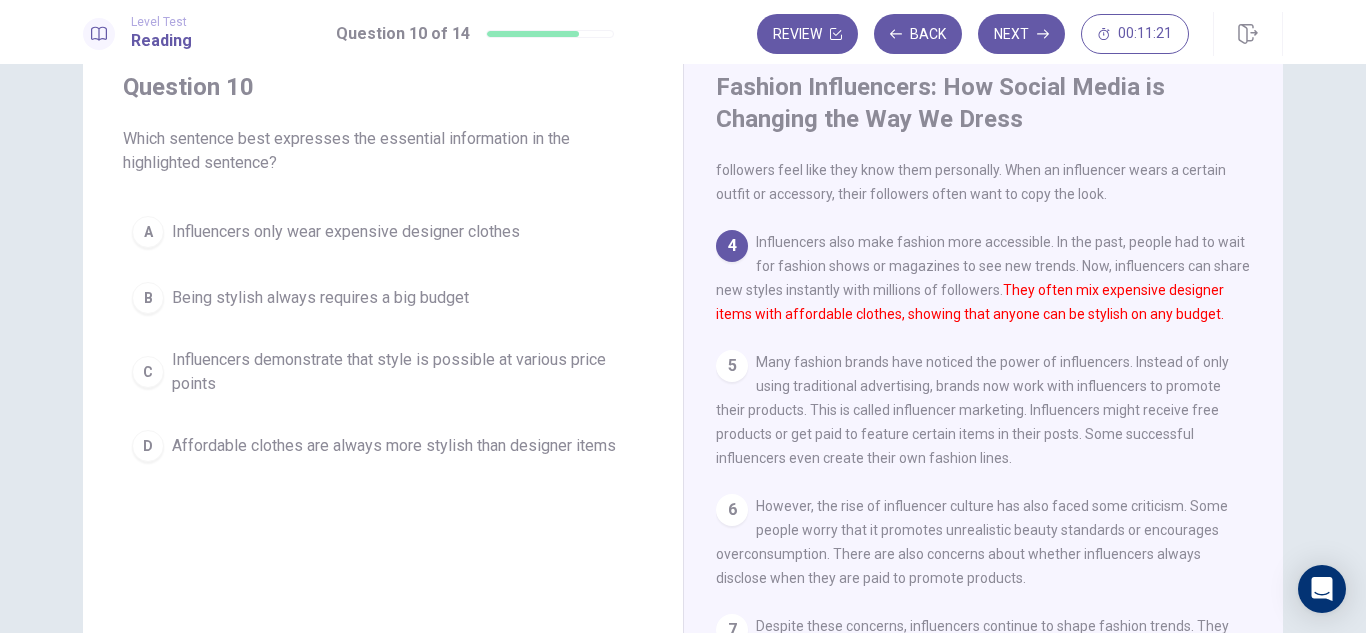 scroll, scrollTop: 100, scrollLeft: 0, axis: vertical 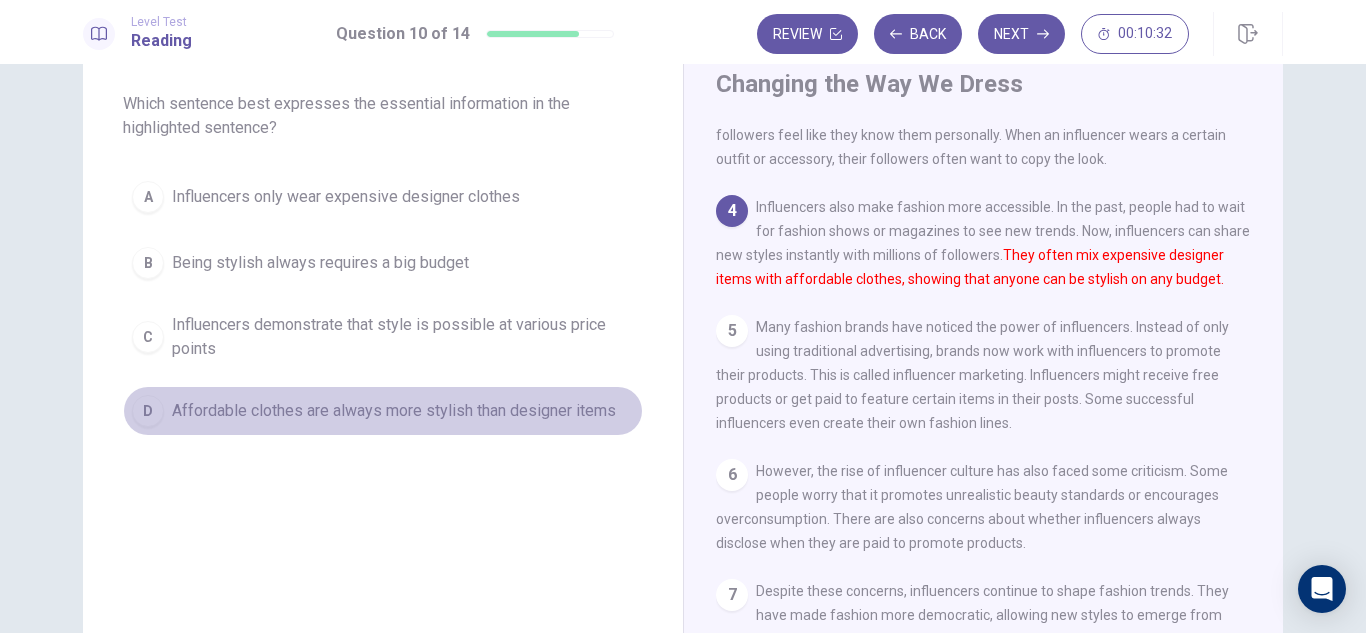 click on "Affordable clothes are always more stylish than designer items" at bounding box center (394, 411) 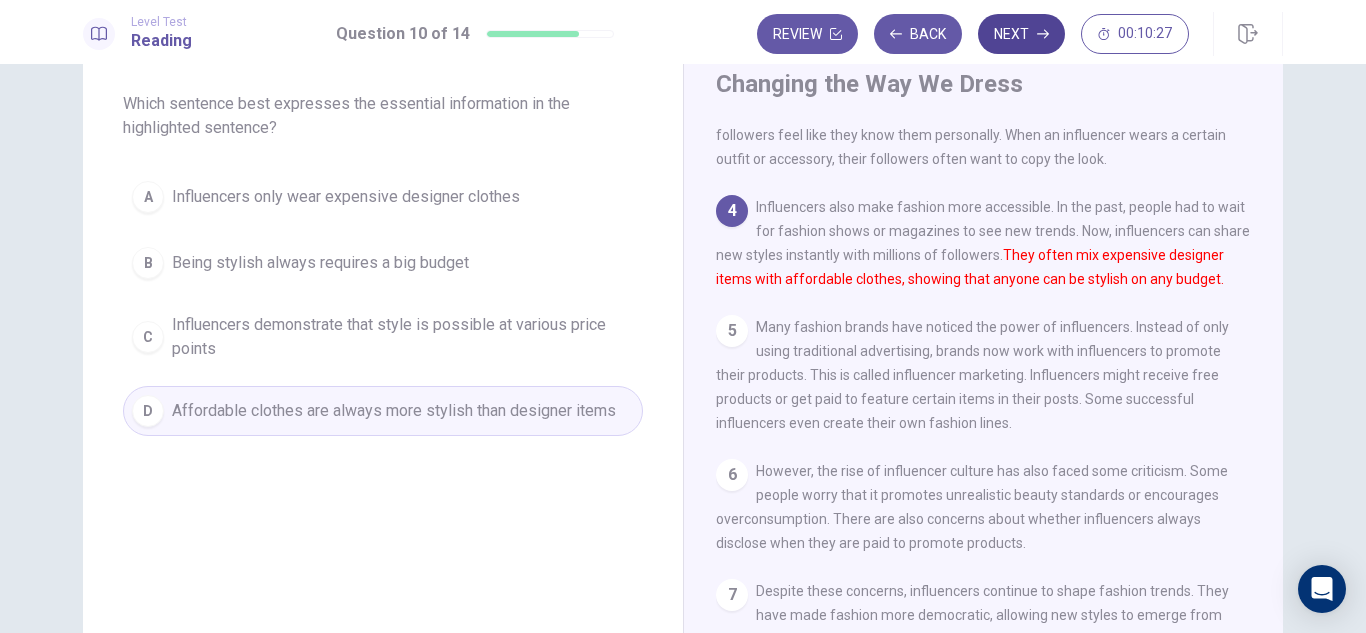 click on "Next" at bounding box center [1021, 34] 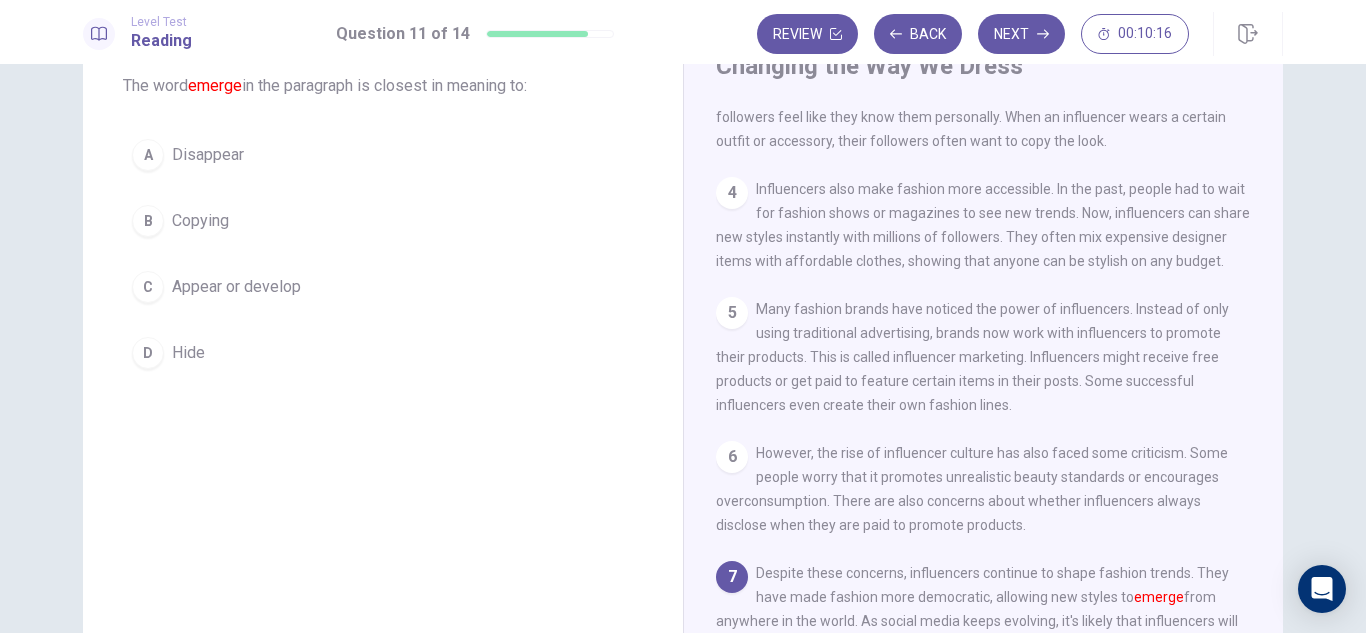 scroll, scrollTop: 100, scrollLeft: 0, axis: vertical 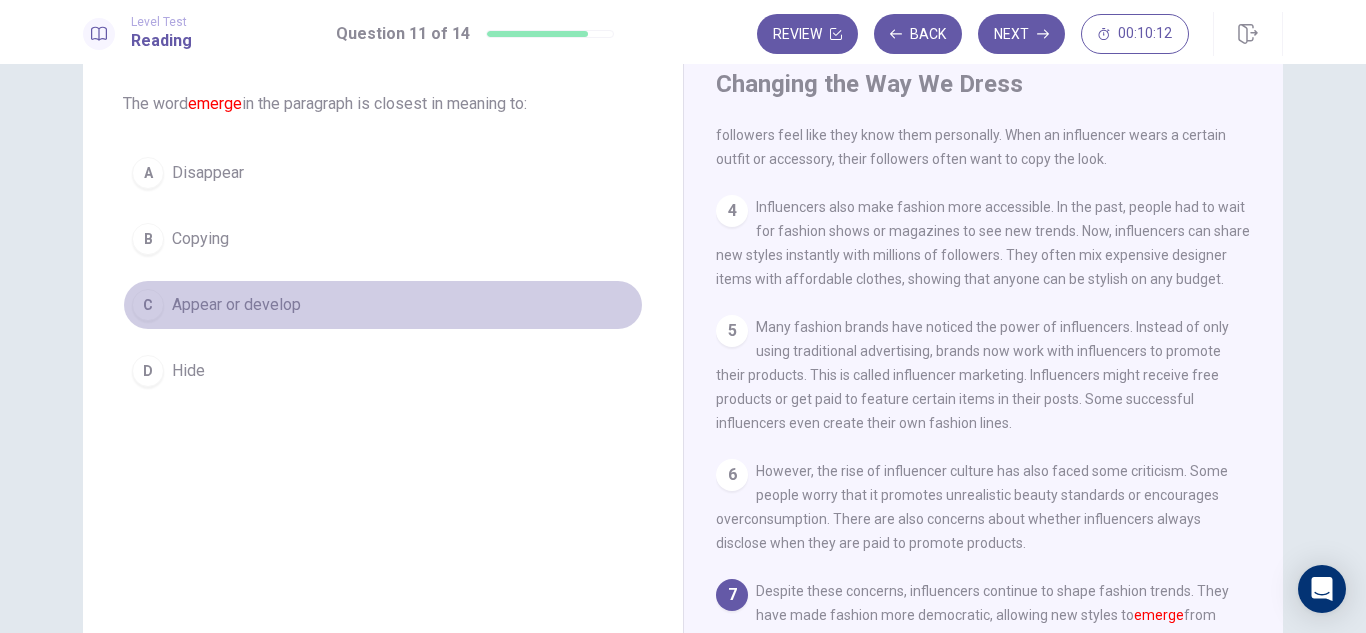 click on "Appear or develop" at bounding box center [236, 305] 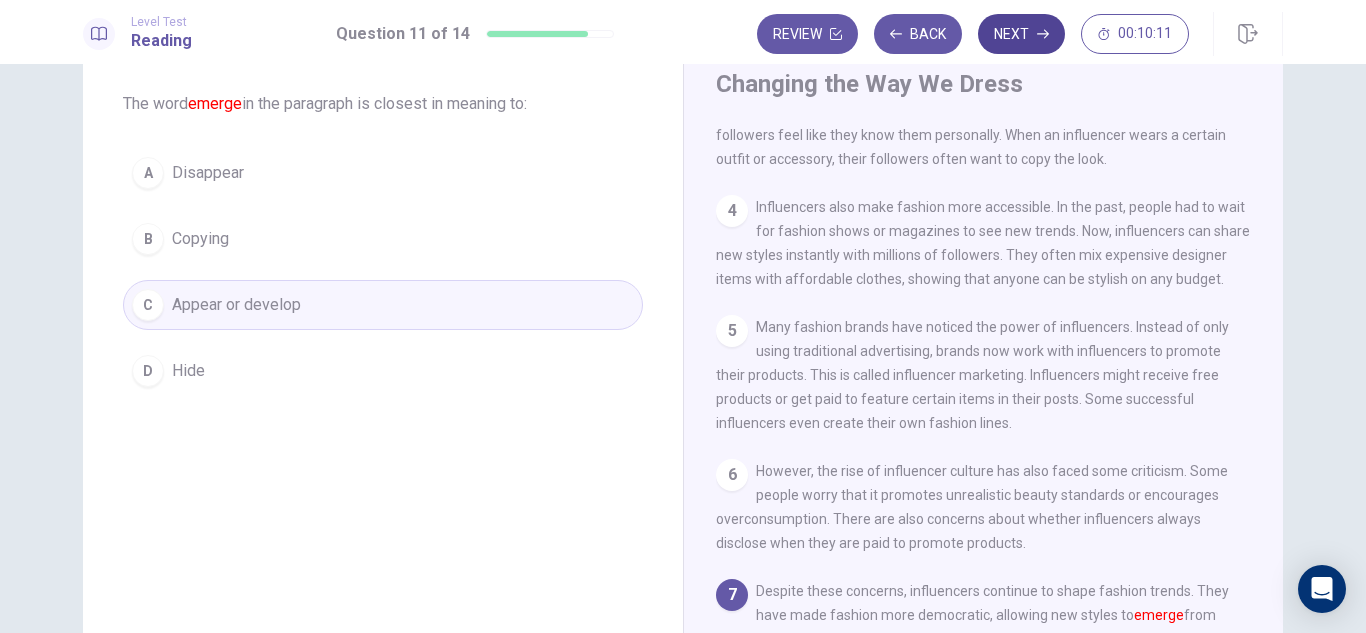 click on "Next" at bounding box center [1021, 34] 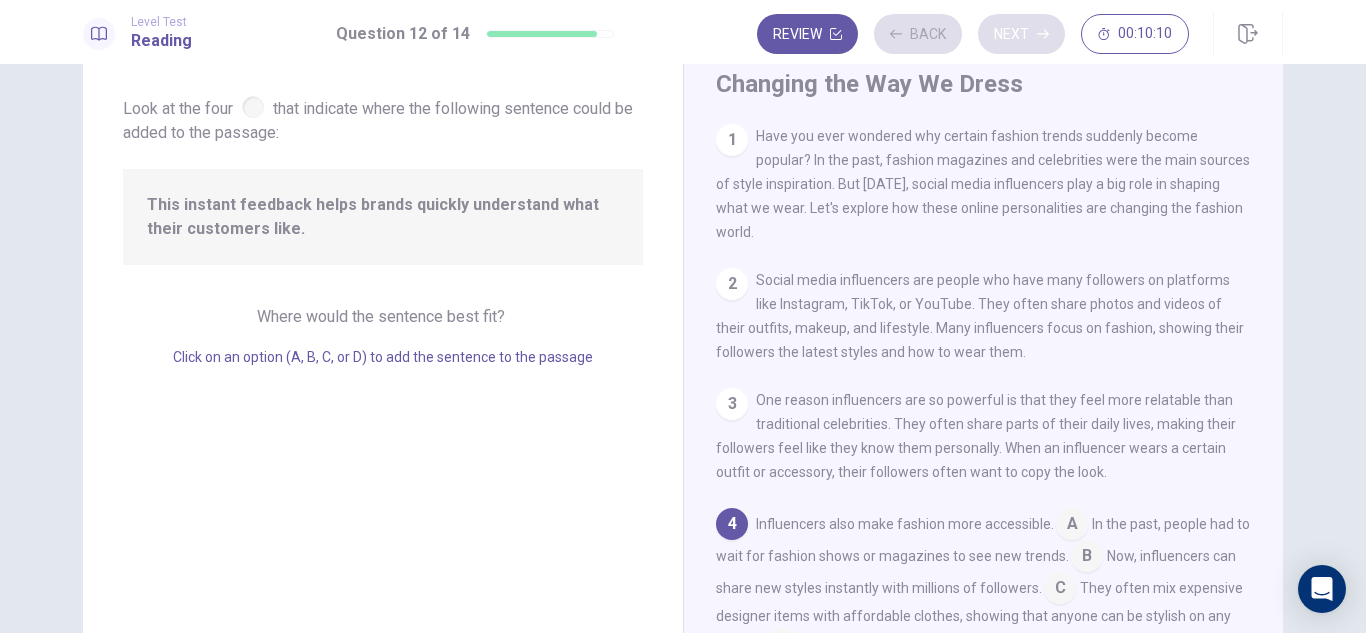 scroll, scrollTop: 174, scrollLeft: 0, axis: vertical 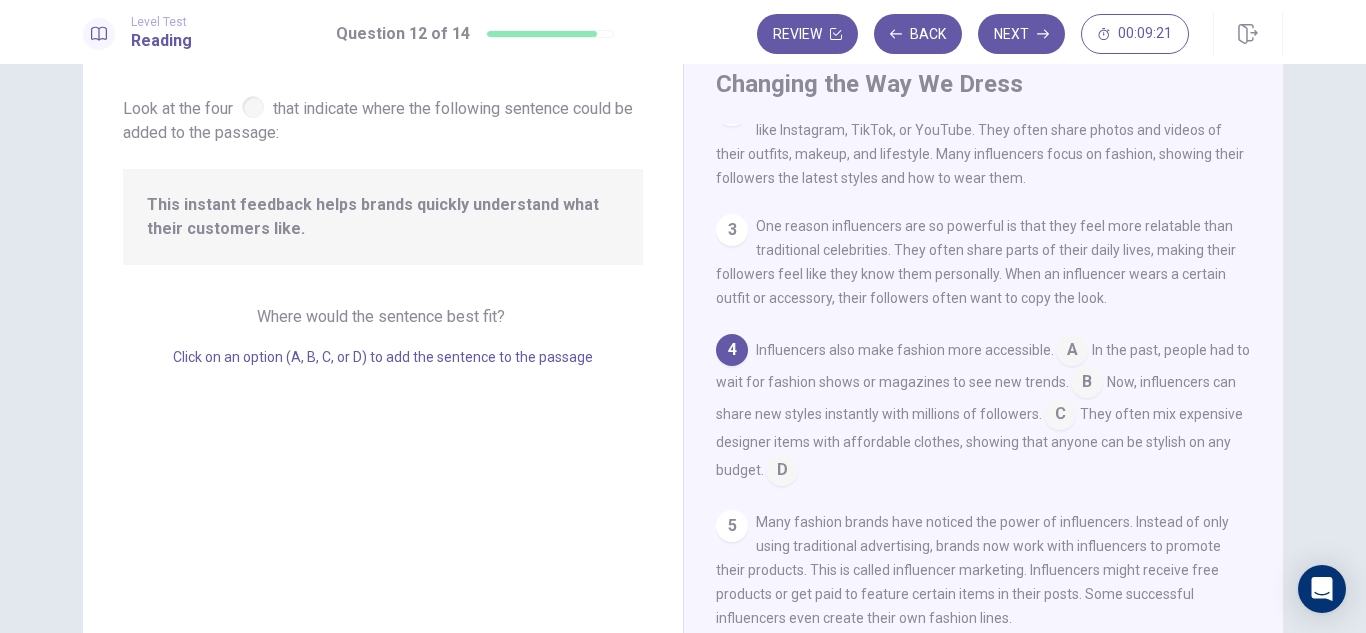 click at bounding box center [1060, 416] 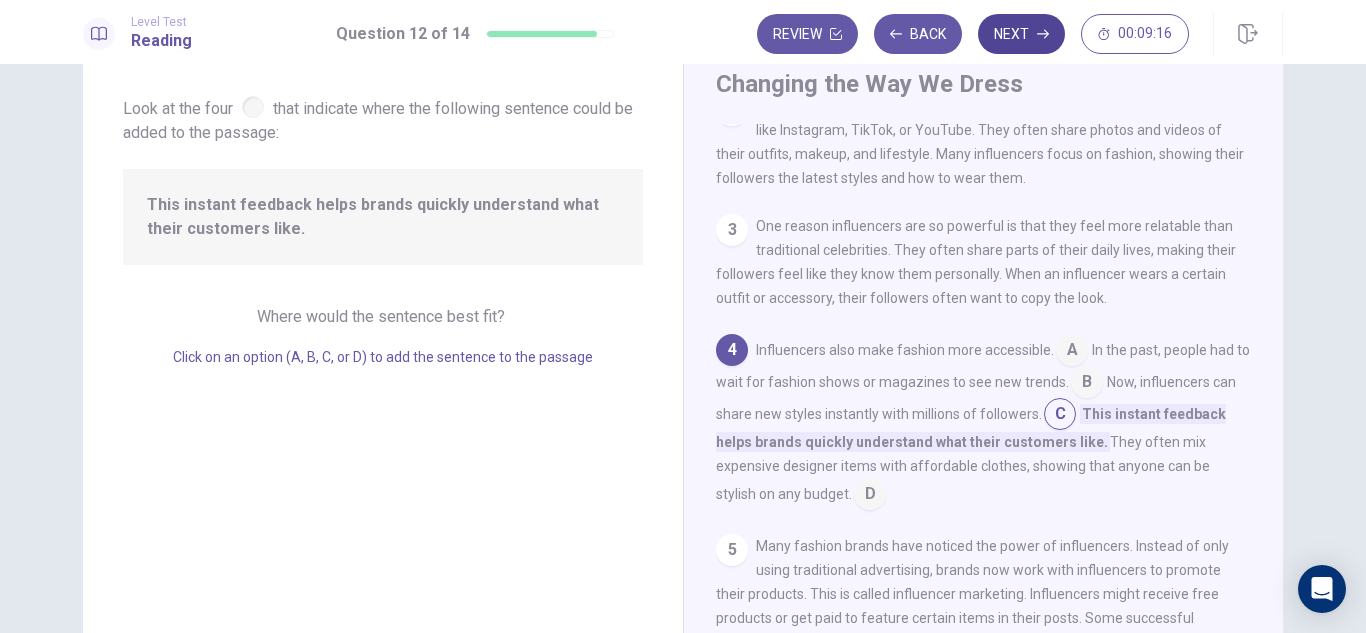click on "Next" at bounding box center (1021, 34) 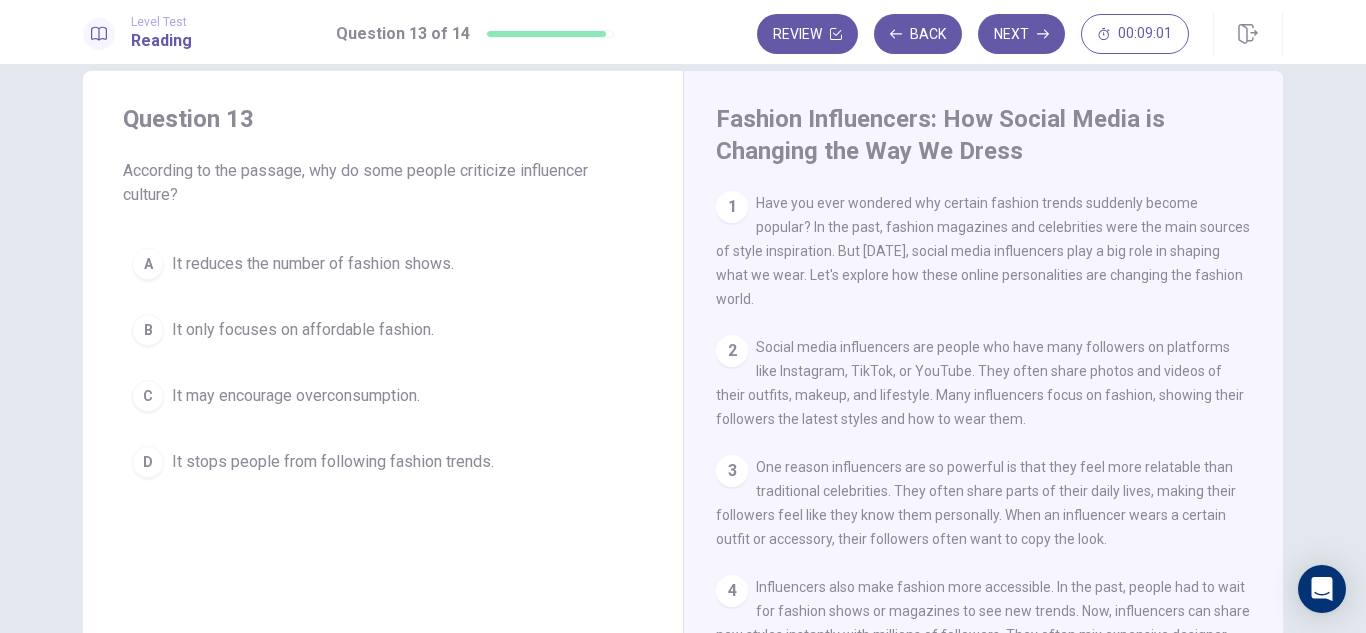 scroll, scrollTop: 0, scrollLeft: 0, axis: both 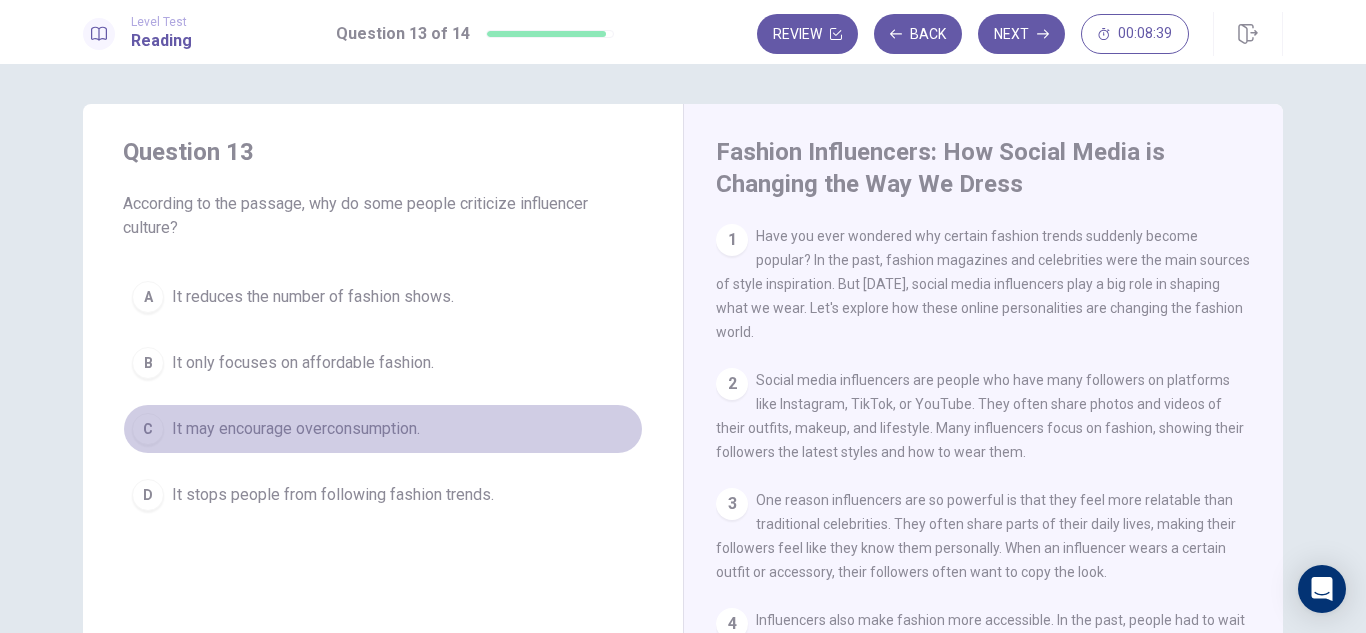 click on "It may encourage overconsumption." at bounding box center [296, 429] 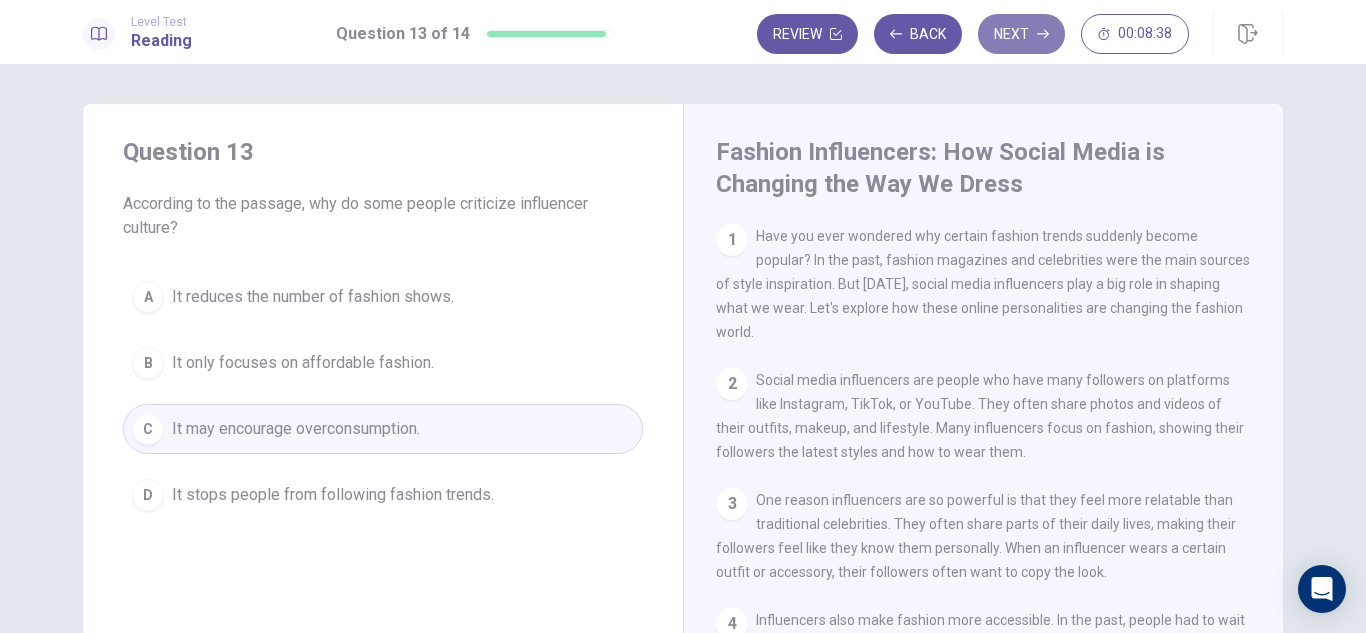 click on "Next" at bounding box center (1021, 34) 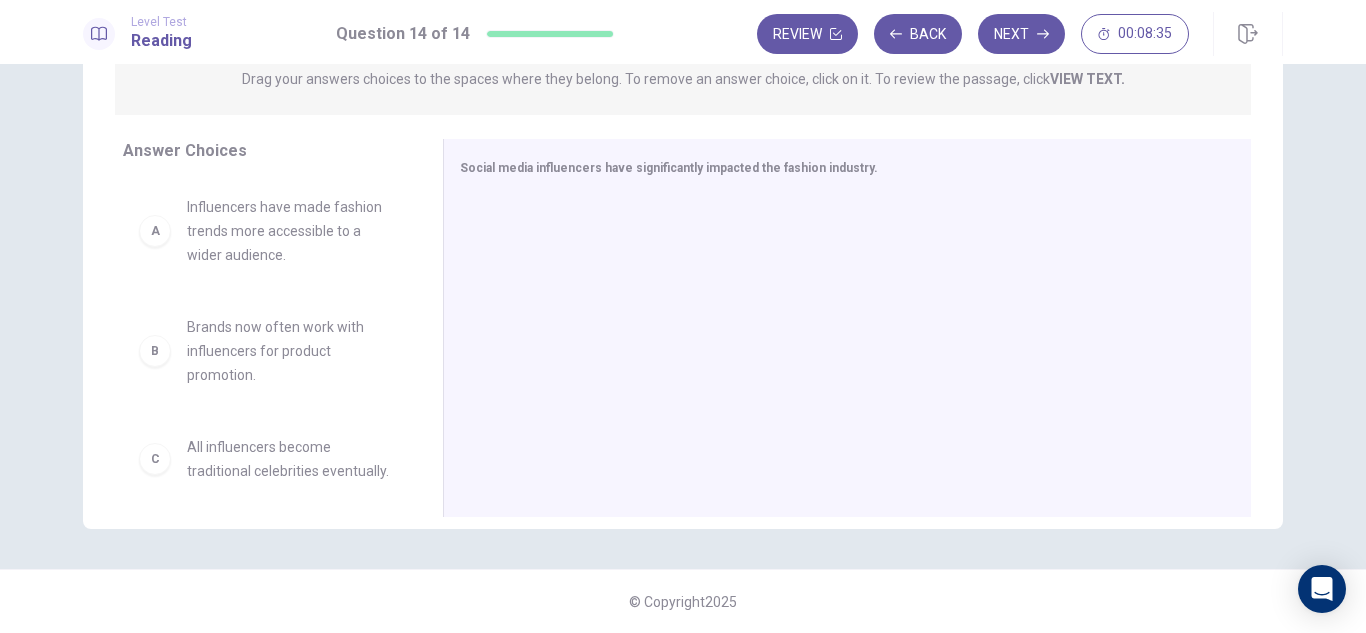 scroll, scrollTop: 170, scrollLeft: 0, axis: vertical 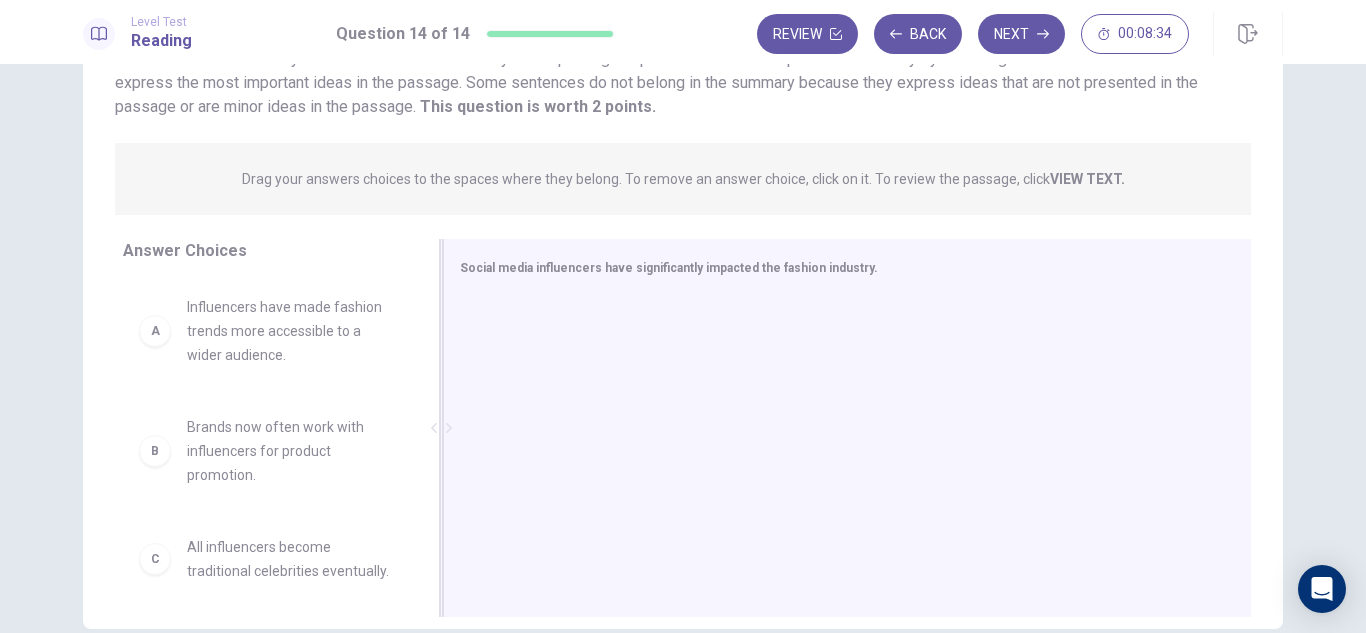 click on "Social media influencers have significantly impacted the fashion industry." at bounding box center (847, 428) 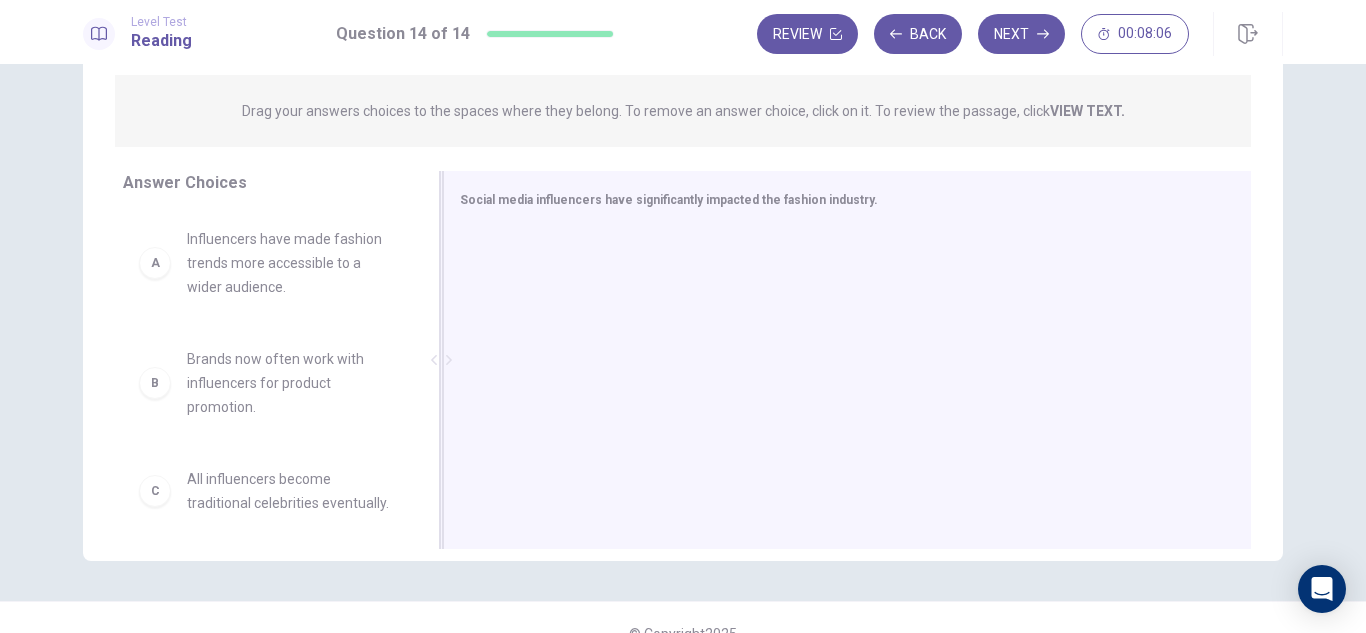 scroll, scrollTop: 270, scrollLeft: 0, axis: vertical 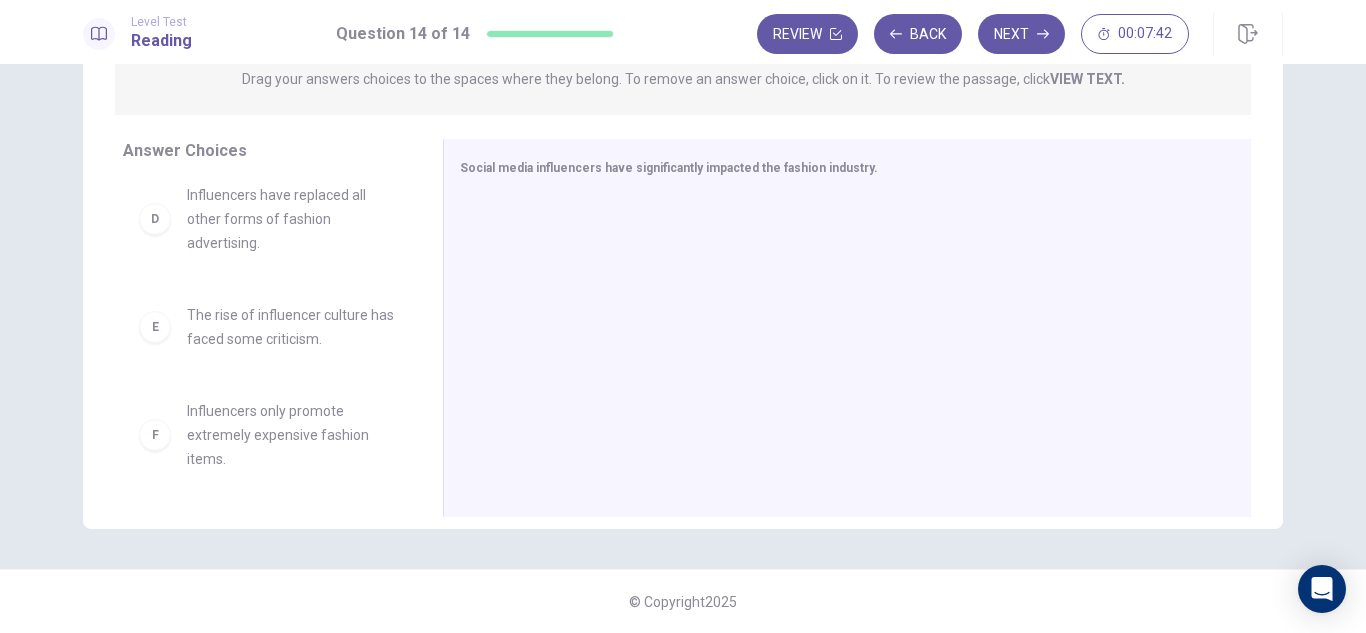 click on "The rise of influencer culture has faced some criticism." at bounding box center [291, 327] 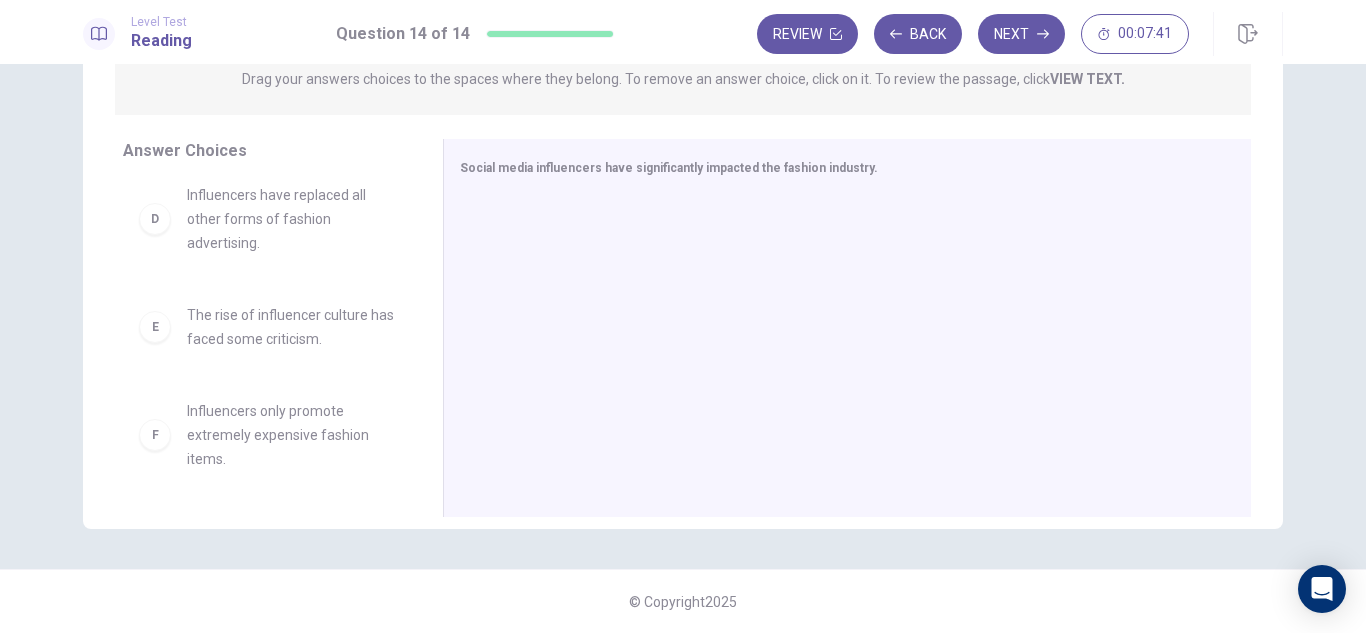 click on "E" at bounding box center (155, 327) 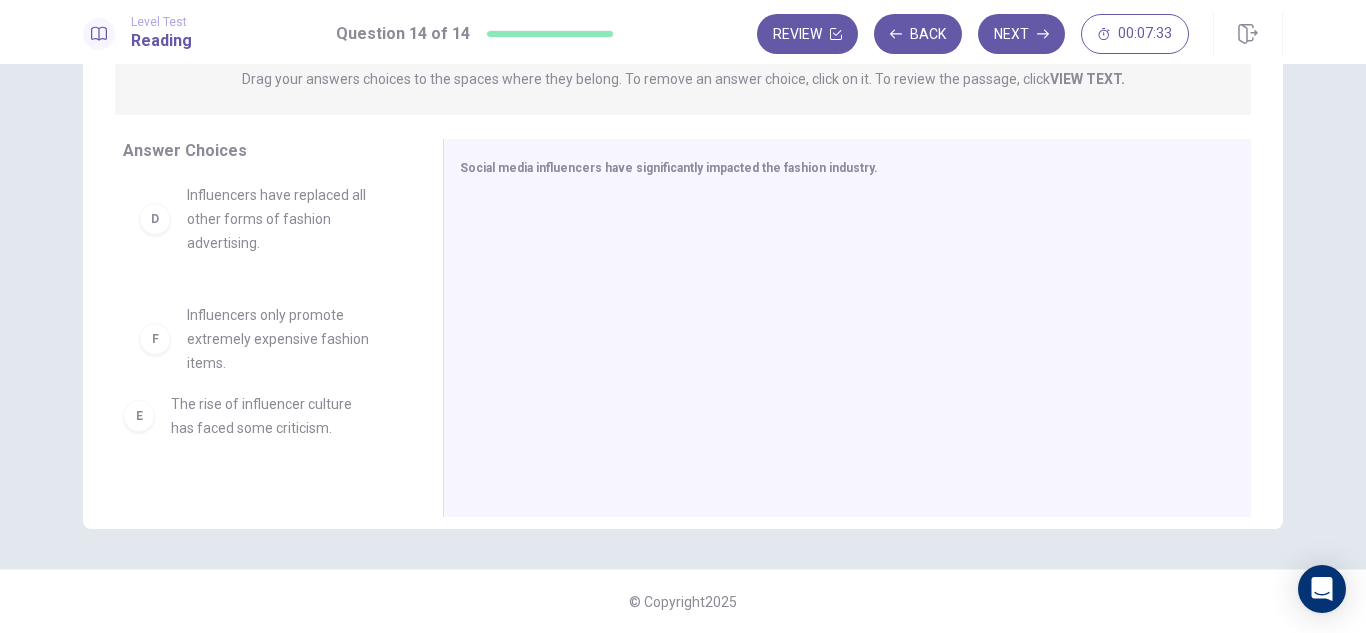 drag, startPoint x: 184, startPoint y: 331, endPoint x: 158, endPoint y: 422, distance: 94.641426 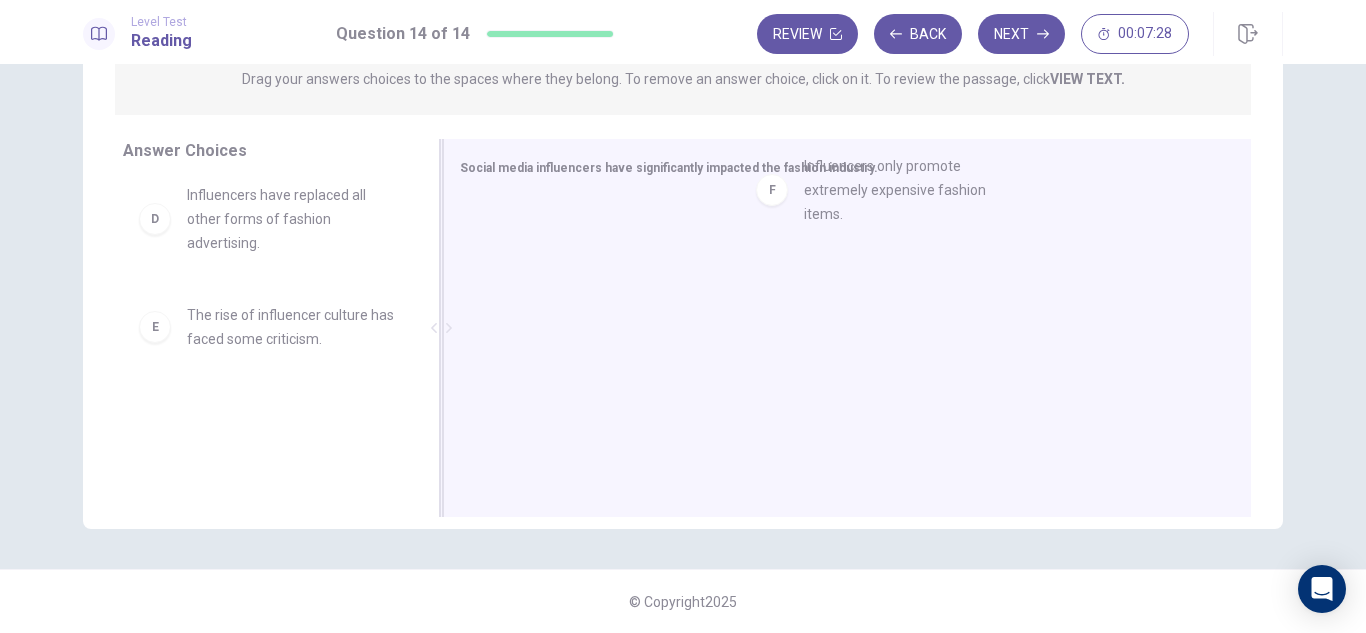 drag, startPoint x: 214, startPoint y: 445, endPoint x: 831, endPoint y: 223, distance: 655.72327 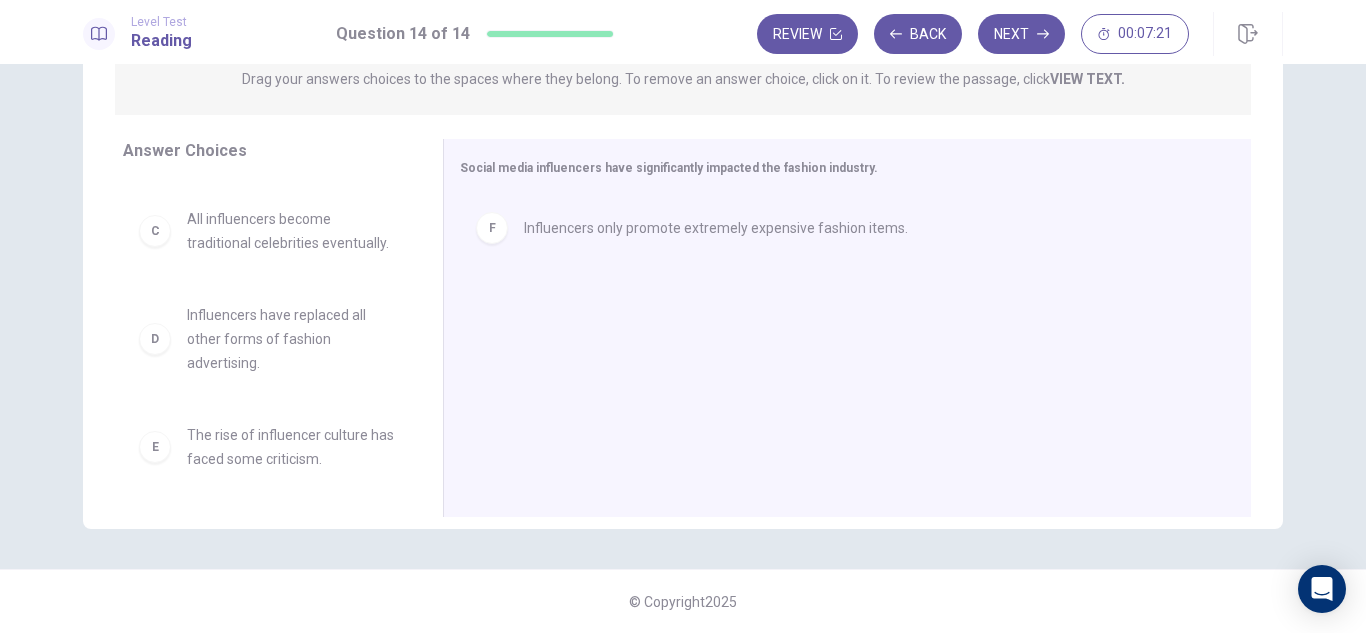 scroll, scrollTop: 252, scrollLeft: 0, axis: vertical 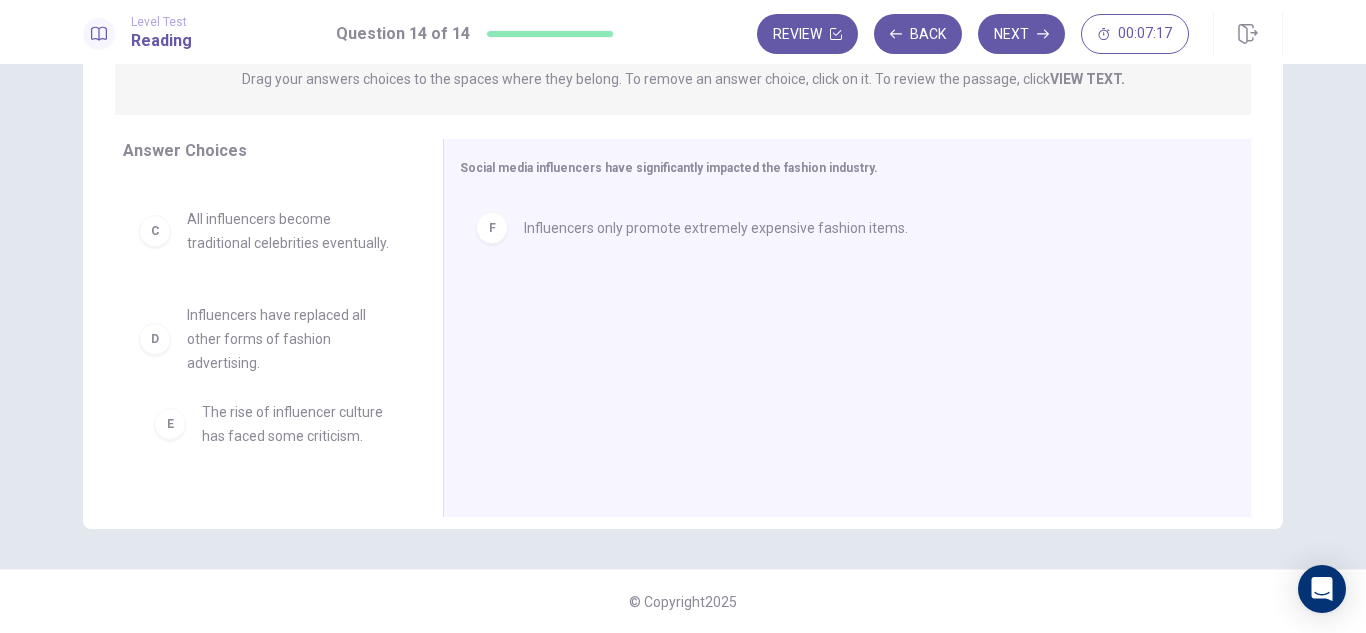 drag, startPoint x: 274, startPoint y: 461, endPoint x: 314, endPoint y: 438, distance: 46.141087 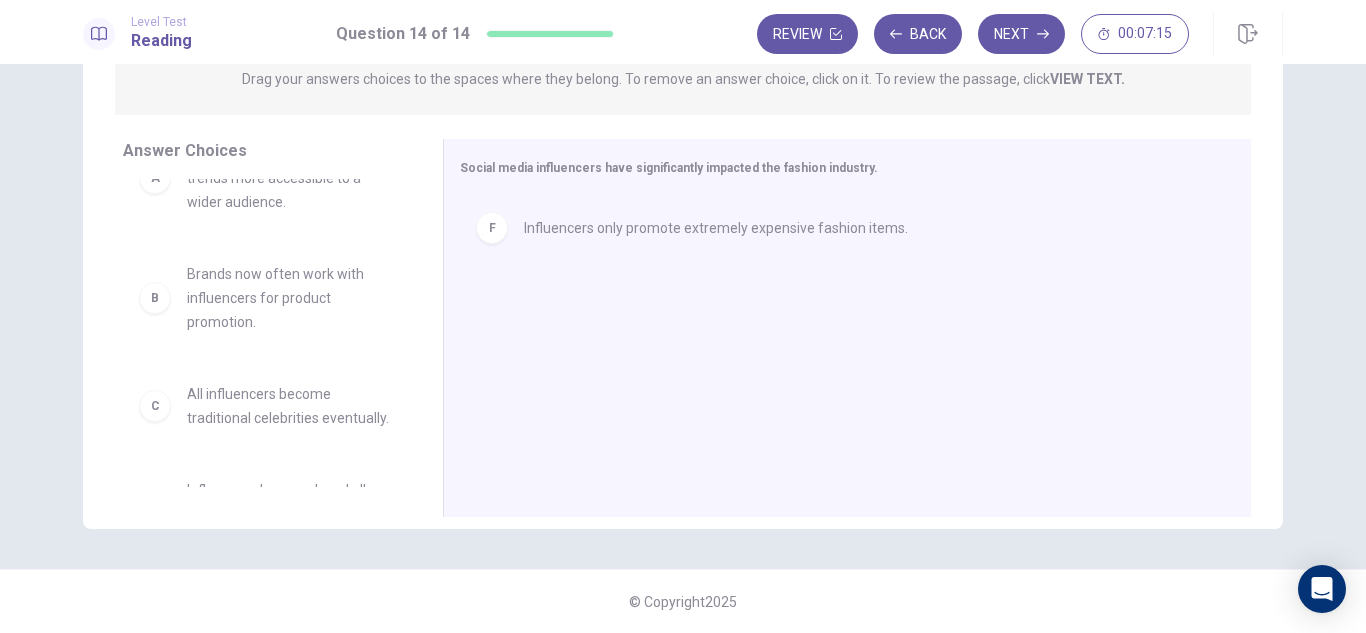 scroll, scrollTop: 52, scrollLeft: 0, axis: vertical 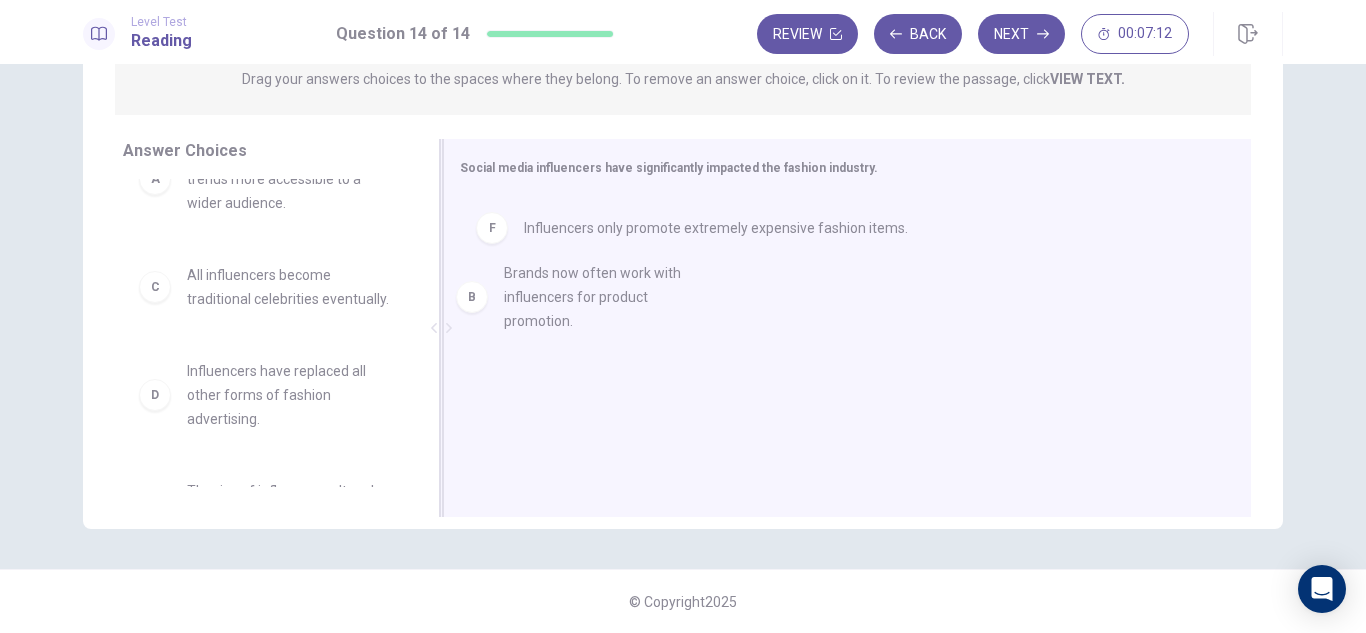 drag, startPoint x: 254, startPoint y: 321, endPoint x: 590, endPoint y: 320, distance: 336.0015 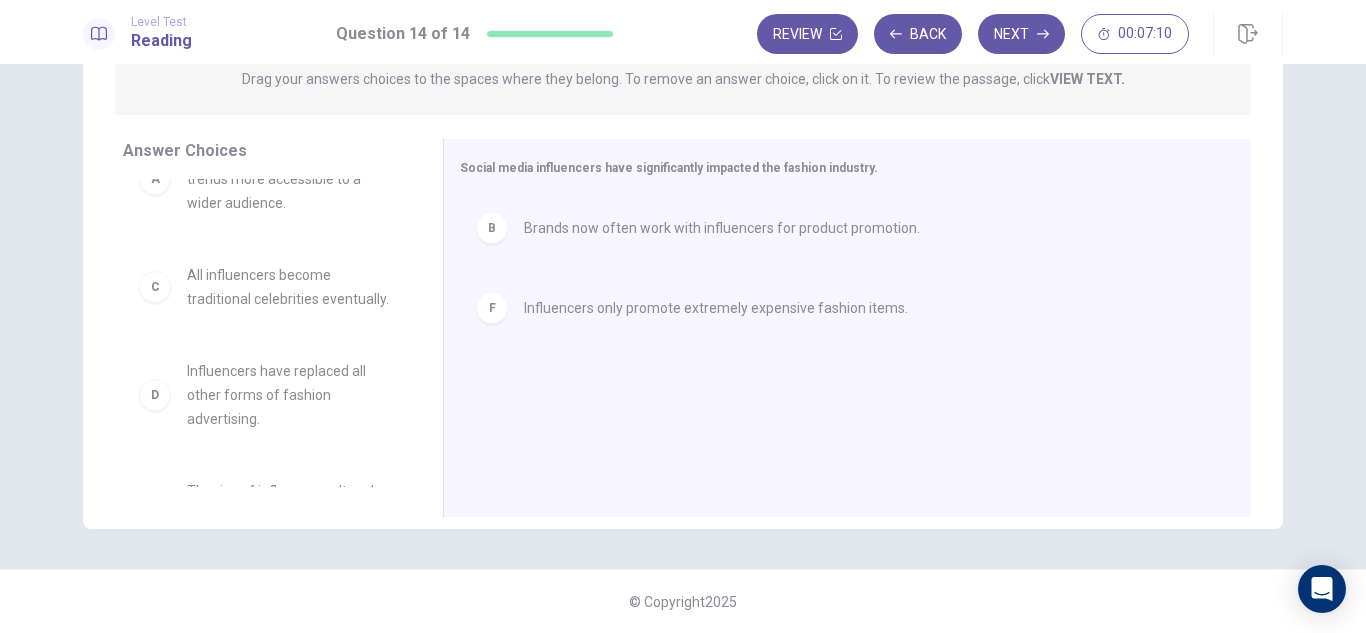 scroll, scrollTop: 0, scrollLeft: 0, axis: both 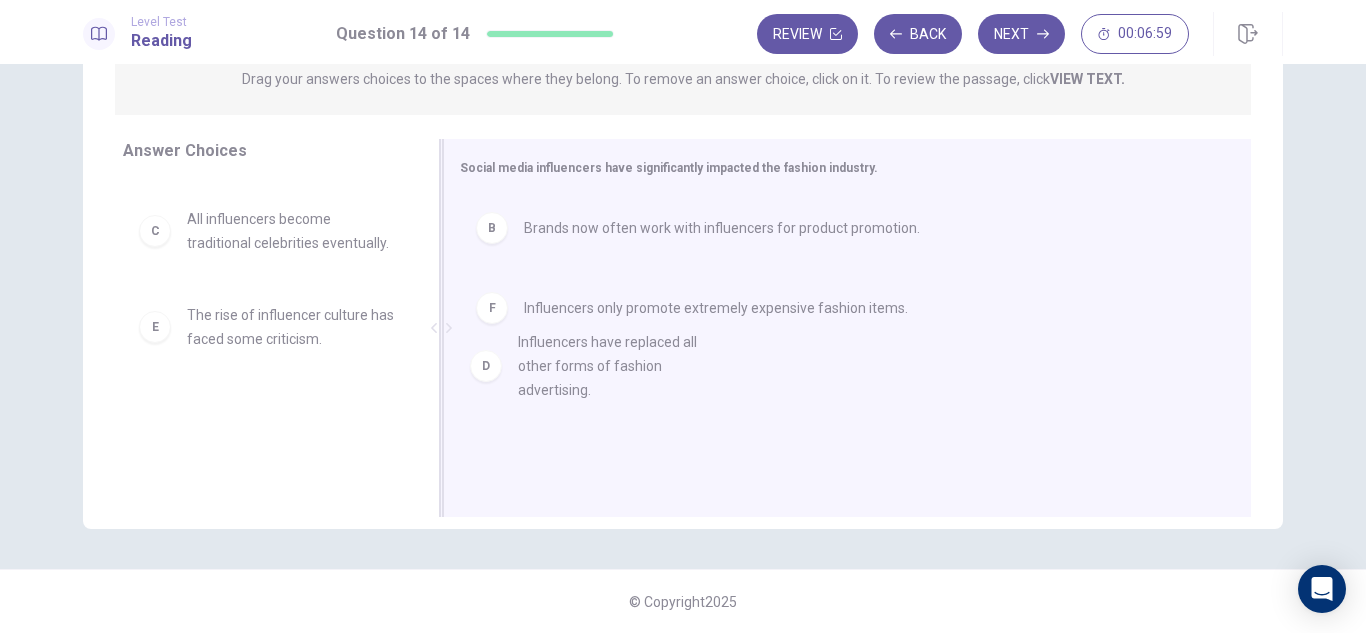 drag, startPoint x: 274, startPoint y: 348, endPoint x: 623, endPoint y: 375, distance: 350.04285 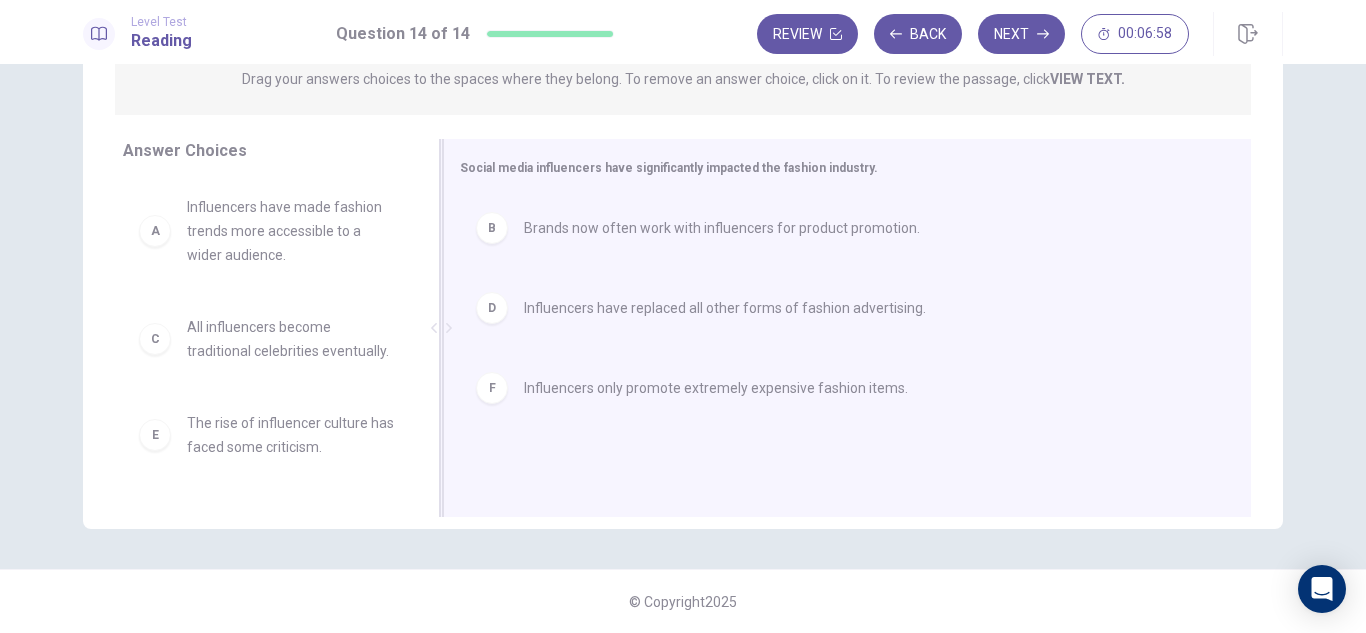 scroll, scrollTop: 12, scrollLeft: 0, axis: vertical 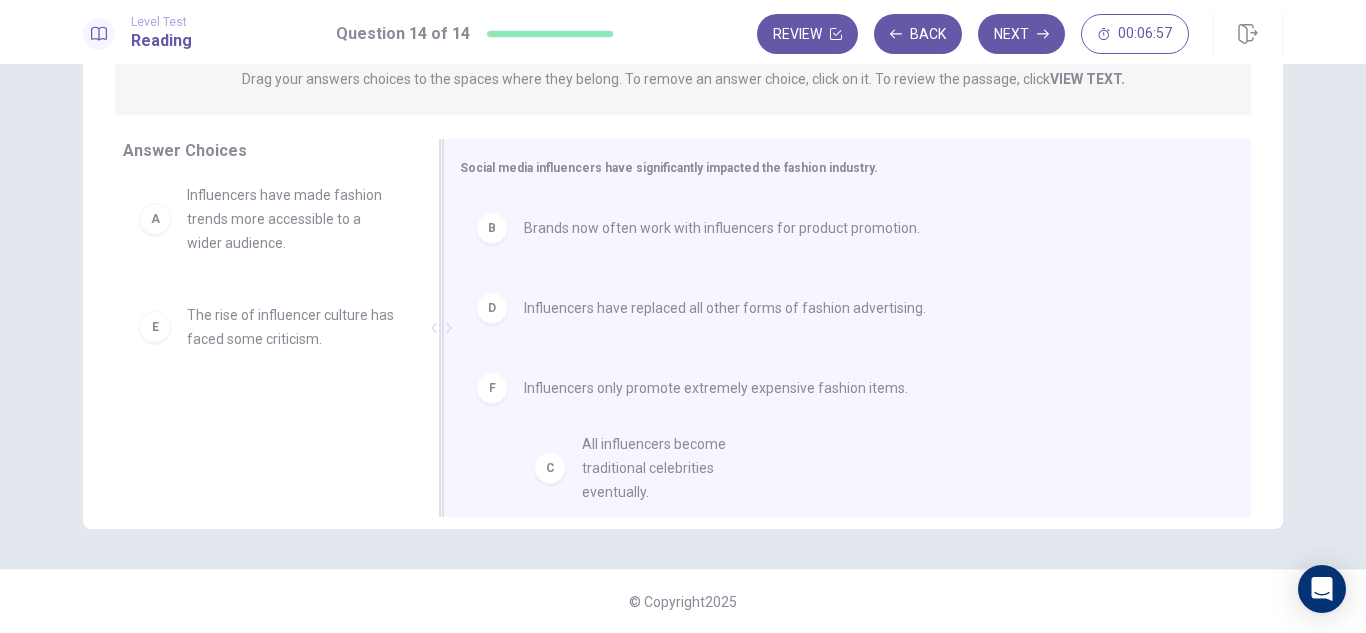 drag, startPoint x: 279, startPoint y: 355, endPoint x: 631, endPoint y: 470, distance: 370.30933 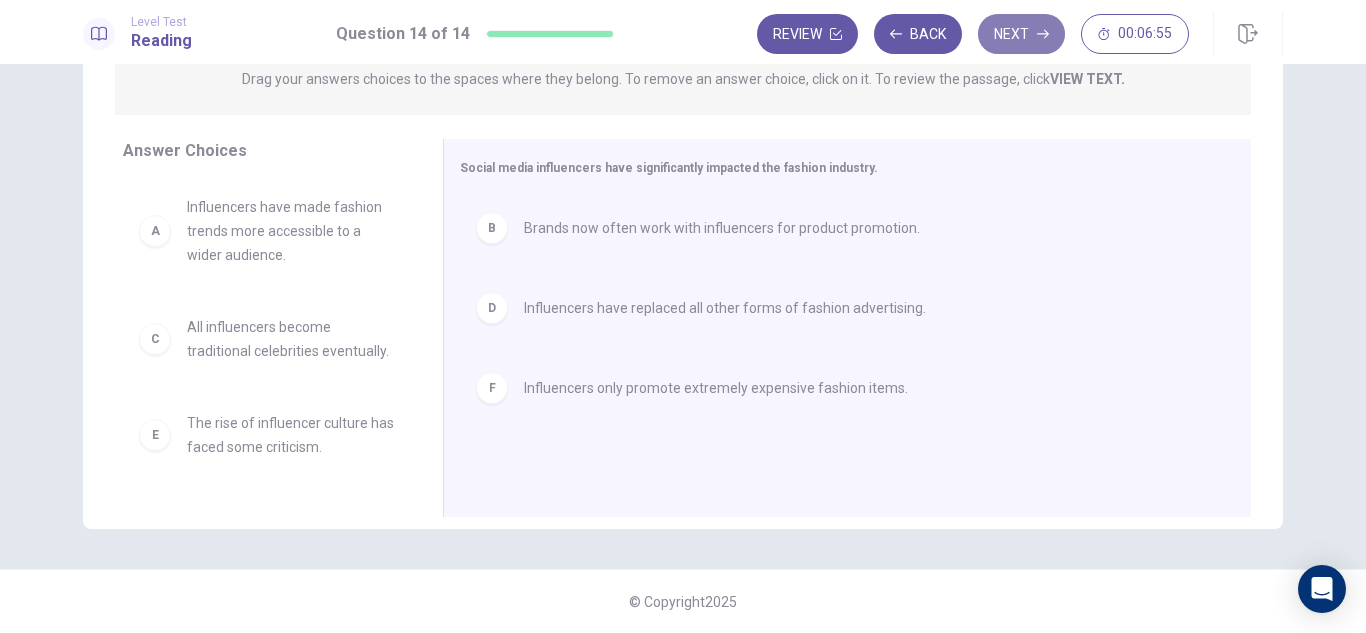 click on "Next" at bounding box center (1021, 34) 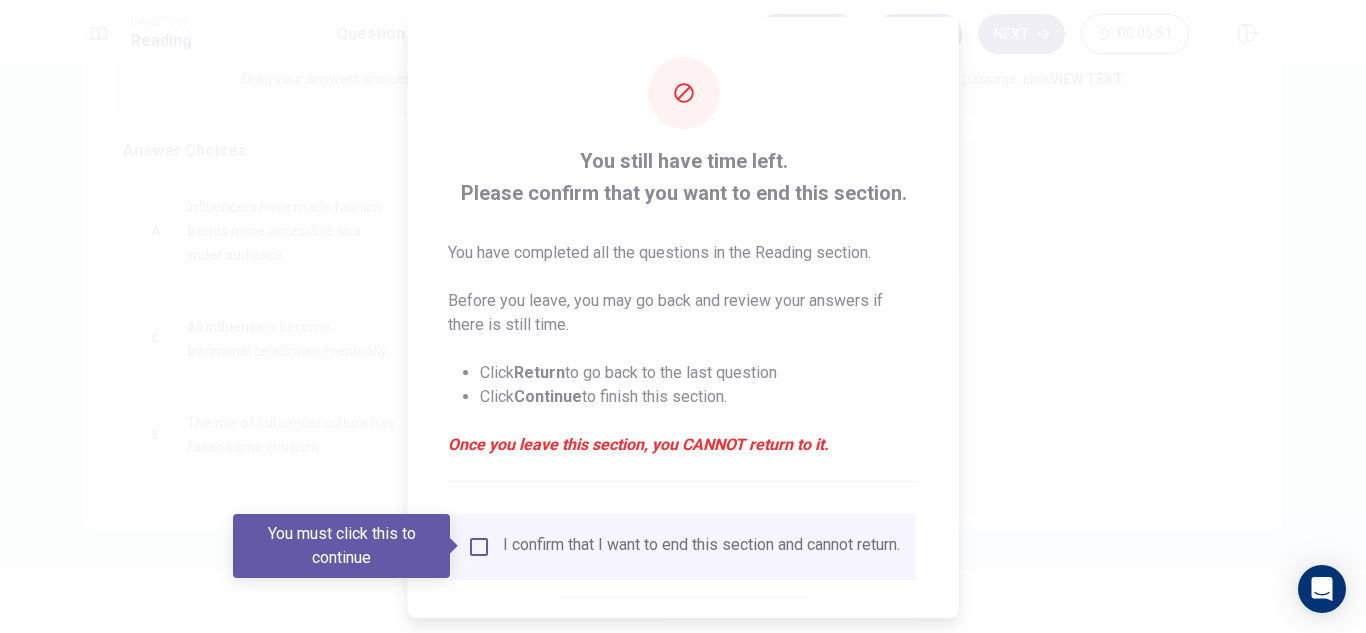 click on "I confirm that I want to end this section and cannot return." at bounding box center (683, 546) 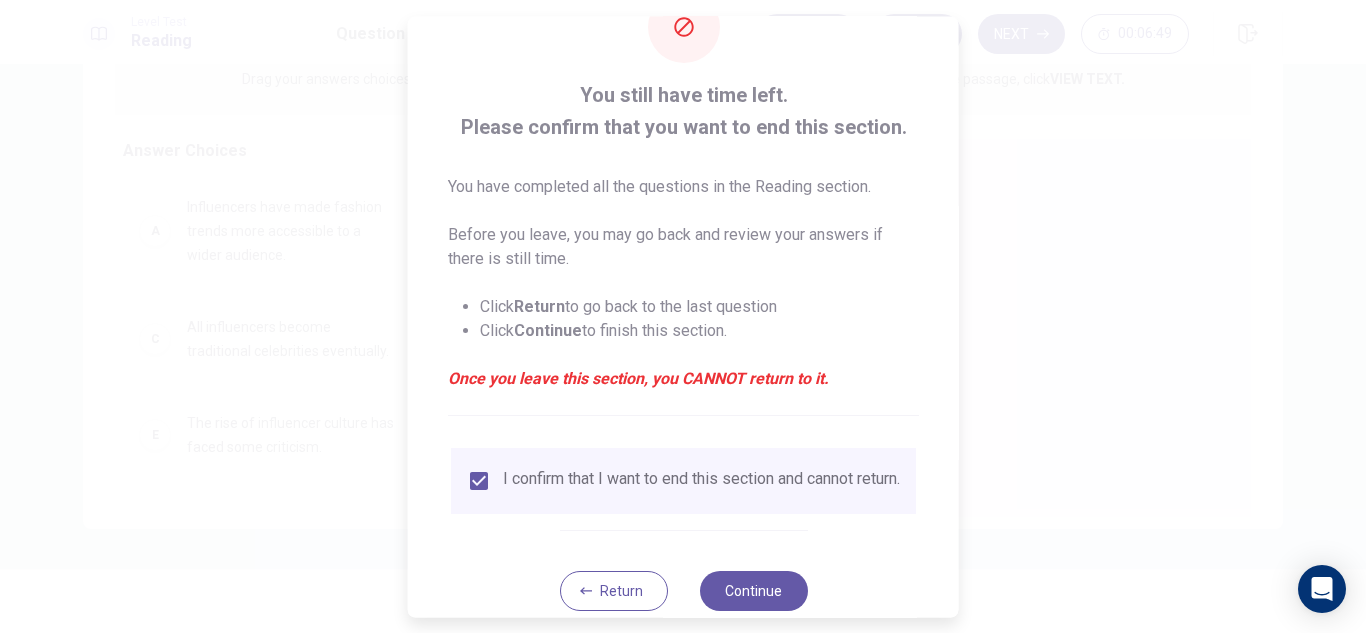 scroll, scrollTop: 113, scrollLeft: 0, axis: vertical 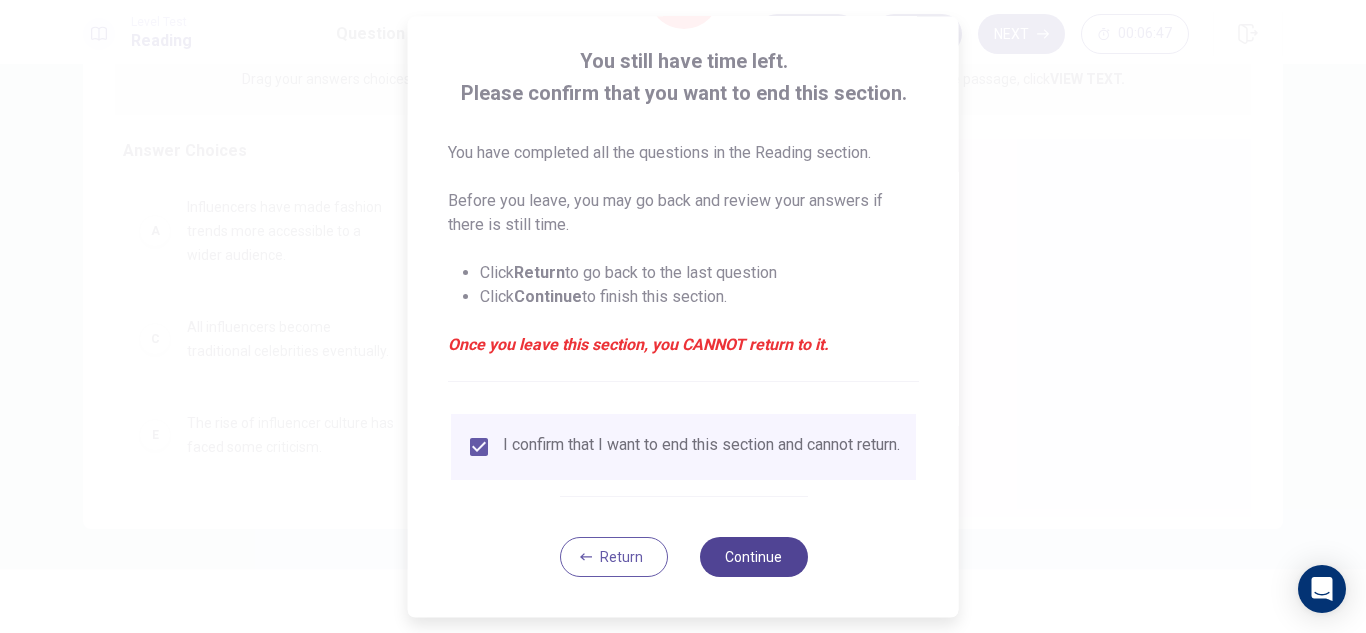 click on "Continue" at bounding box center (753, 557) 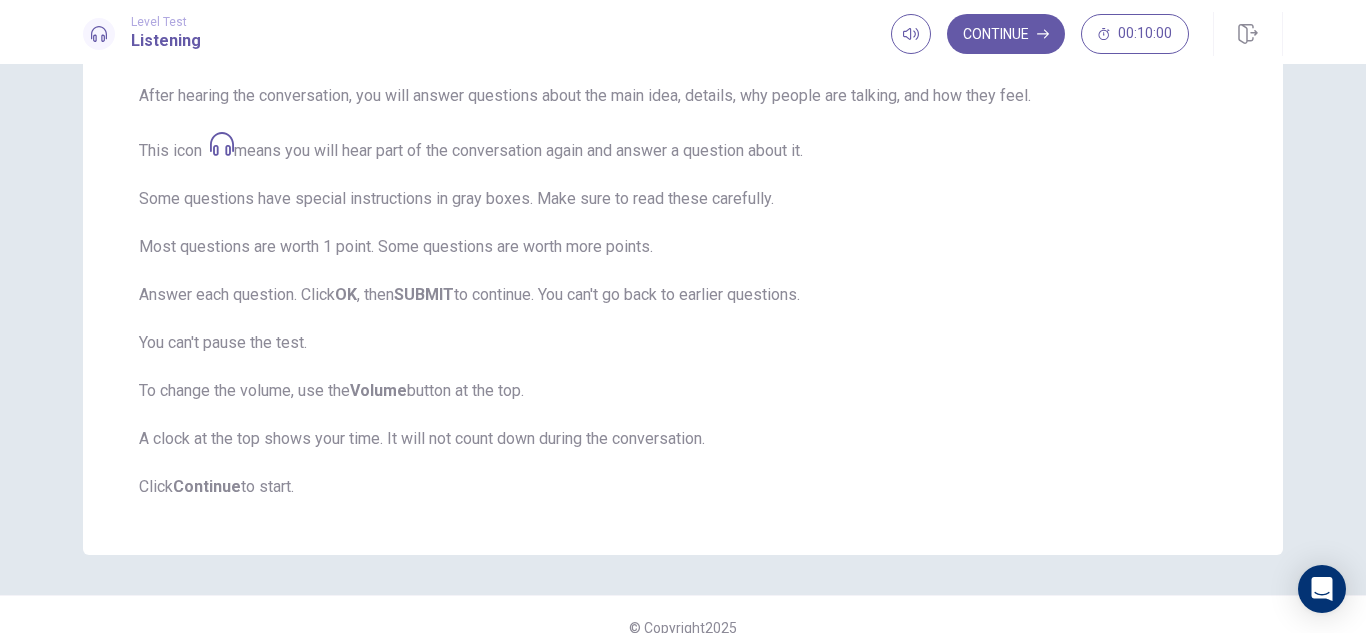 scroll, scrollTop: 326, scrollLeft: 0, axis: vertical 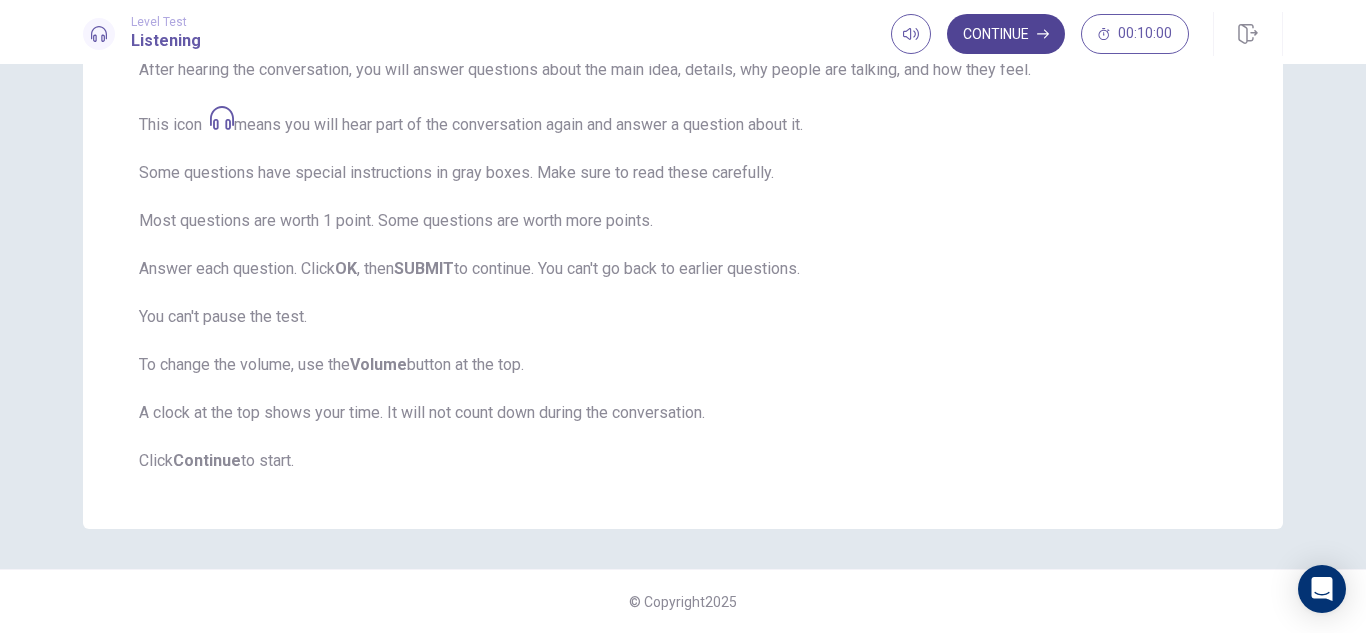 click on "Continue" at bounding box center (1006, 34) 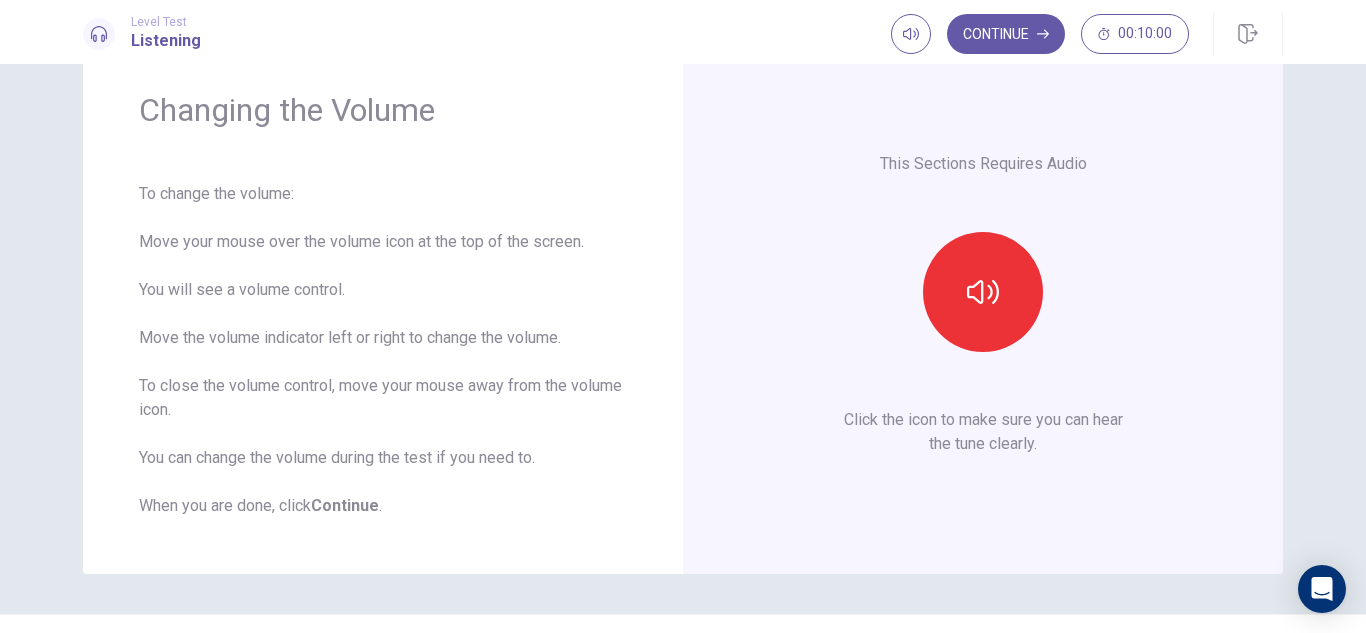 scroll, scrollTop: 115, scrollLeft: 0, axis: vertical 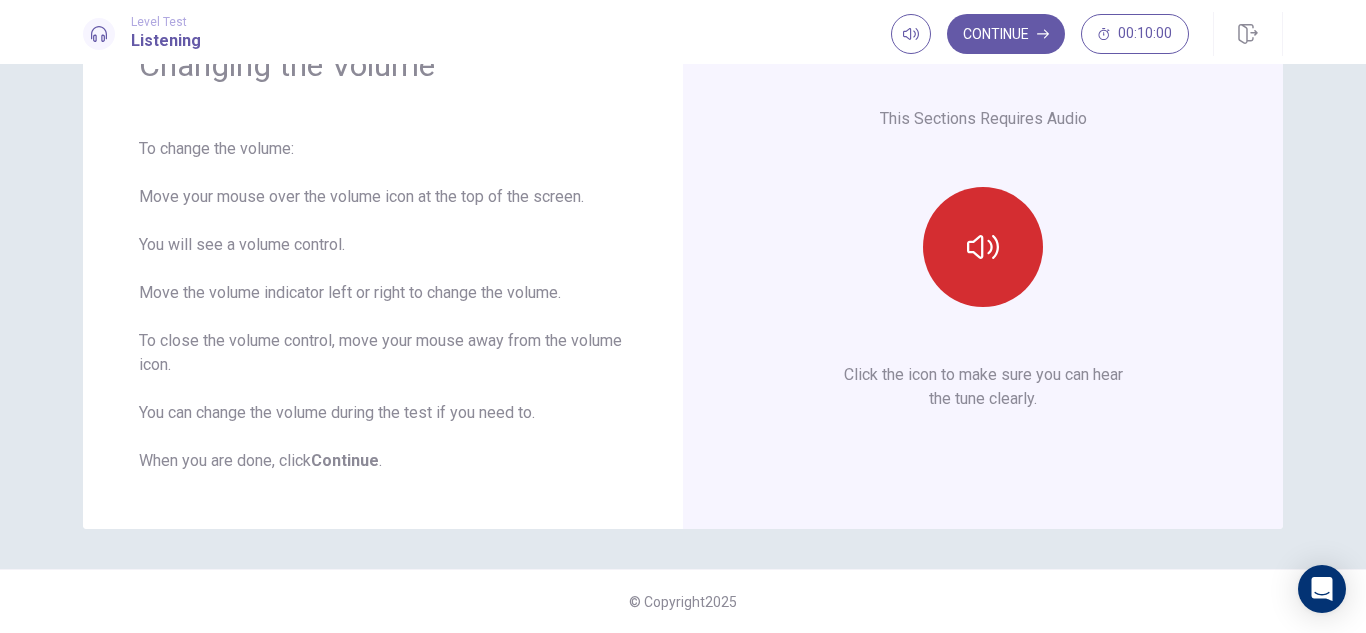 click 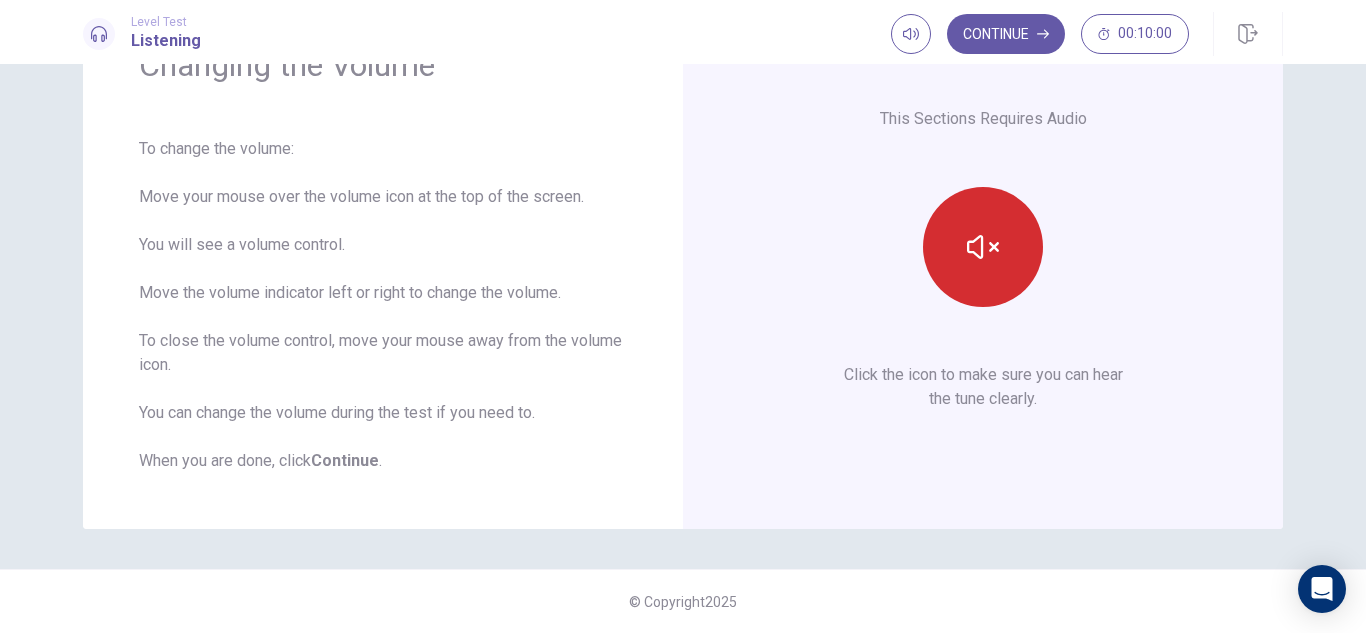click 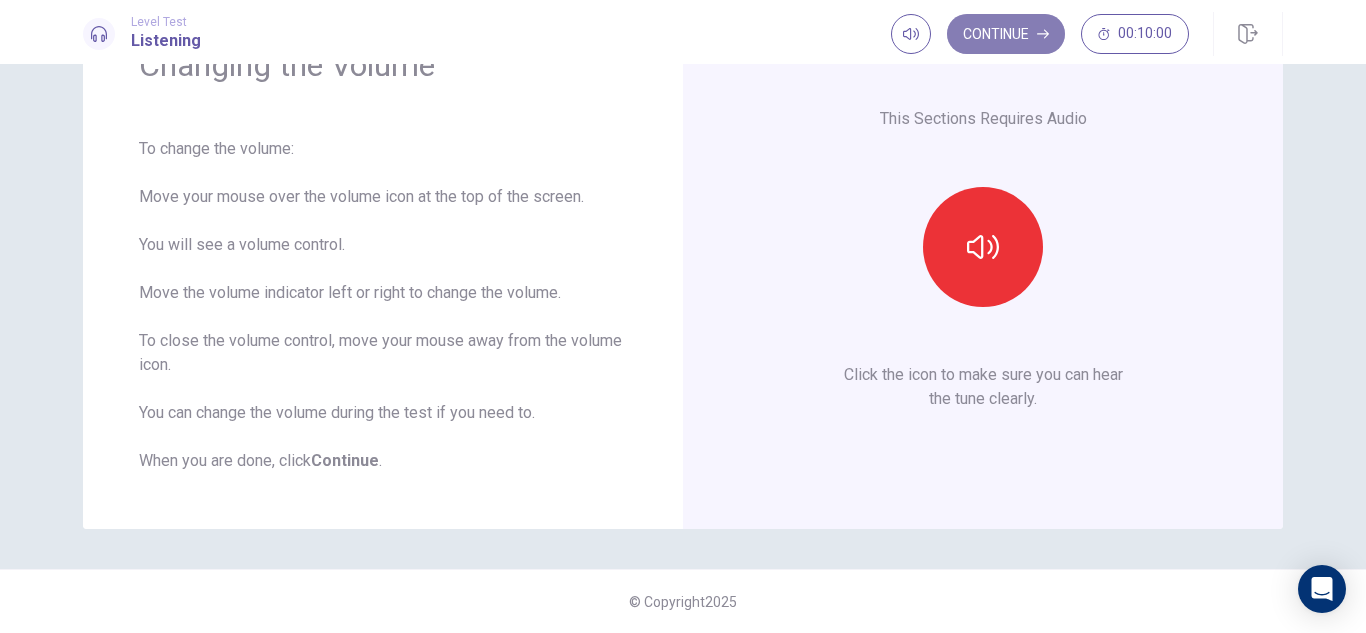 click on "Continue" at bounding box center (1006, 34) 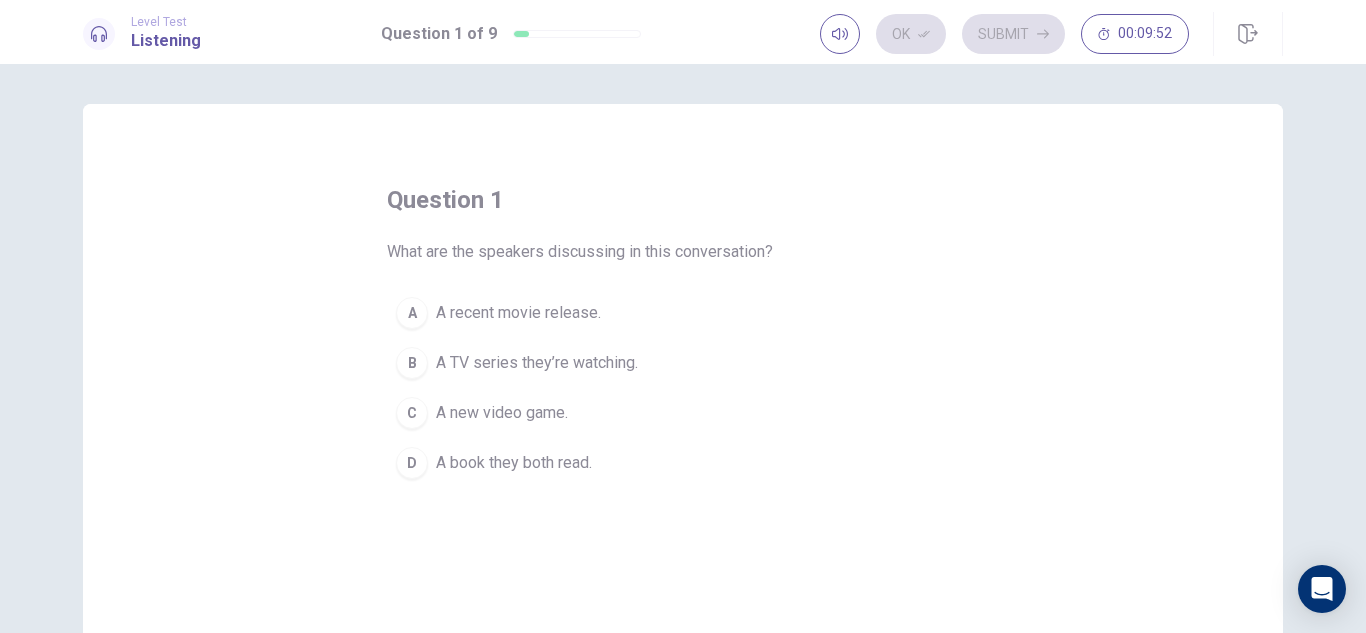 click on "A recent movie release." at bounding box center [518, 313] 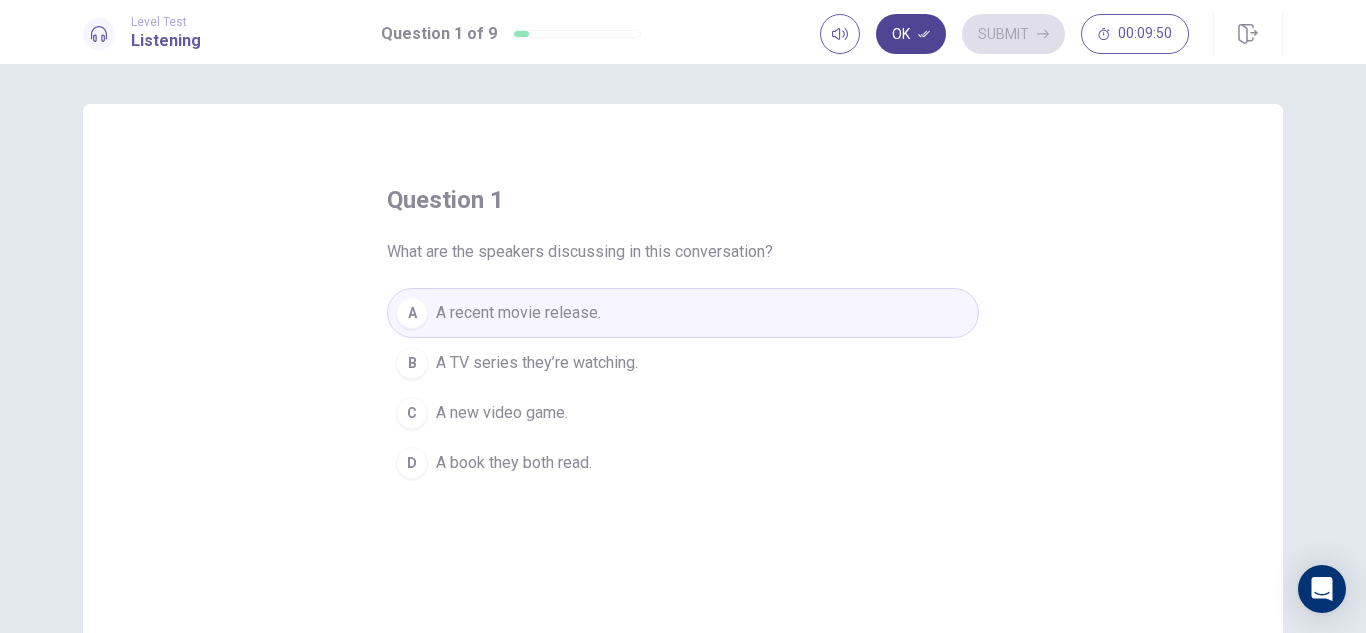 click 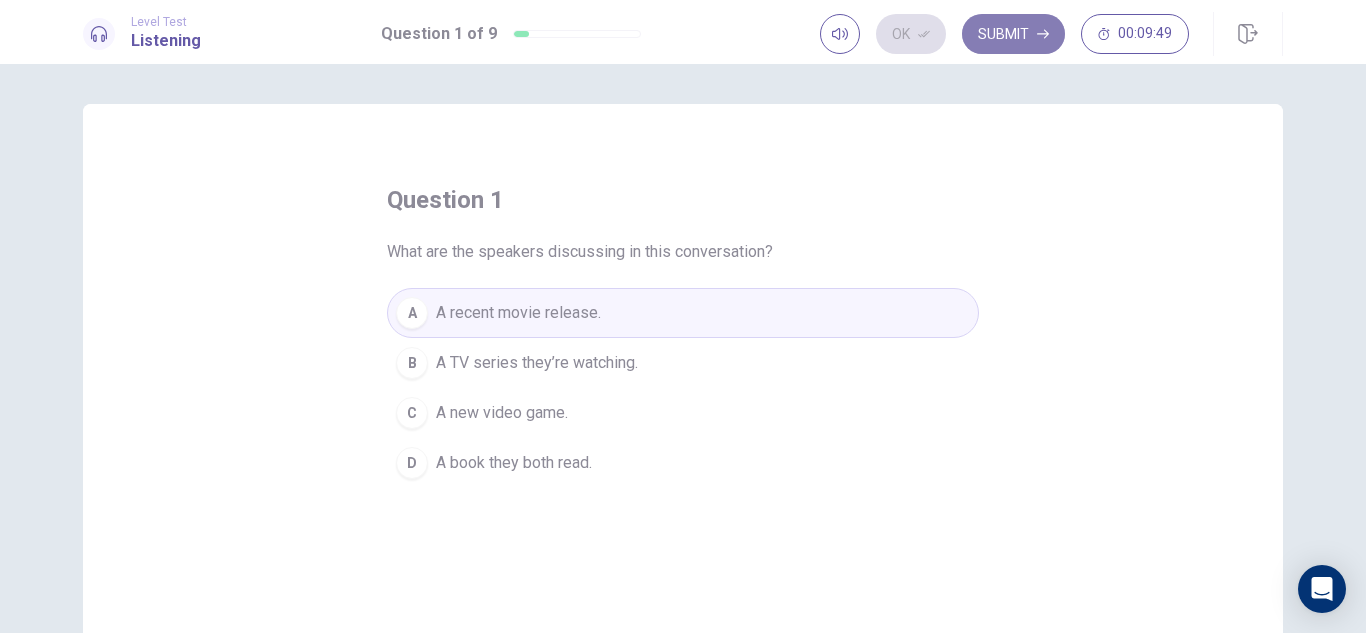 click on "Submit" at bounding box center (1013, 34) 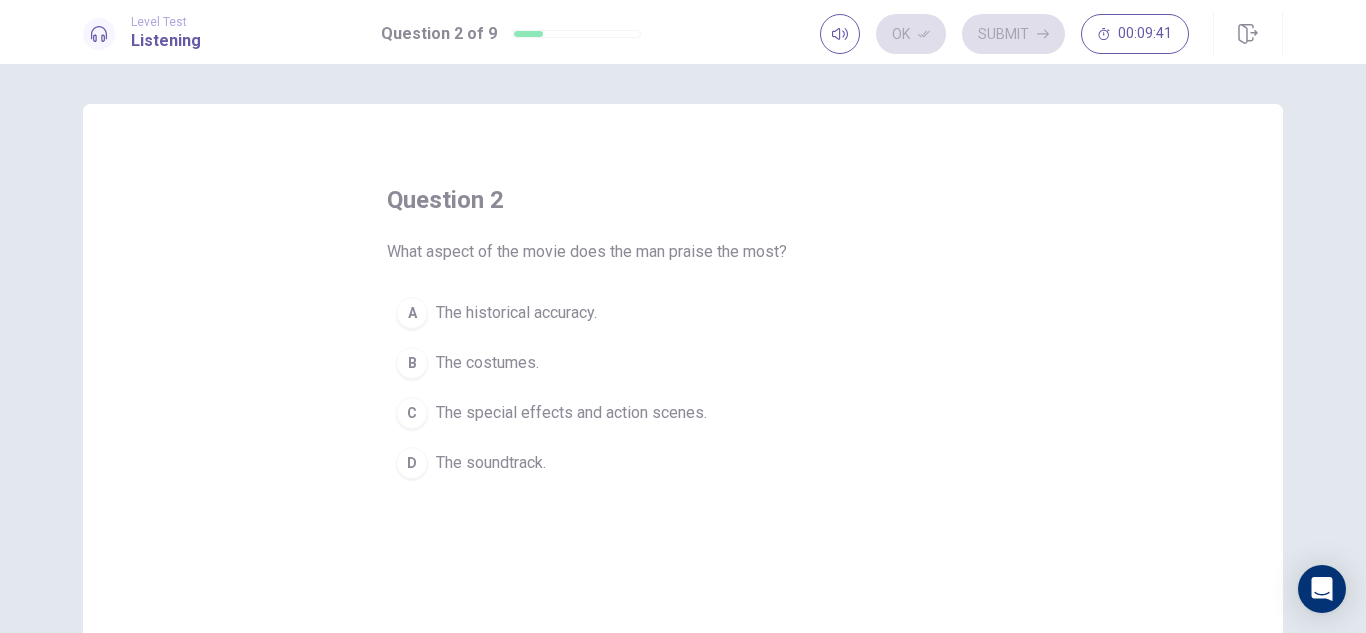 click on "C The special effects and action scenes." at bounding box center (683, 413) 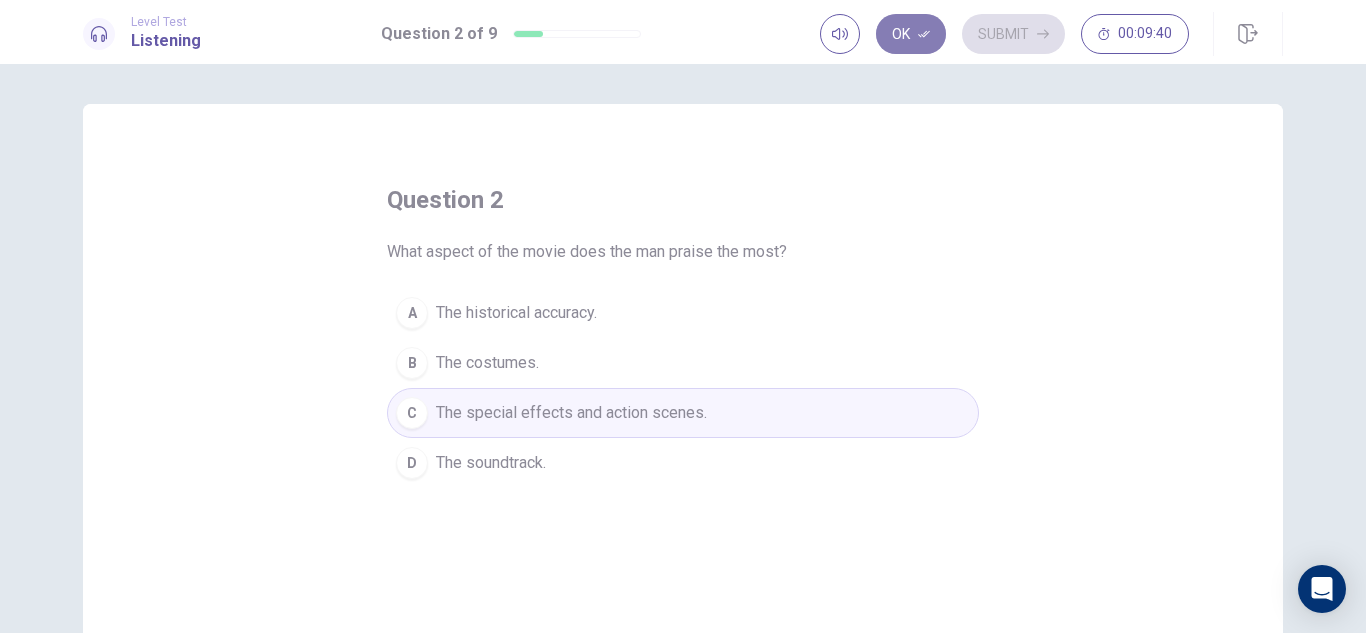 click on "Ok" at bounding box center [911, 34] 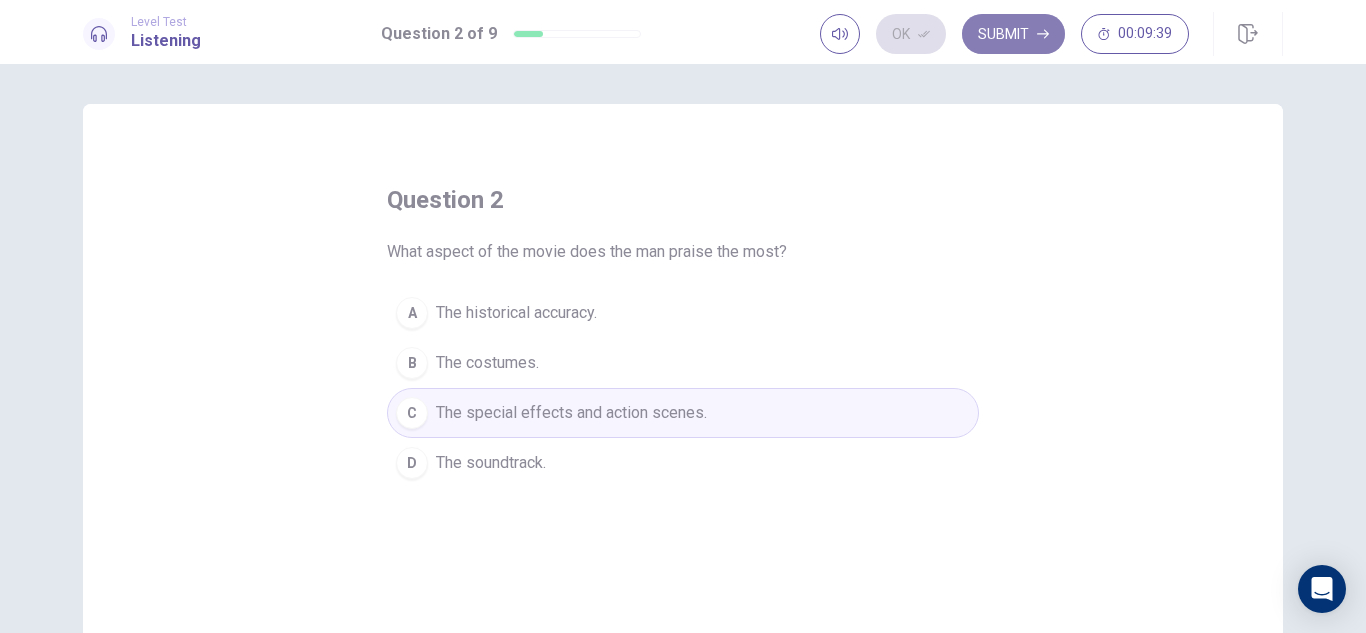 click on "Submit" at bounding box center (1013, 34) 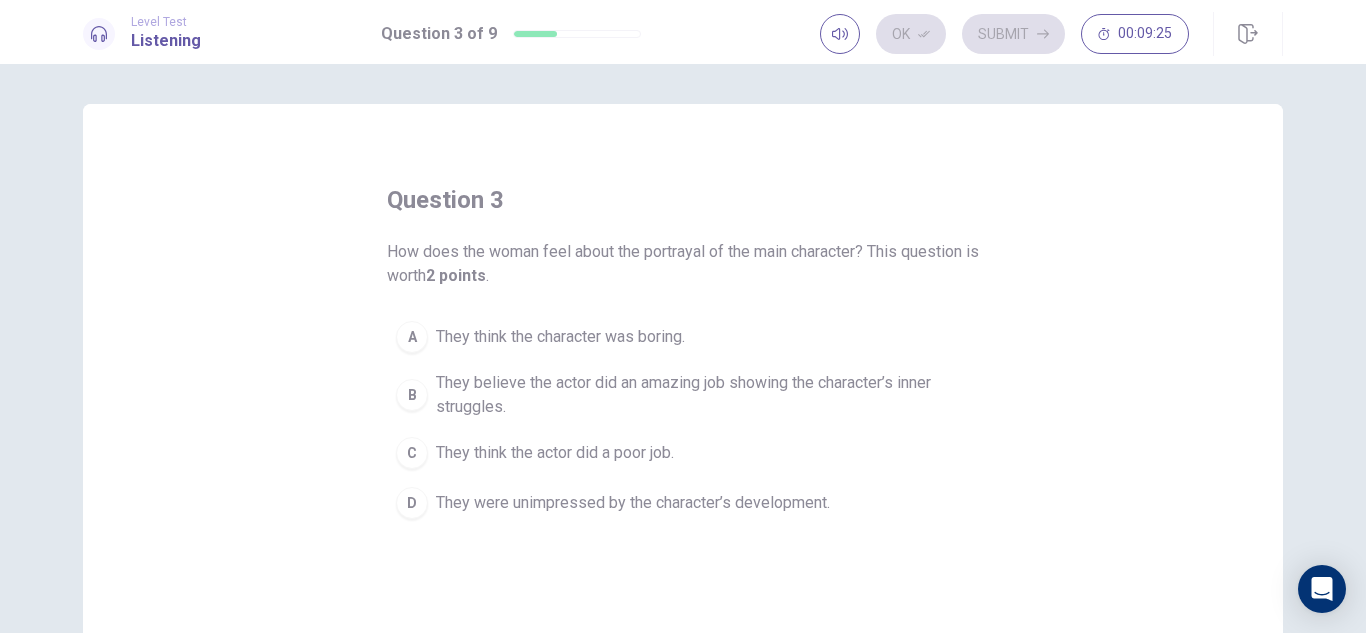 click on "They believe the actor did an amazing job showing the character’s inner struggles." at bounding box center (703, 395) 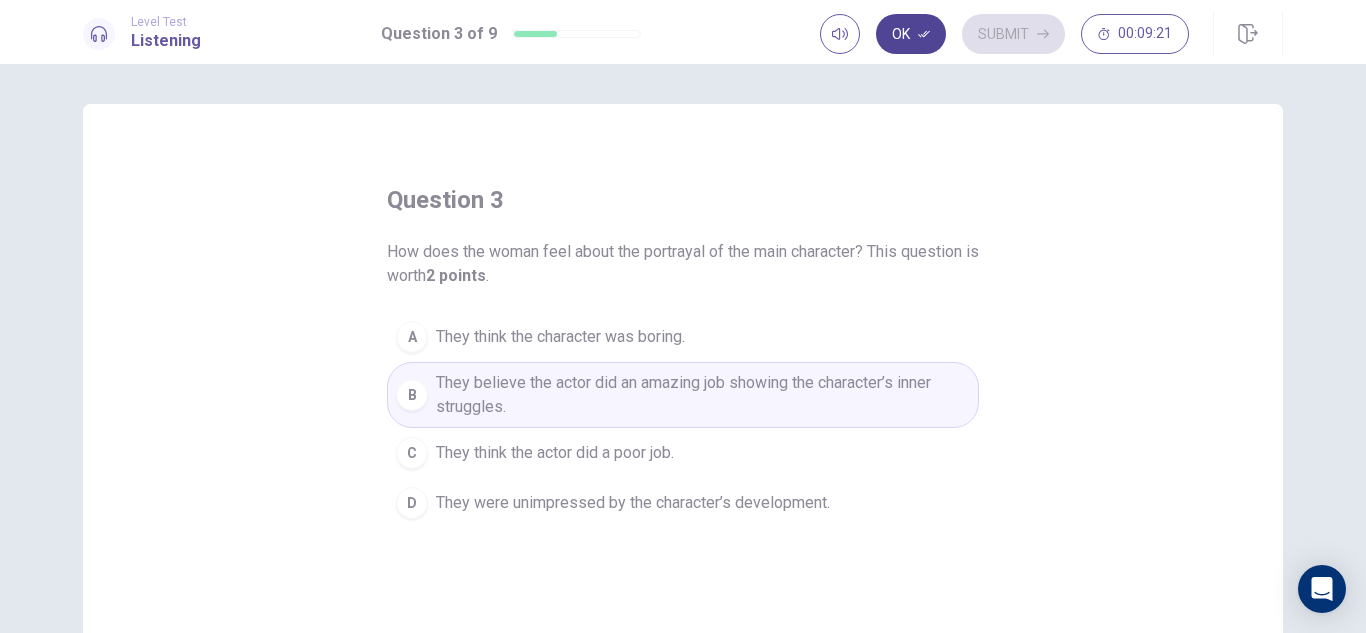 click on "Ok" at bounding box center (911, 34) 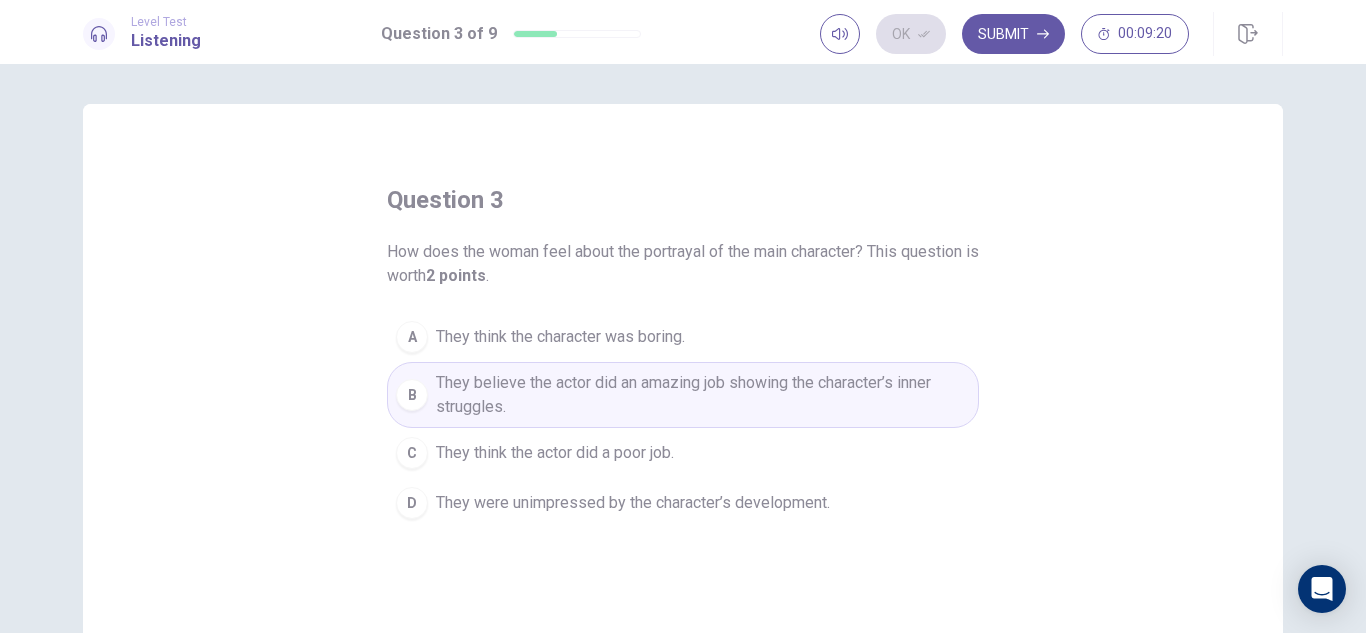 click on "Submit" at bounding box center [1013, 34] 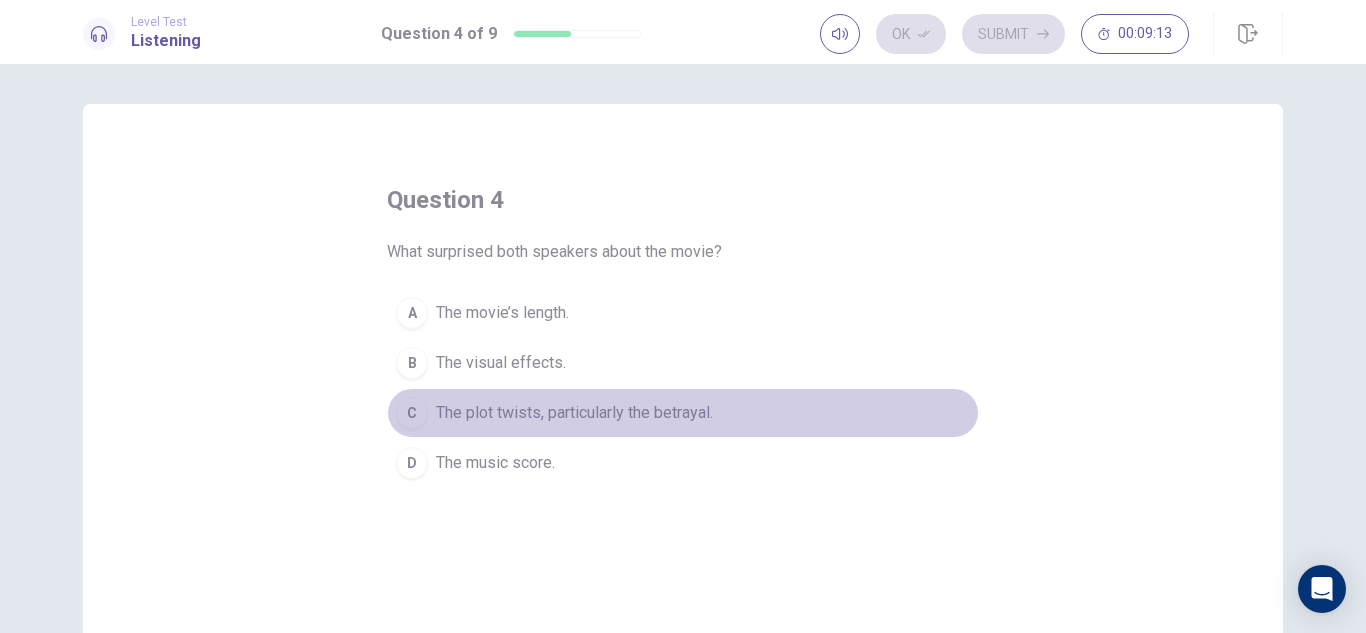 click on "The plot twists, particularly the betrayal." at bounding box center [574, 413] 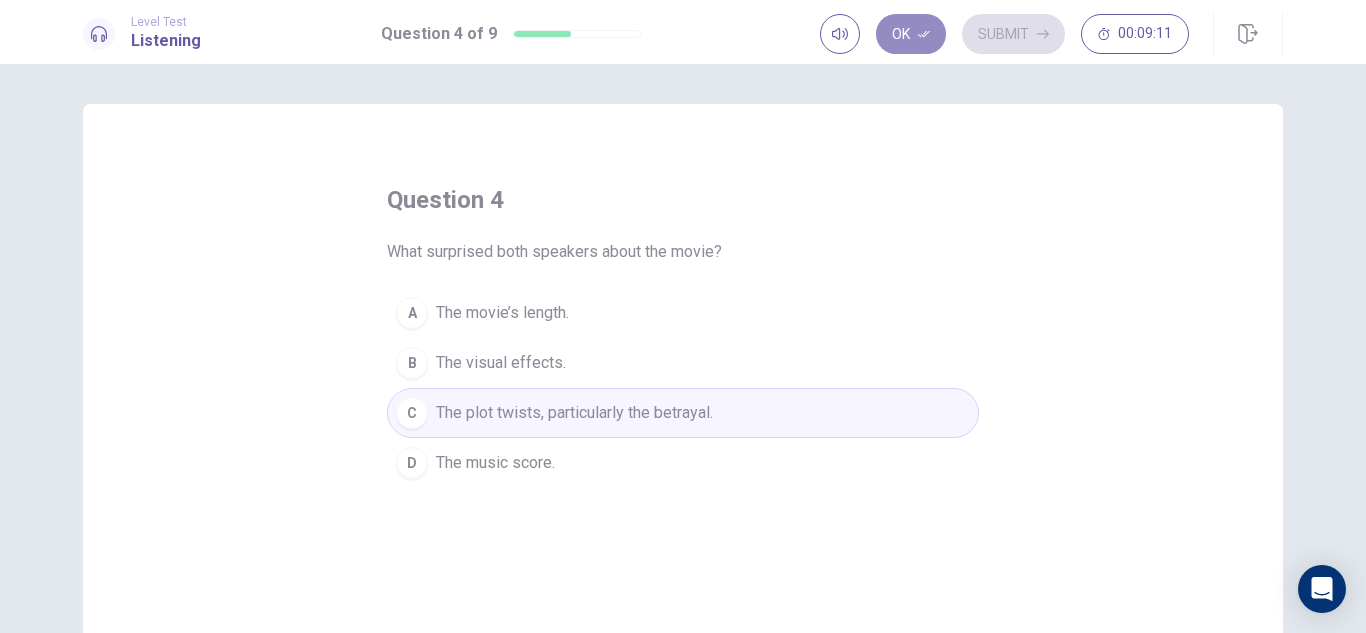 drag, startPoint x: 904, startPoint y: 35, endPoint x: 944, endPoint y: 48, distance: 42.059483 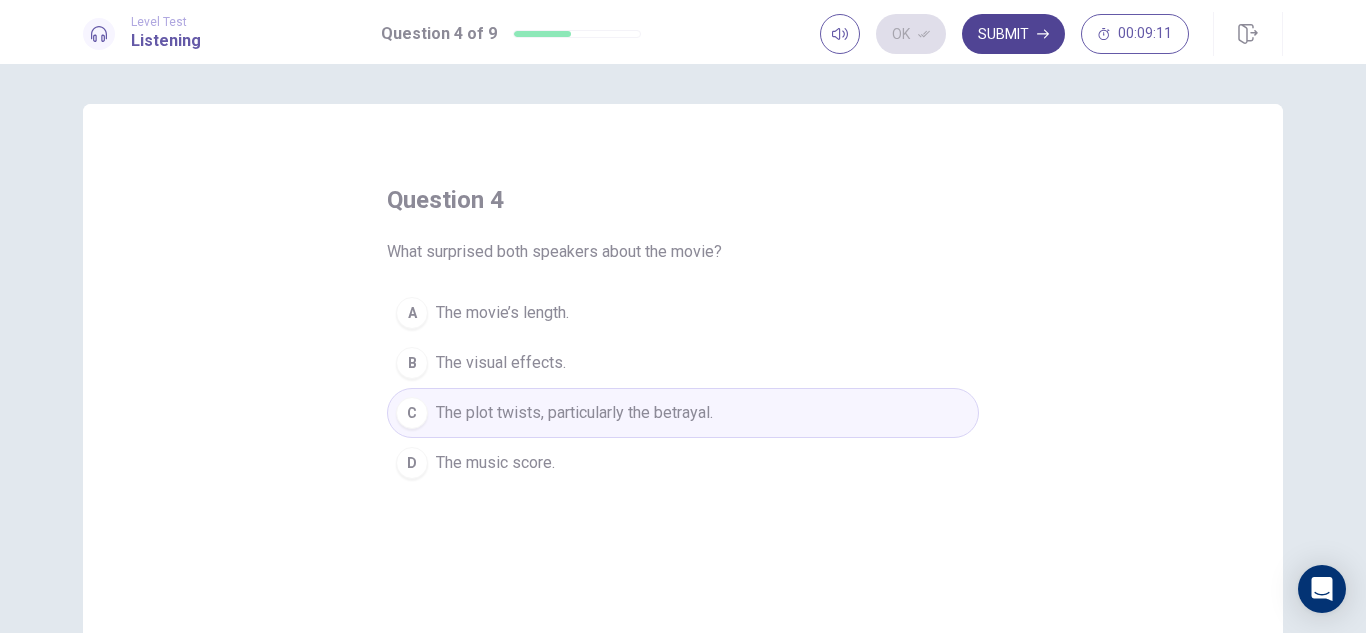 click on "Submit" at bounding box center (1013, 34) 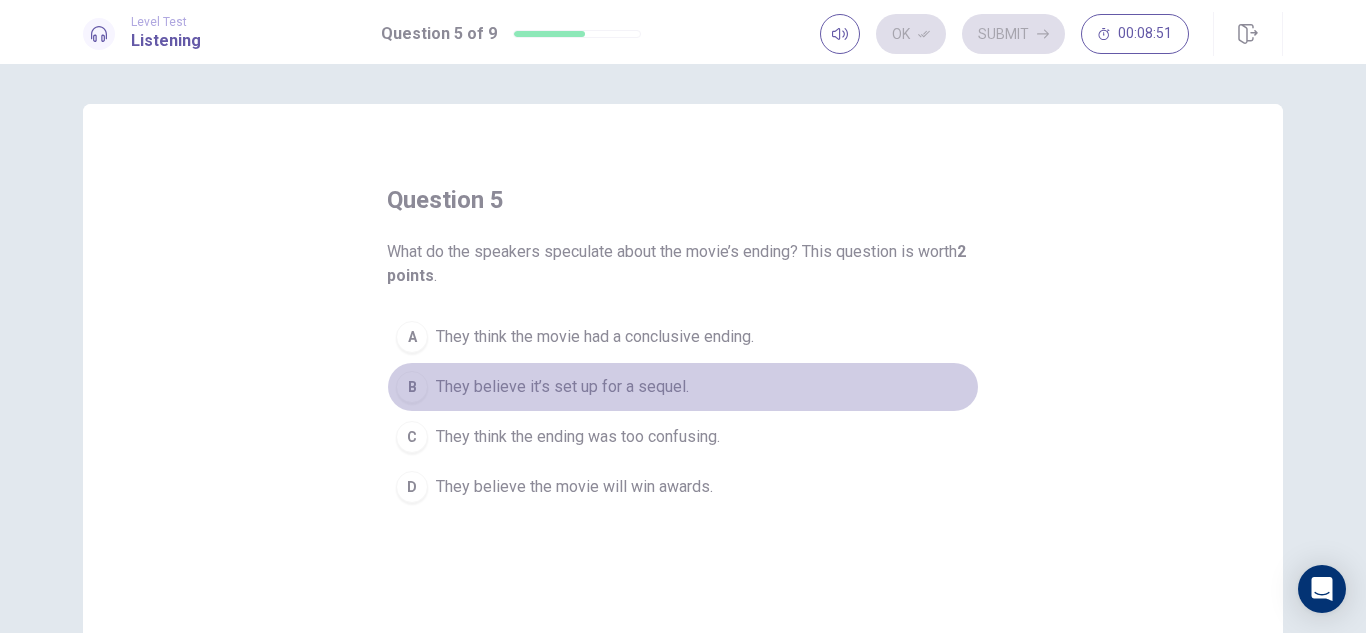click on "They believe it’s set up for a sequel." at bounding box center (562, 387) 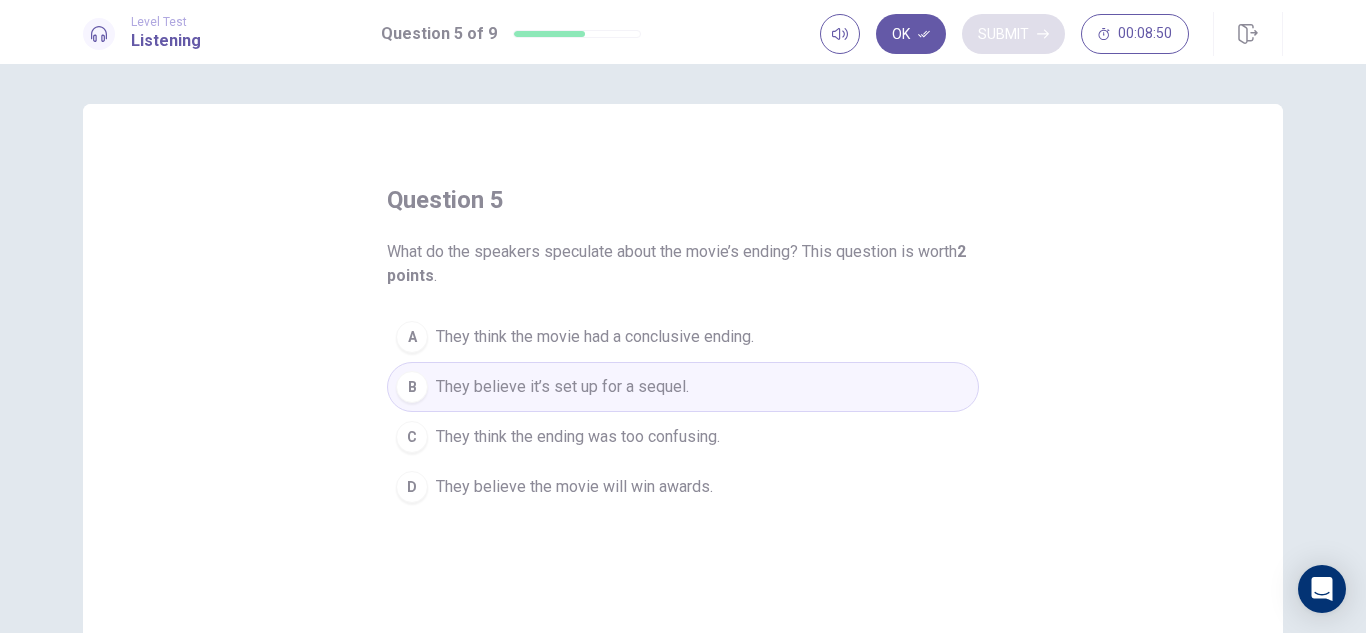 drag, startPoint x: 921, startPoint y: 33, endPoint x: 992, endPoint y: 32, distance: 71.00704 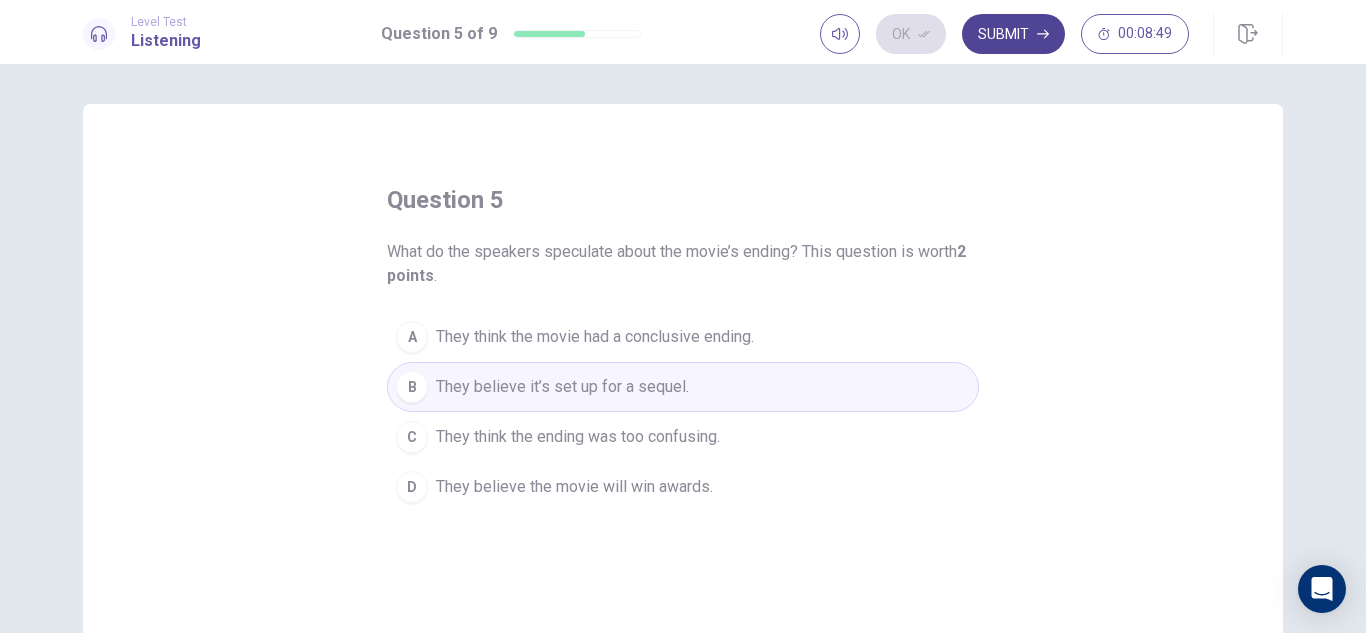 click on "Submit" at bounding box center (1013, 34) 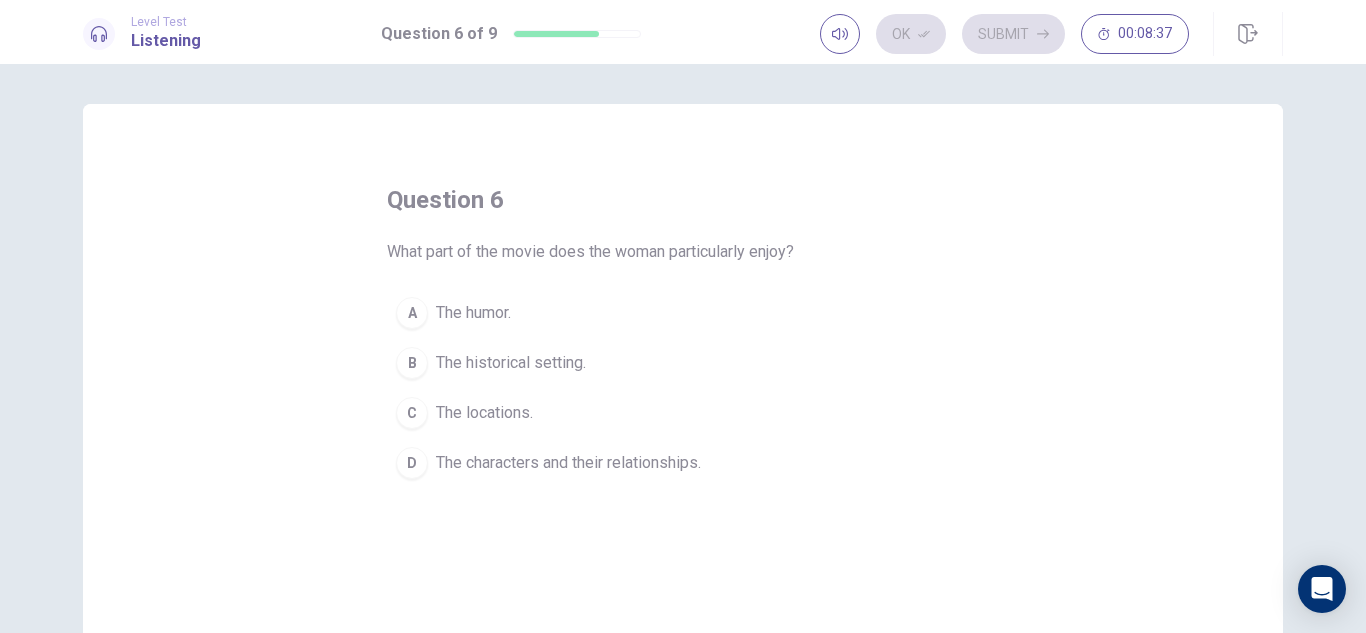 drag, startPoint x: 640, startPoint y: 467, endPoint x: 684, endPoint y: 465, distance: 44.04543 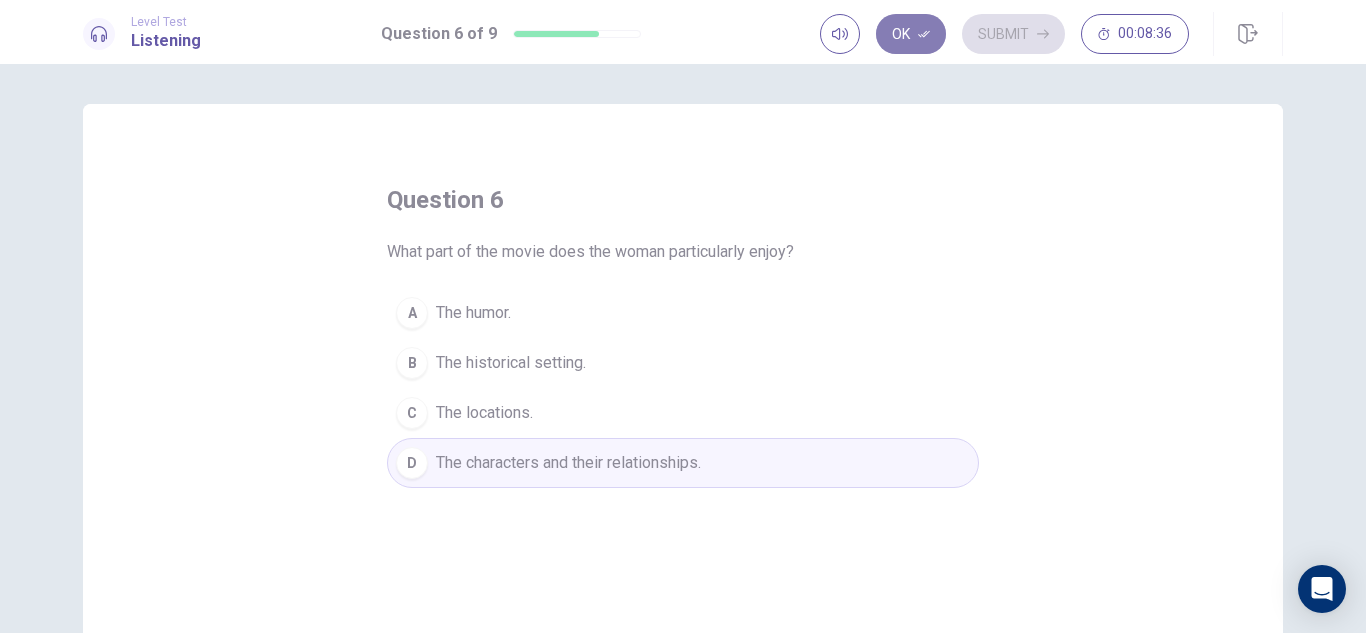 click on "Ok" at bounding box center [911, 34] 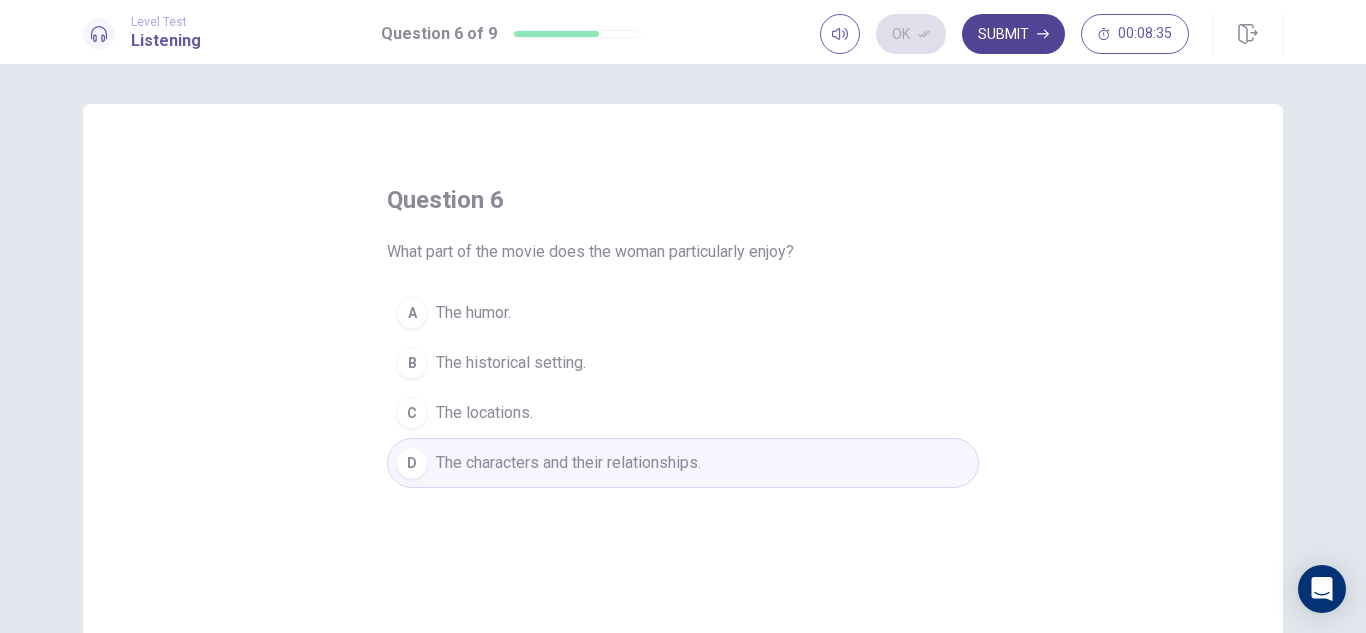 click on "Submit" at bounding box center [1013, 34] 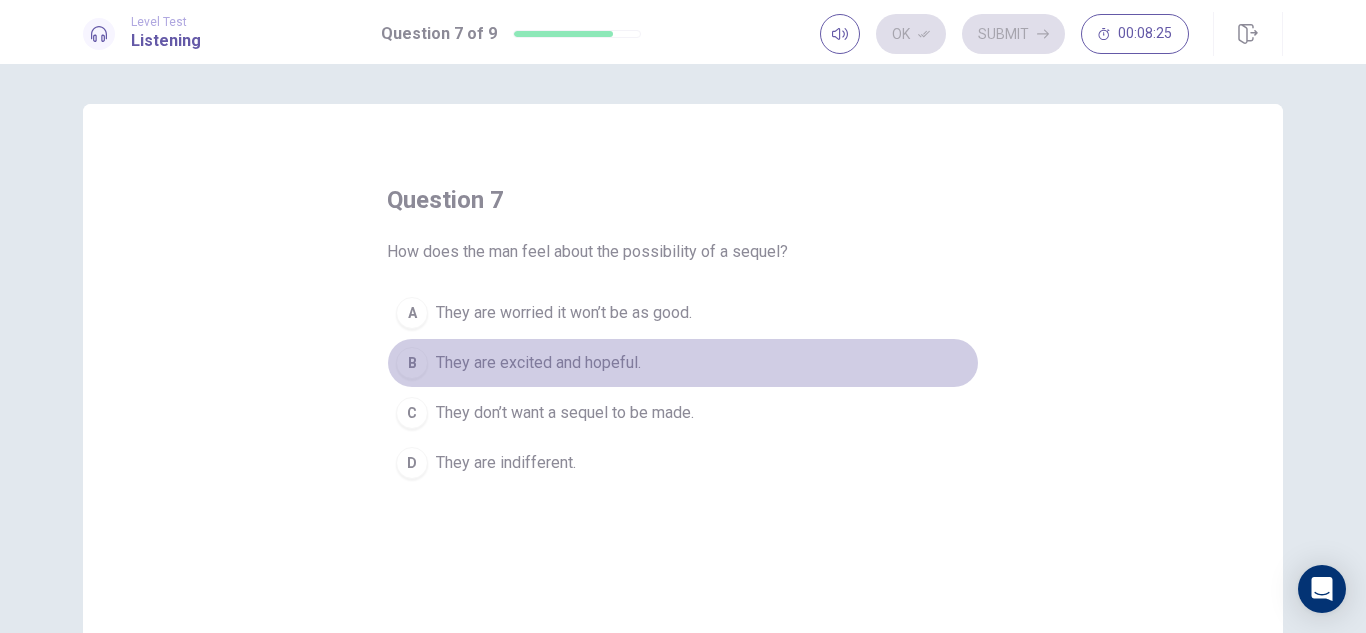 click on "They are excited and hopeful." at bounding box center (538, 363) 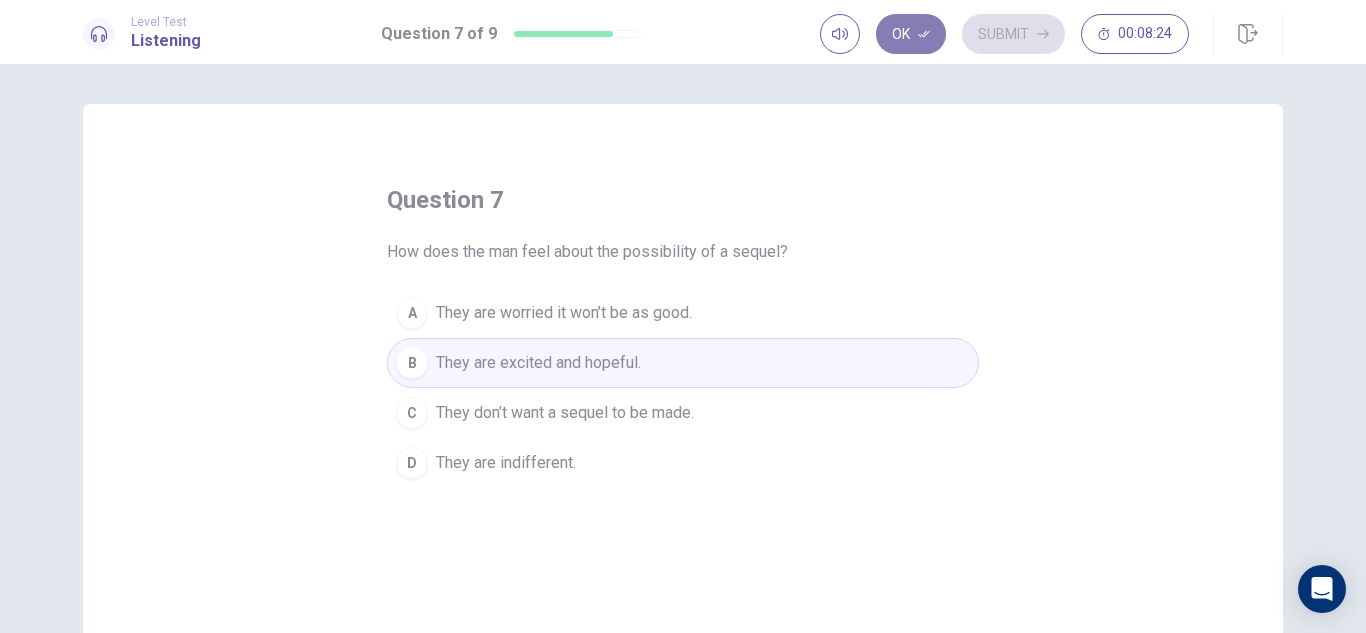 click on "Ok" at bounding box center (911, 34) 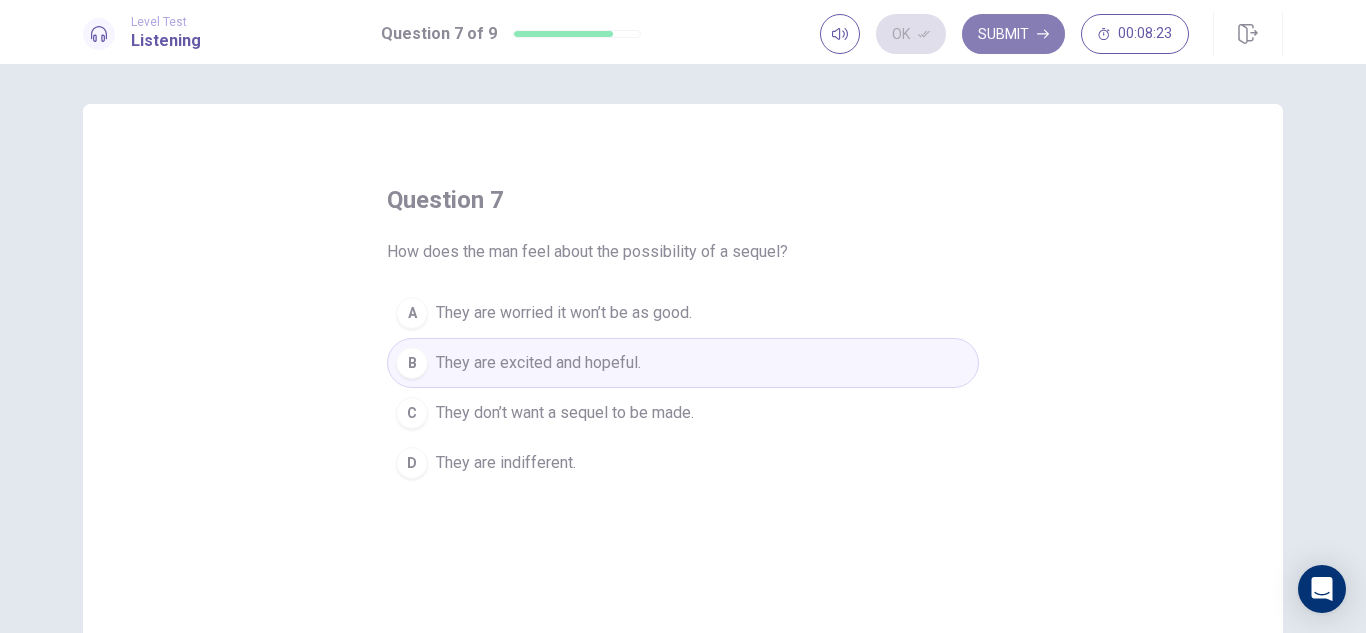 click on "Submit" at bounding box center (1013, 34) 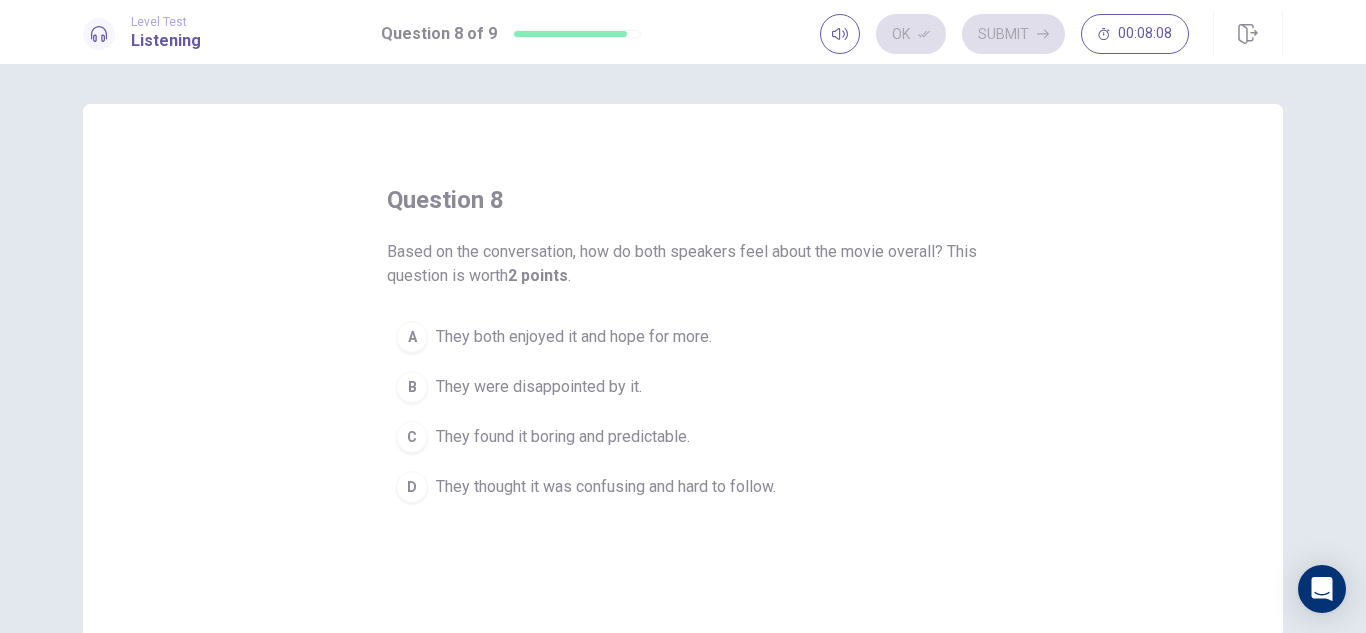 click on "They both enjoyed it and hope for more." at bounding box center (574, 337) 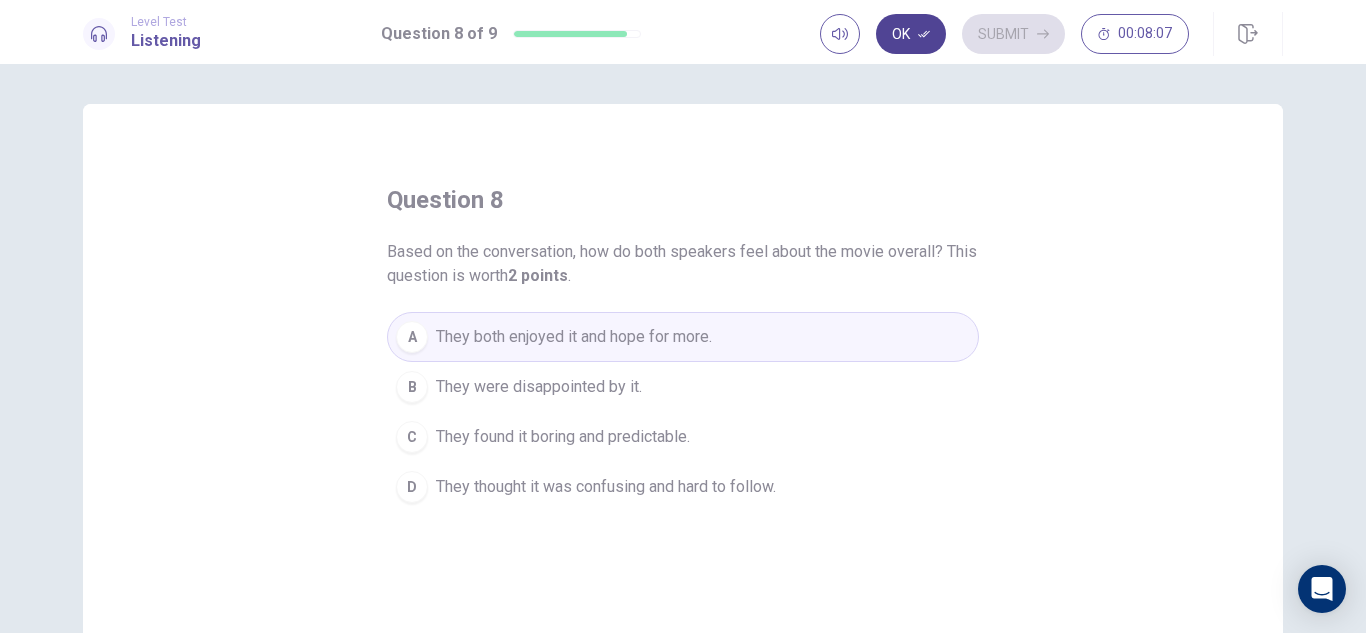 click on "Ok" at bounding box center (911, 34) 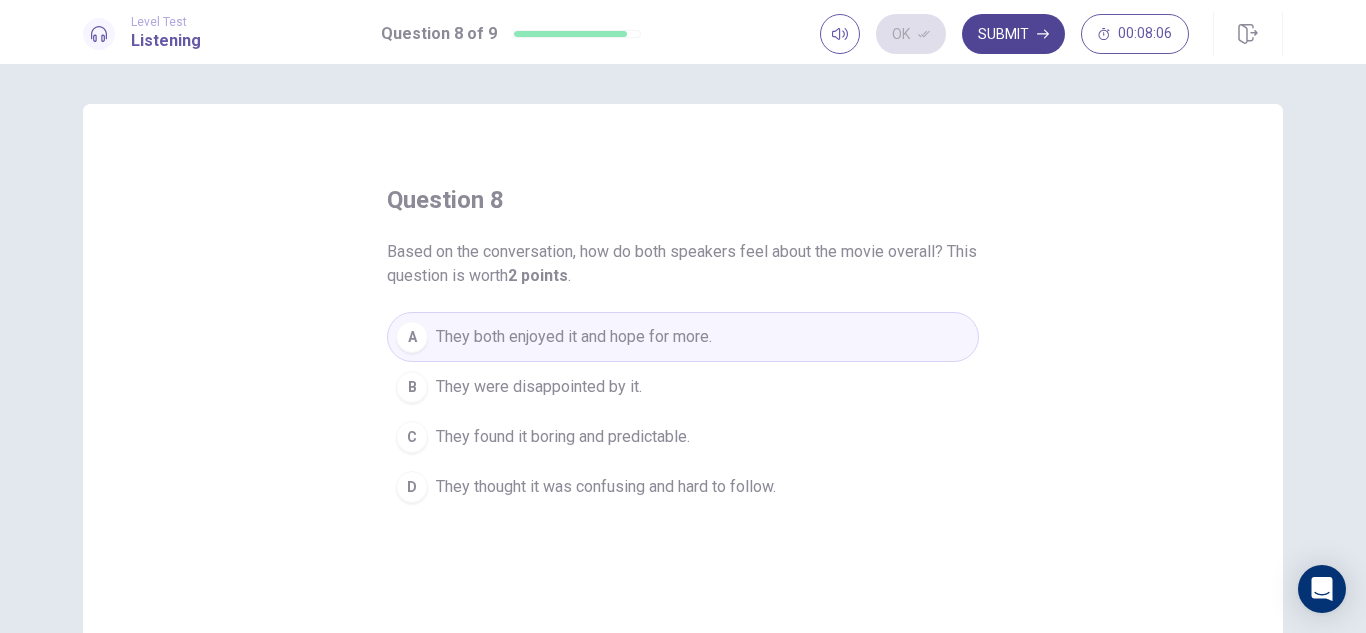 click on "Submit" at bounding box center [1013, 34] 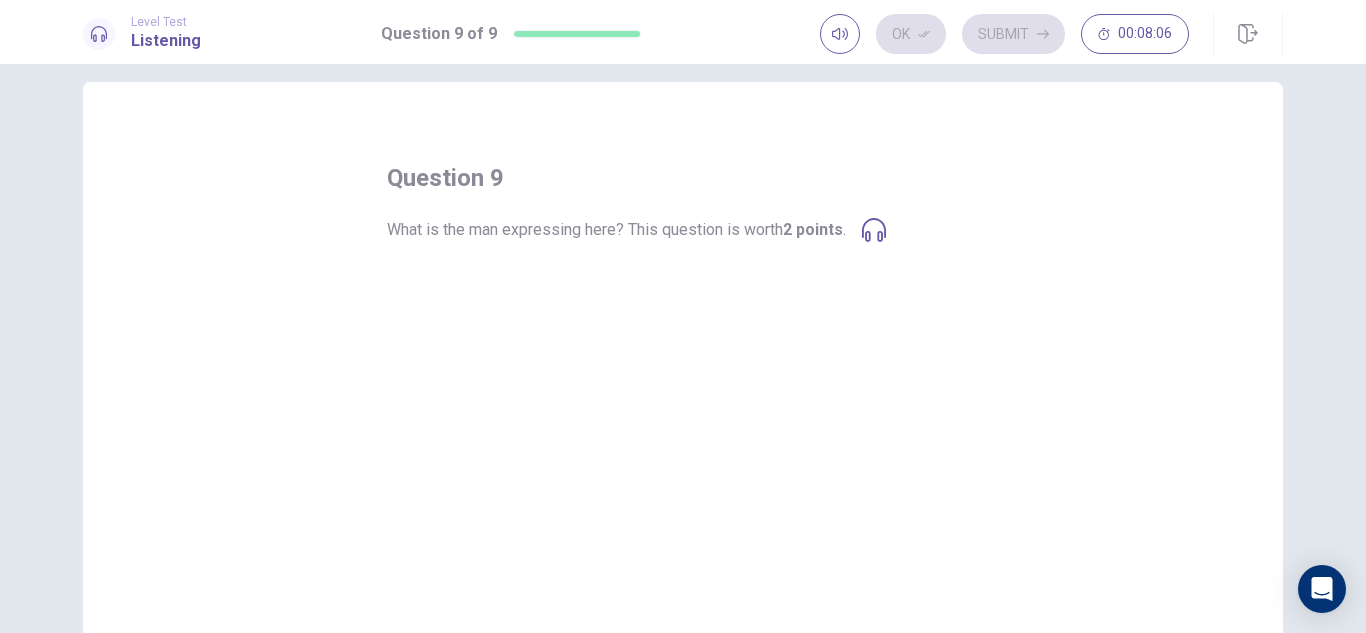 scroll, scrollTop: 0, scrollLeft: 0, axis: both 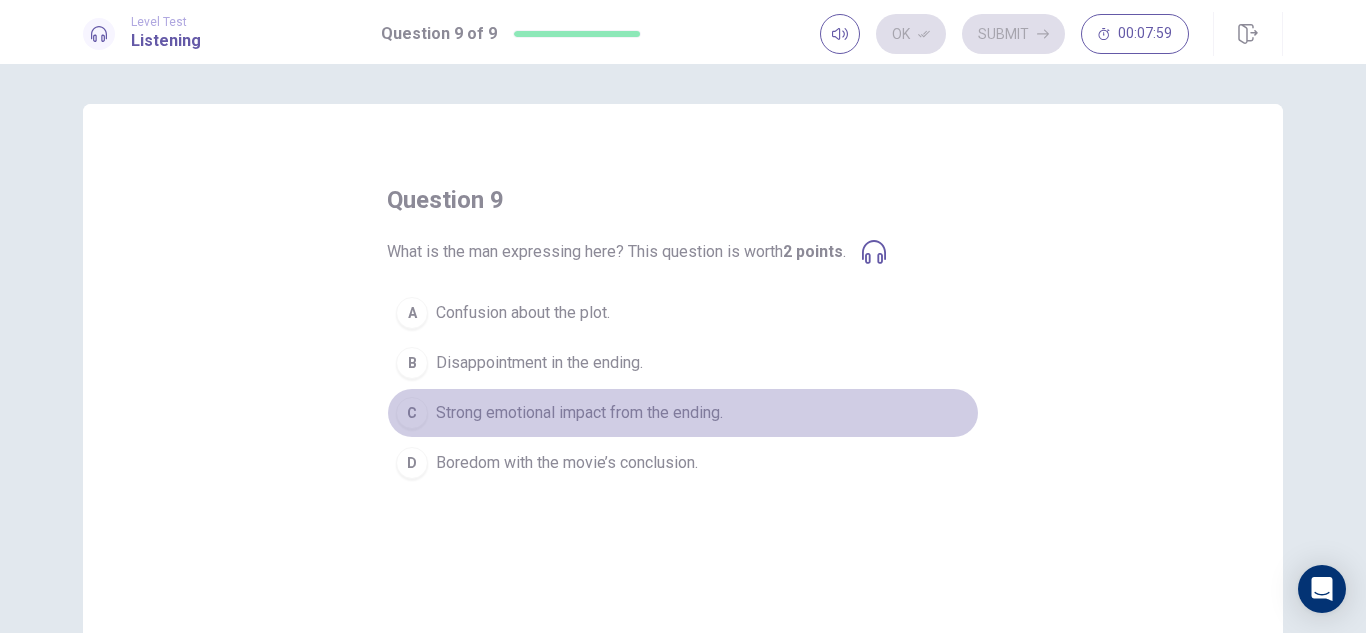 click on "Strong emotional impact from the ending." at bounding box center [579, 413] 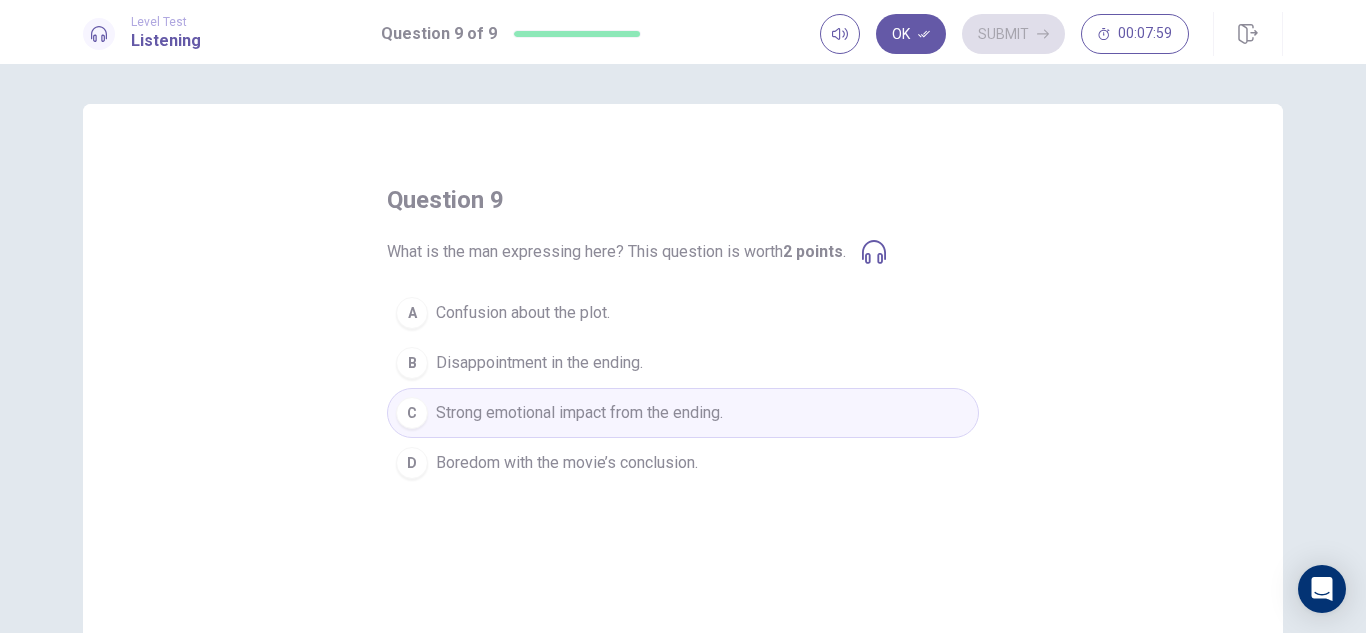 click 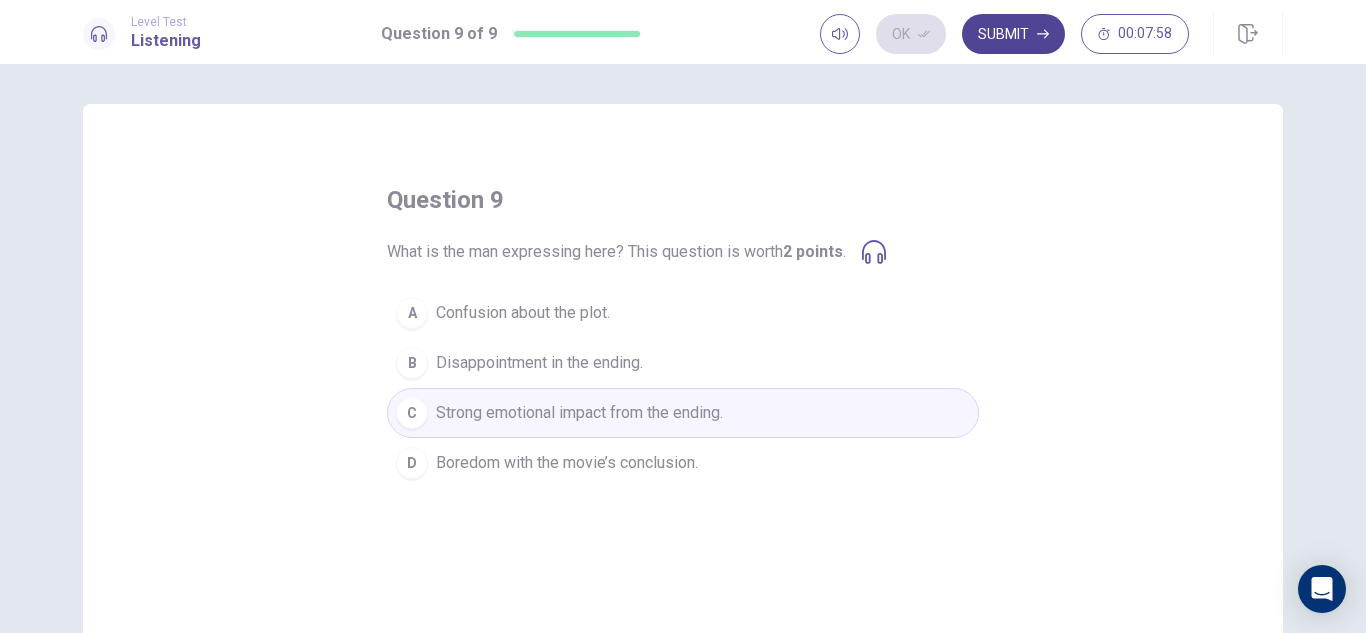 click on "Submit" at bounding box center (1013, 34) 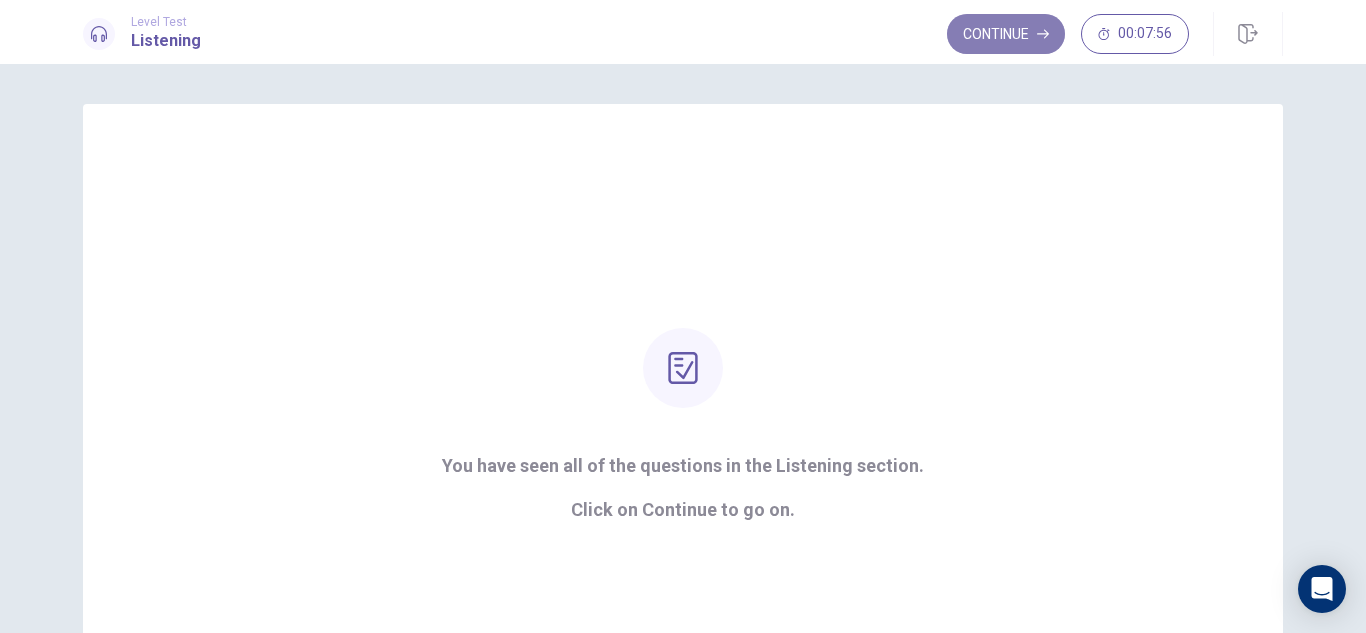 click on "Continue" at bounding box center [1006, 34] 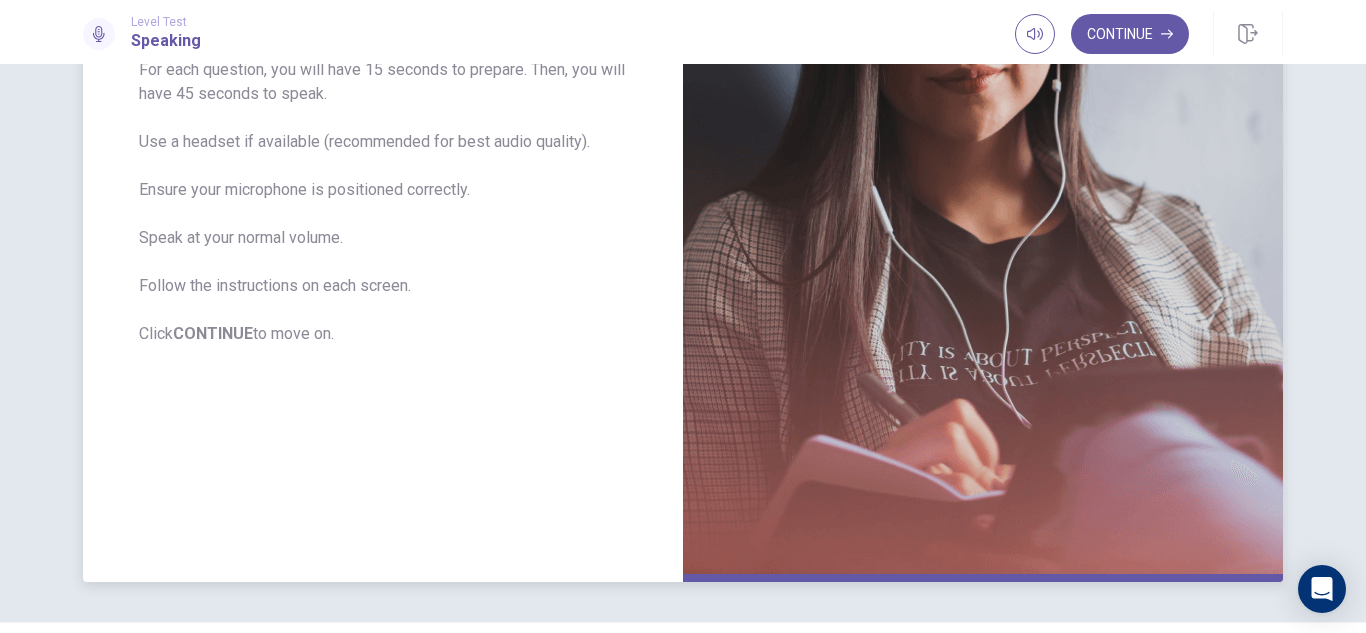 scroll, scrollTop: 447, scrollLeft: 0, axis: vertical 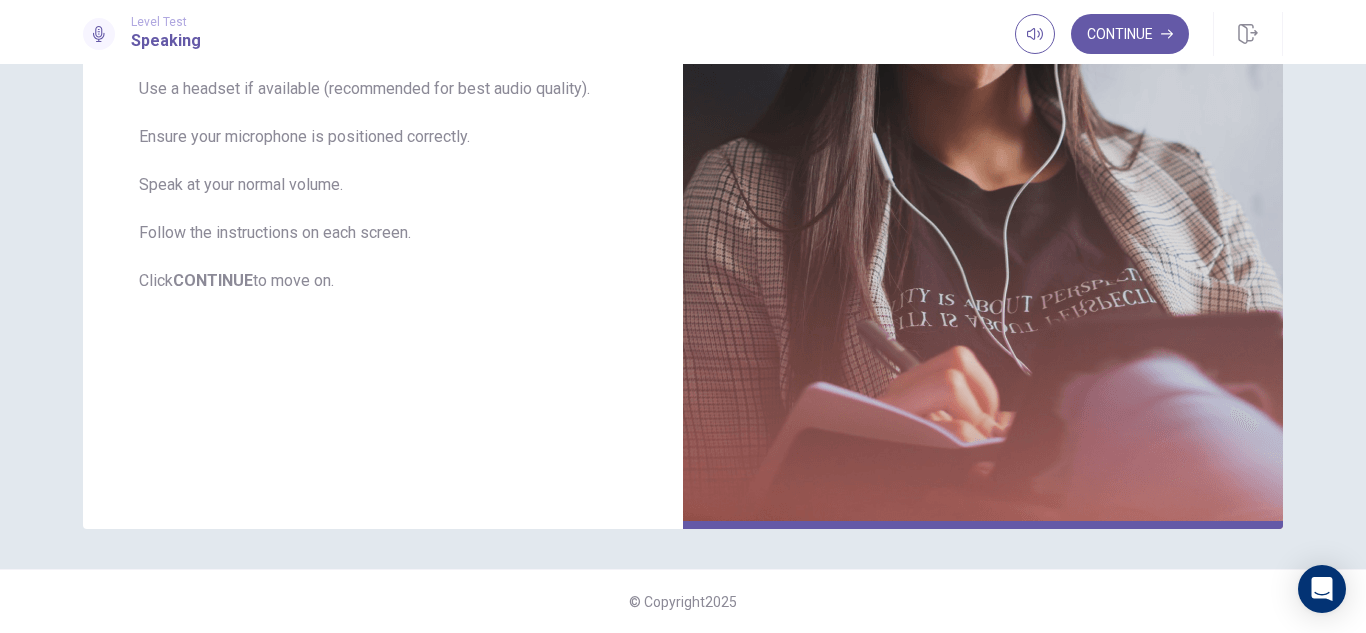 click on "Continue" at bounding box center (1130, 34) 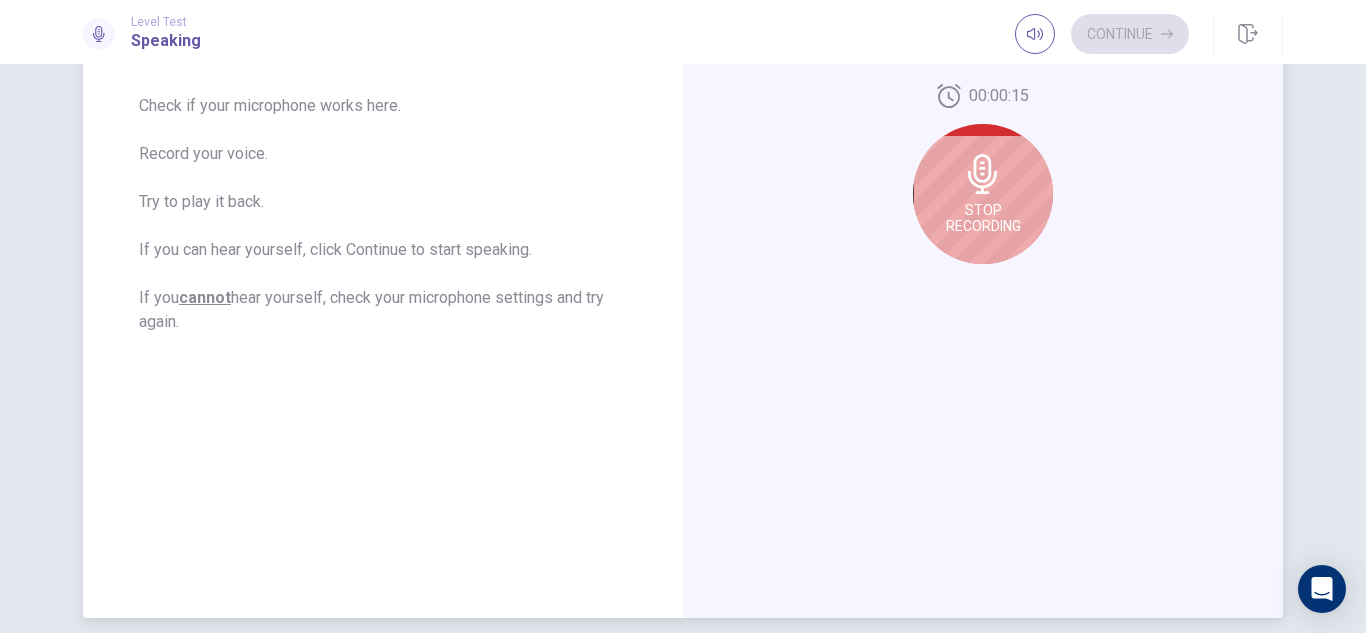 scroll, scrollTop: 247, scrollLeft: 0, axis: vertical 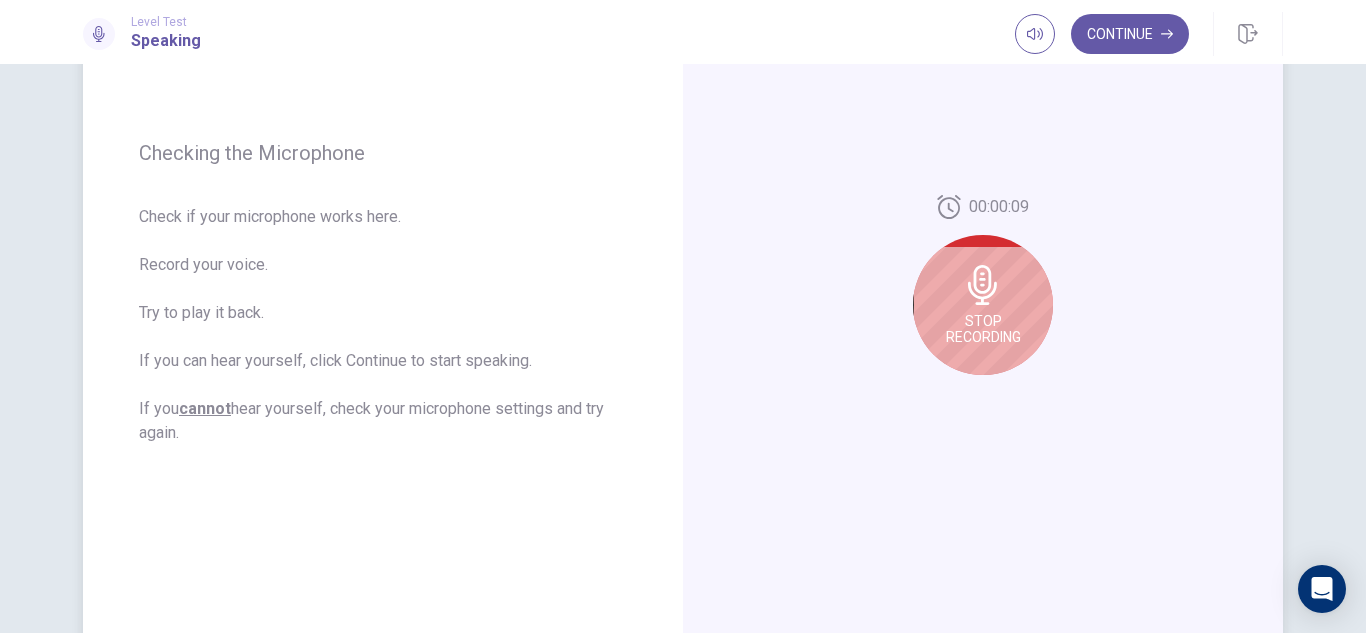 click 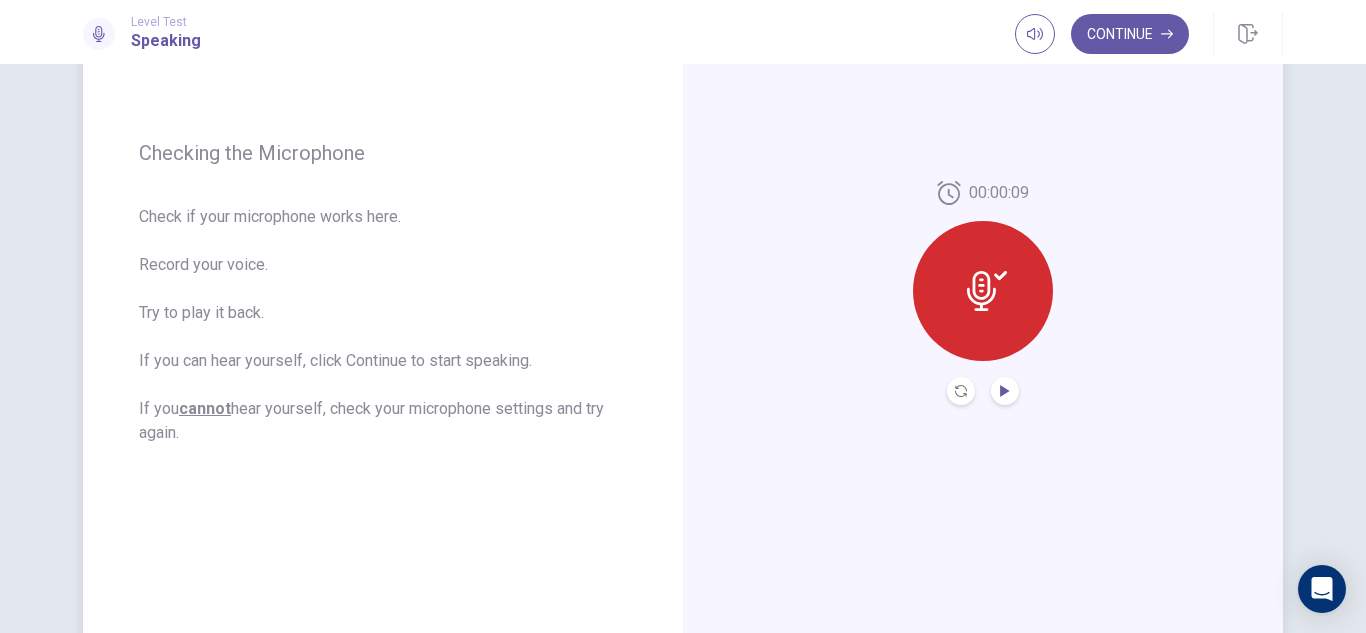 click 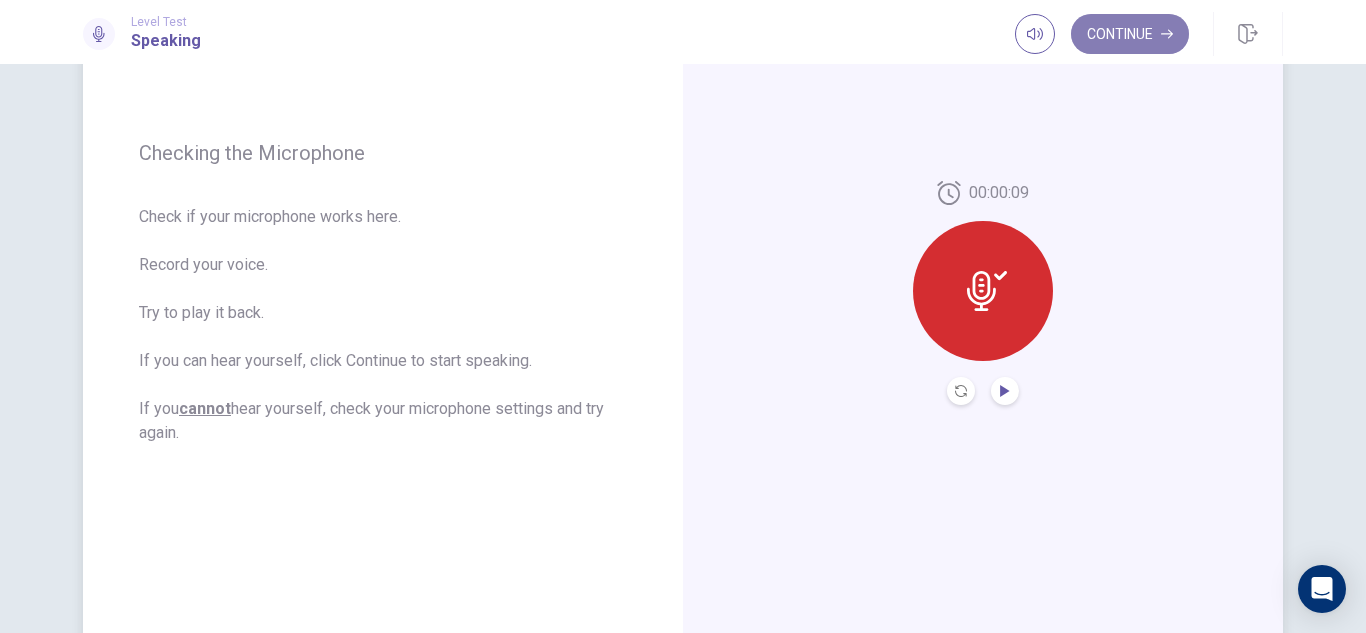 click on "Continue" at bounding box center (1130, 34) 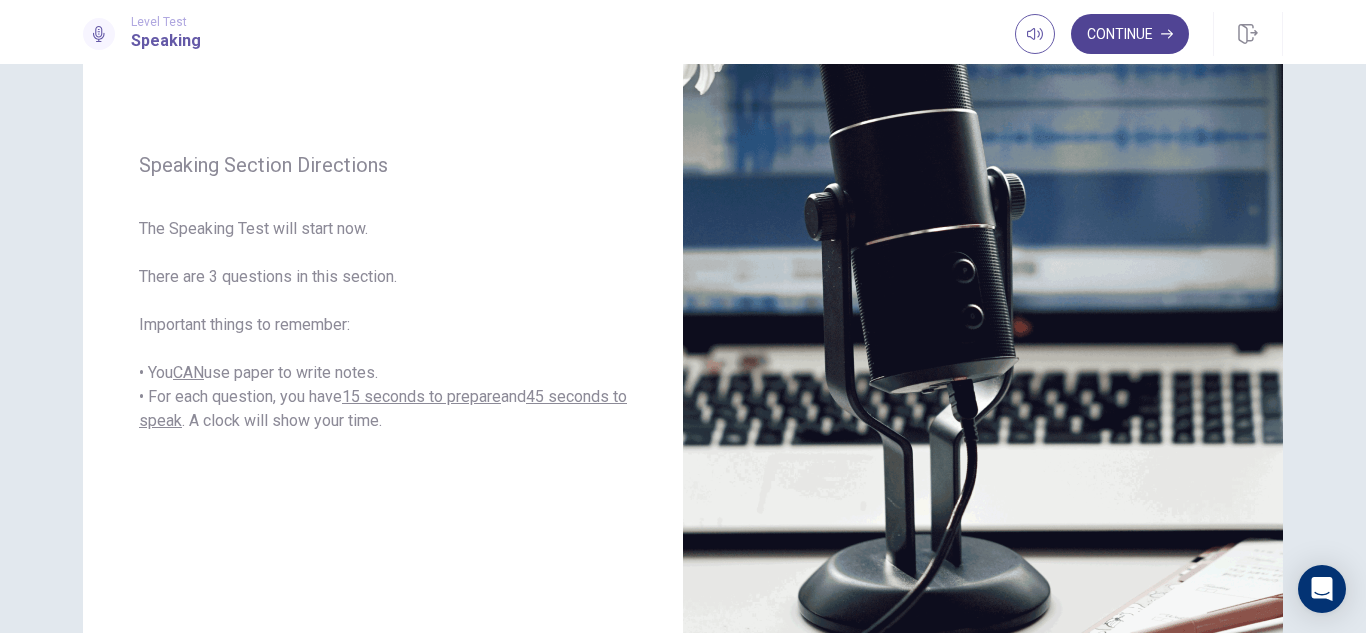 click on "Continue" at bounding box center [1130, 34] 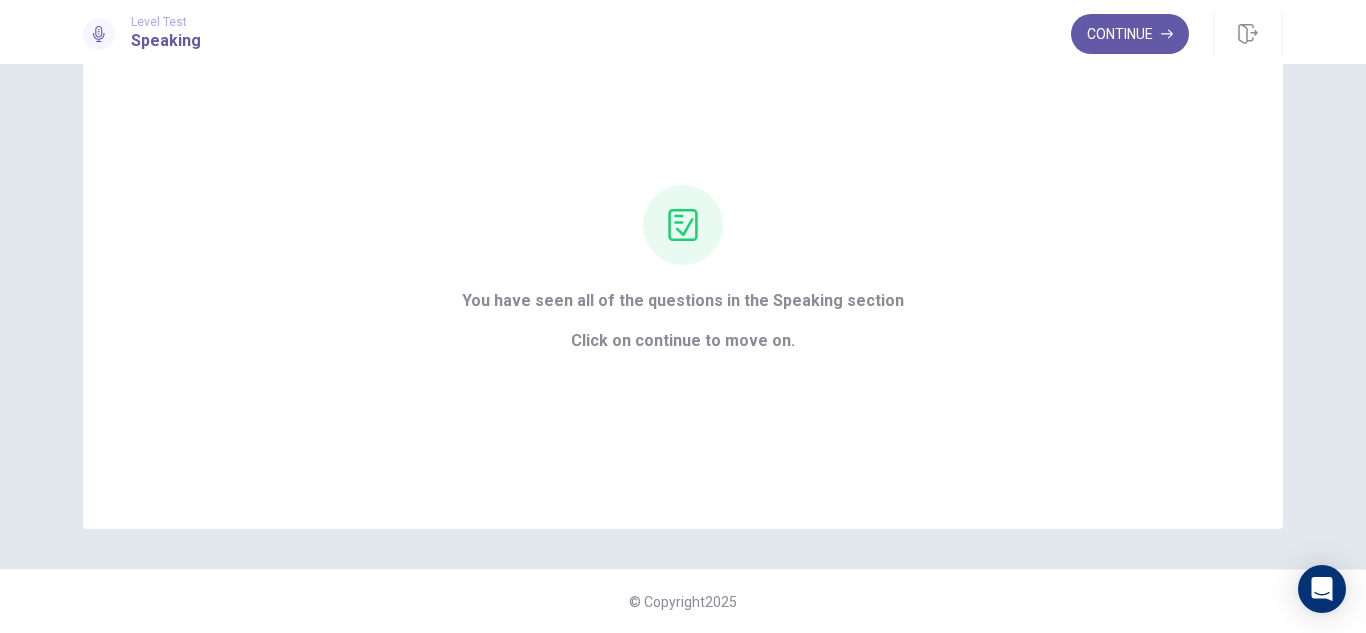 scroll, scrollTop: 95, scrollLeft: 0, axis: vertical 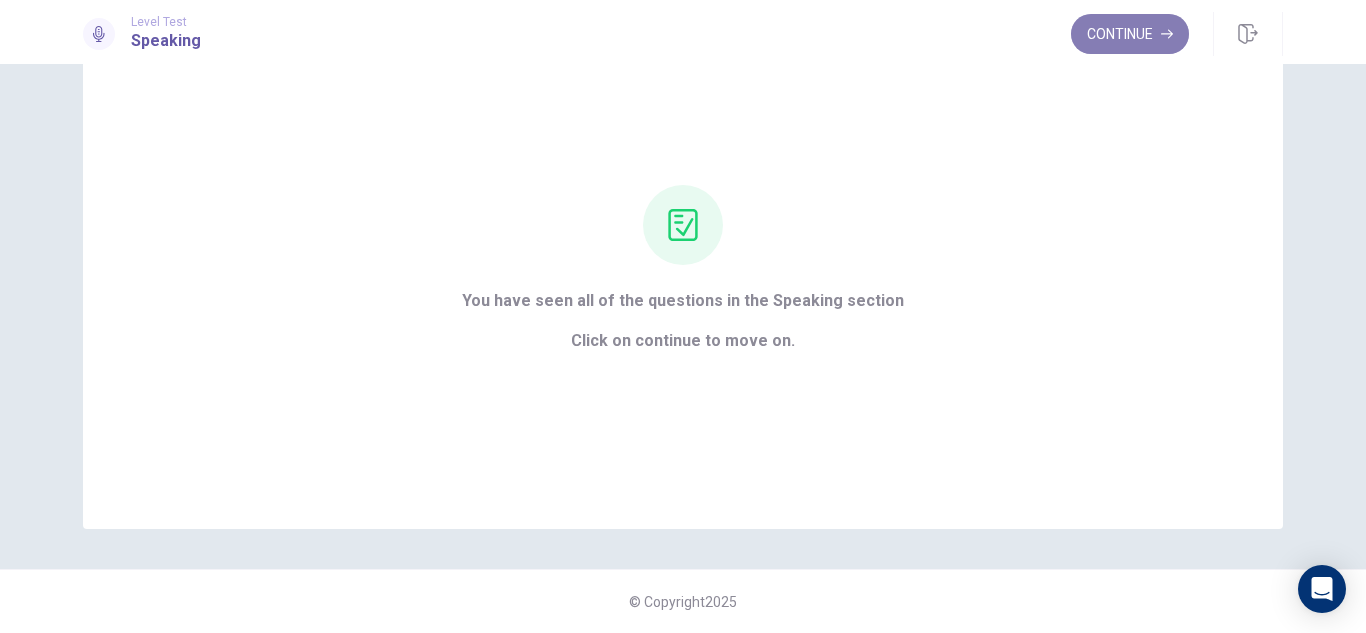 click on "Continue" at bounding box center (1130, 34) 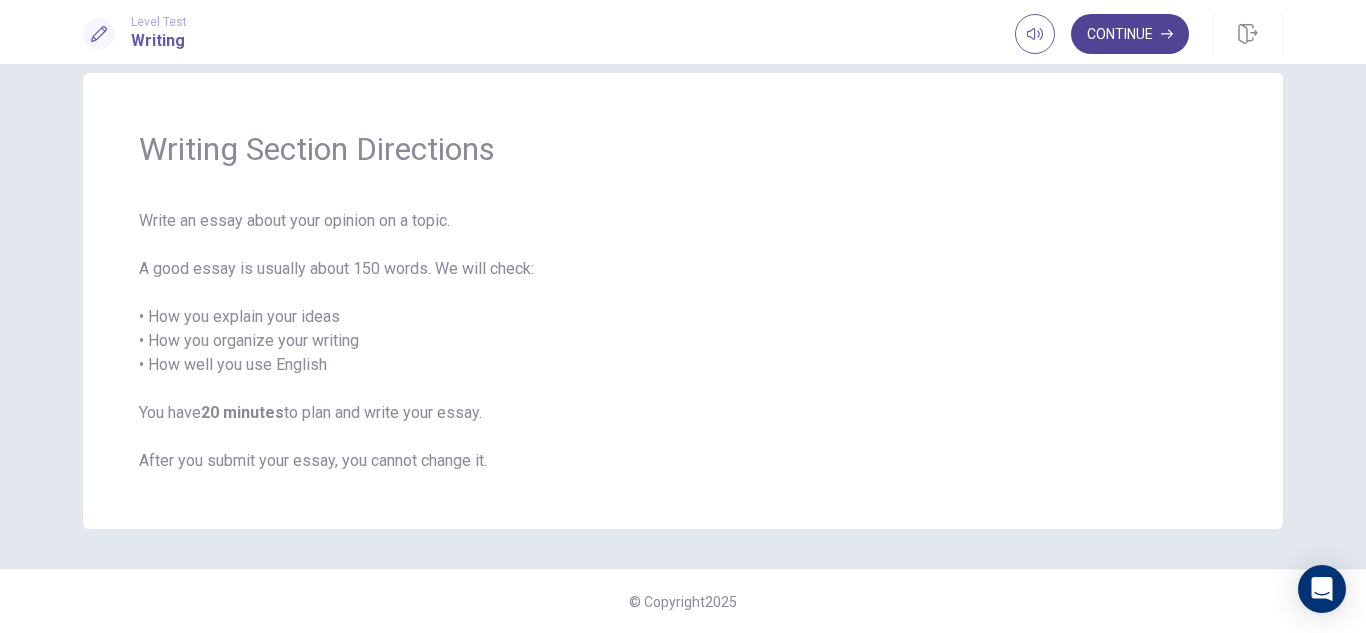 click on "Continue" at bounding box center [1130, 34] 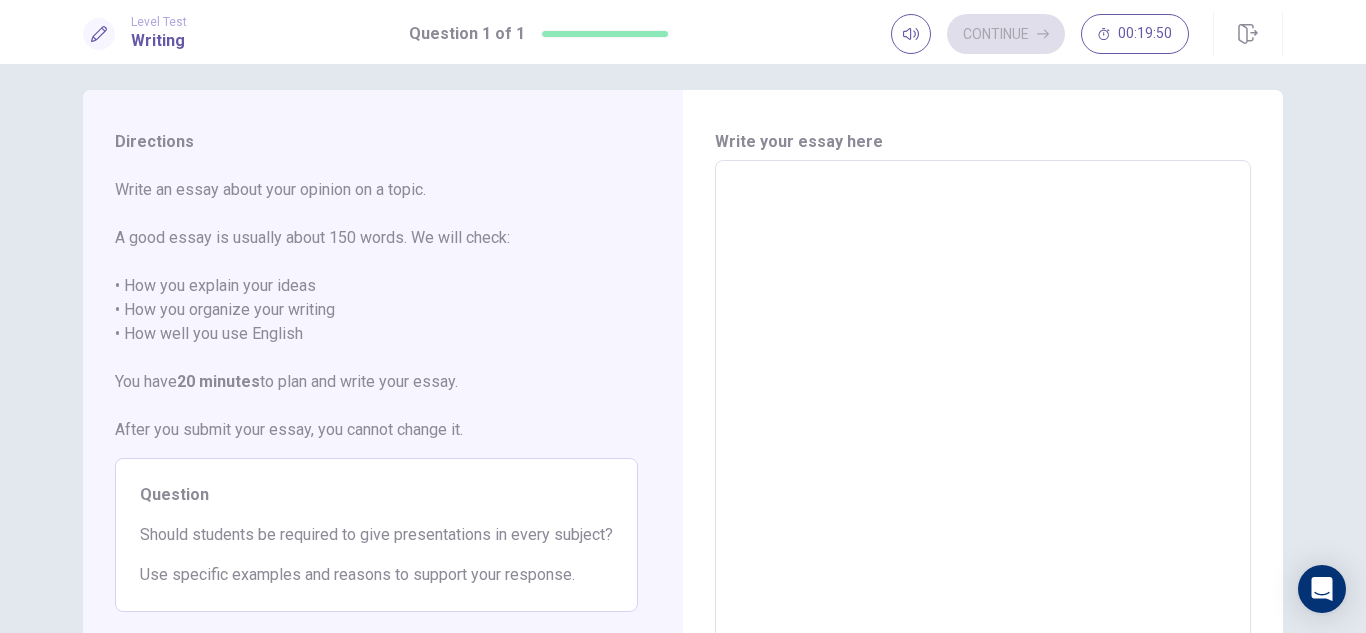 scroll, scrollTop: 0, scrollLeft: 0, axis: both 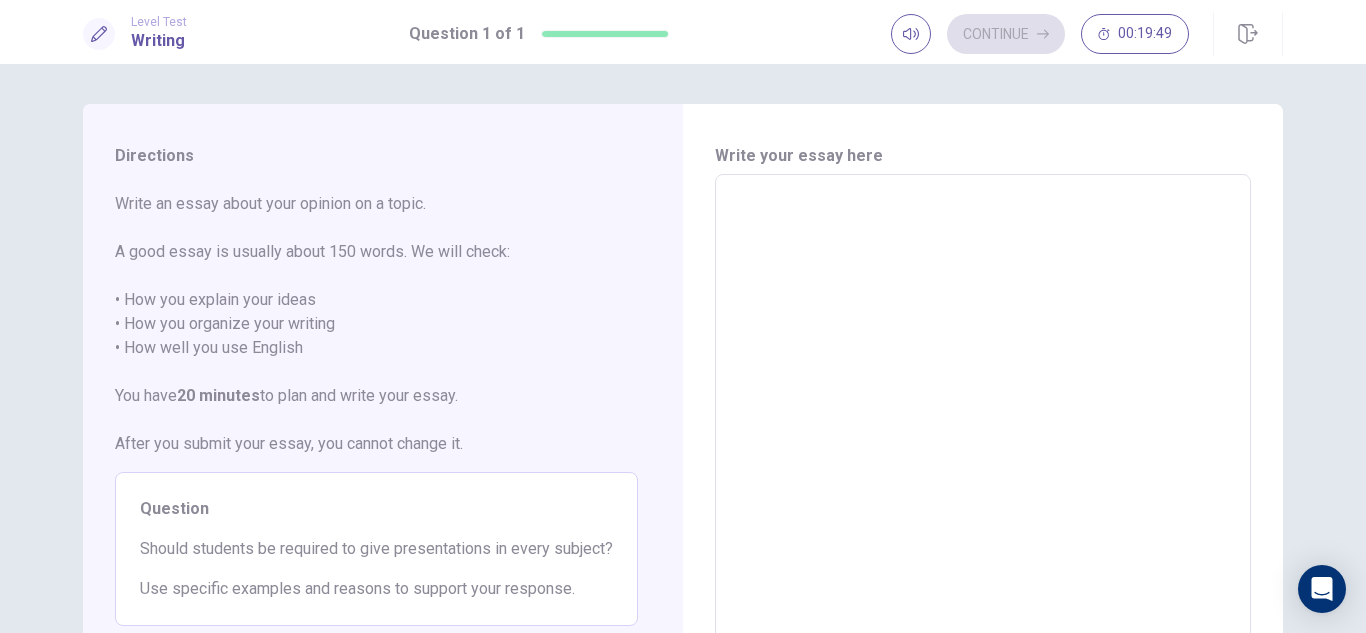 click at bounding box center (983, 451) 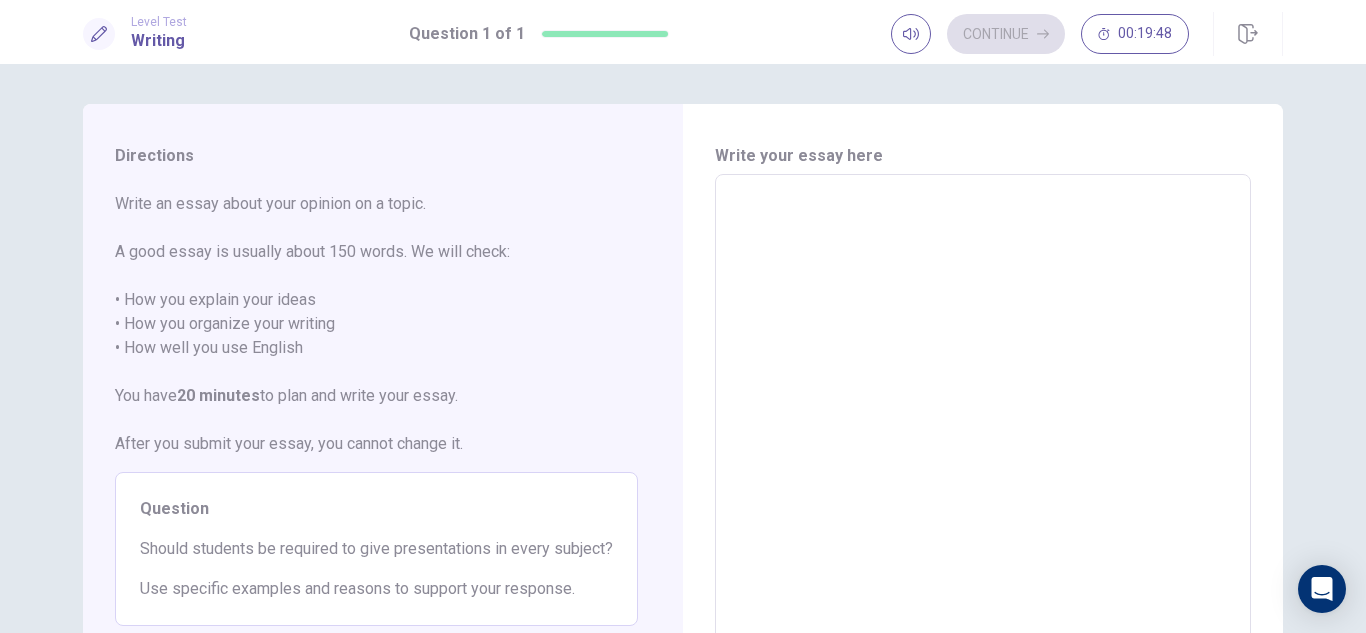 type 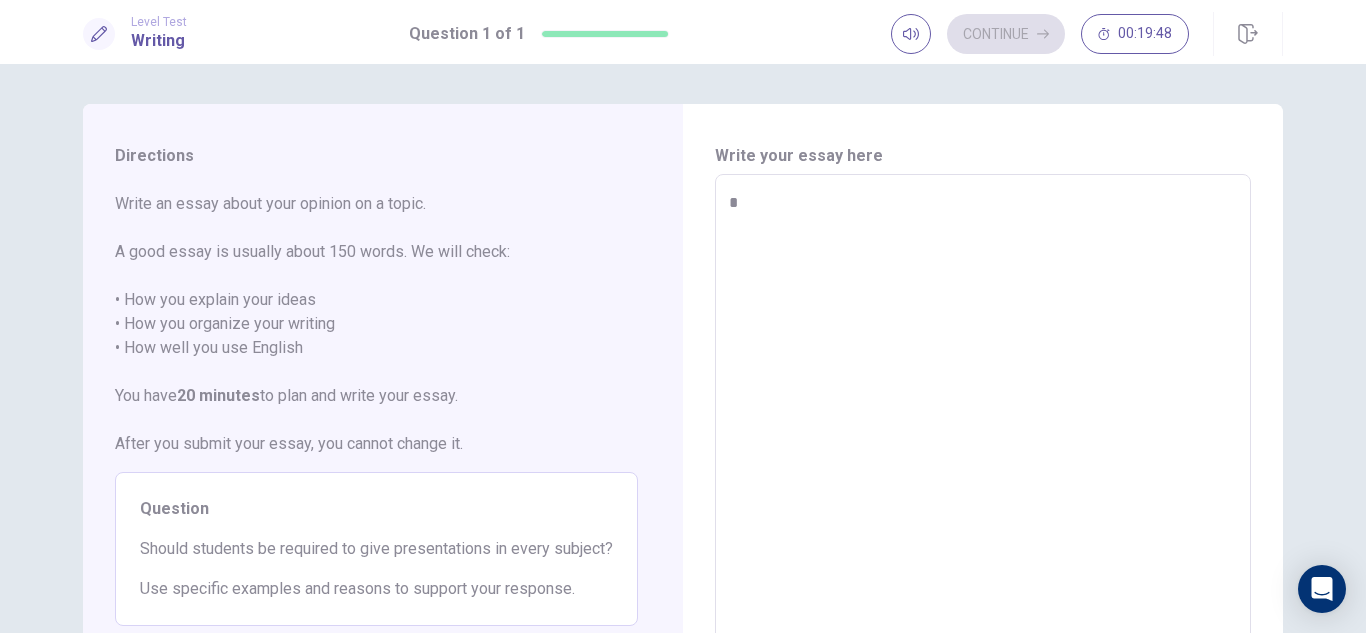 type on "*" 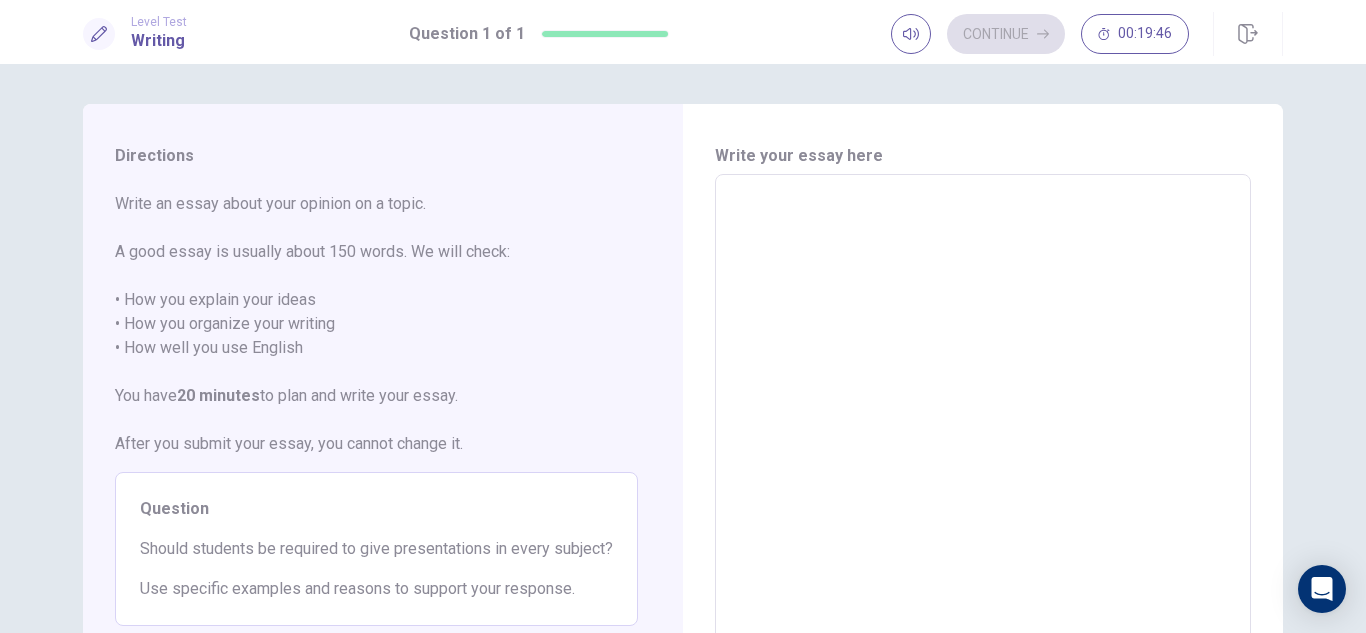 type on "*" 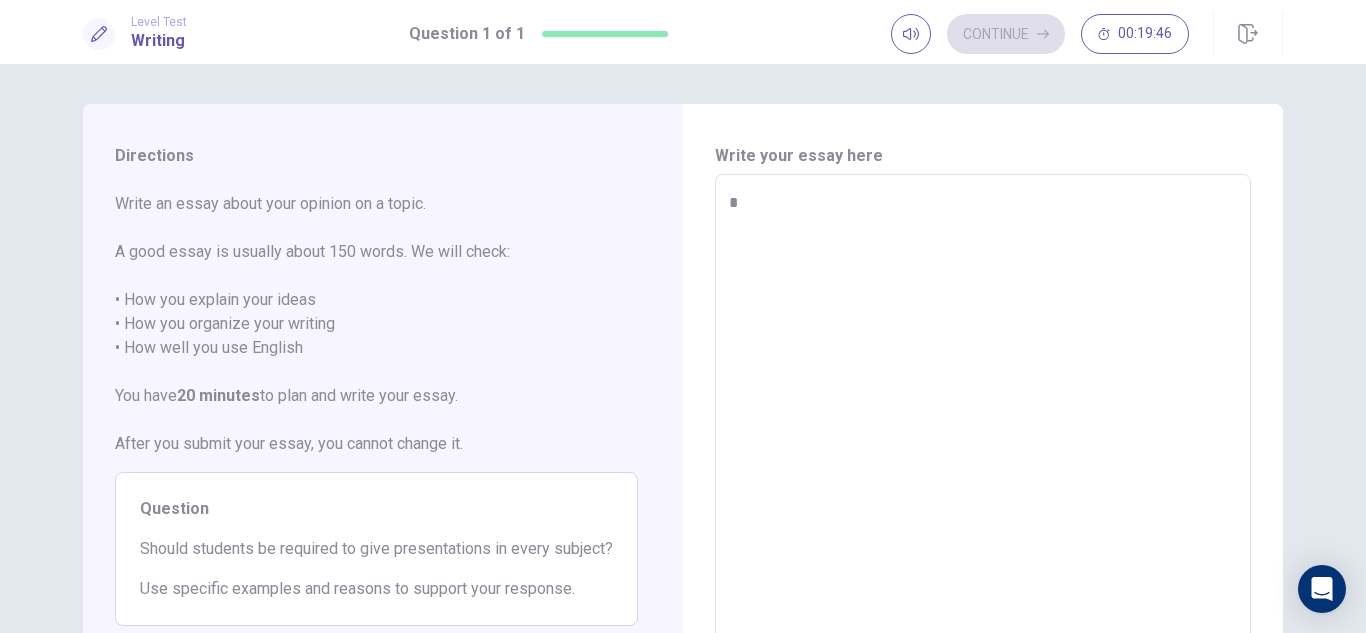 type on "*" 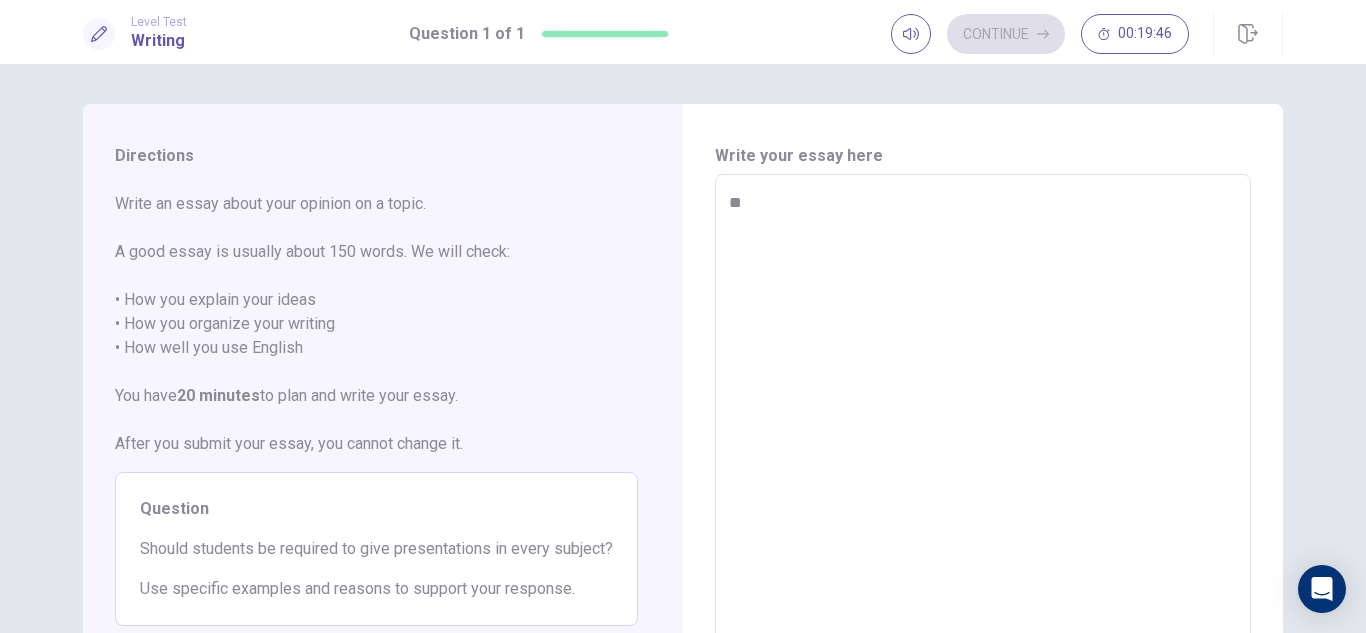 type on "*" 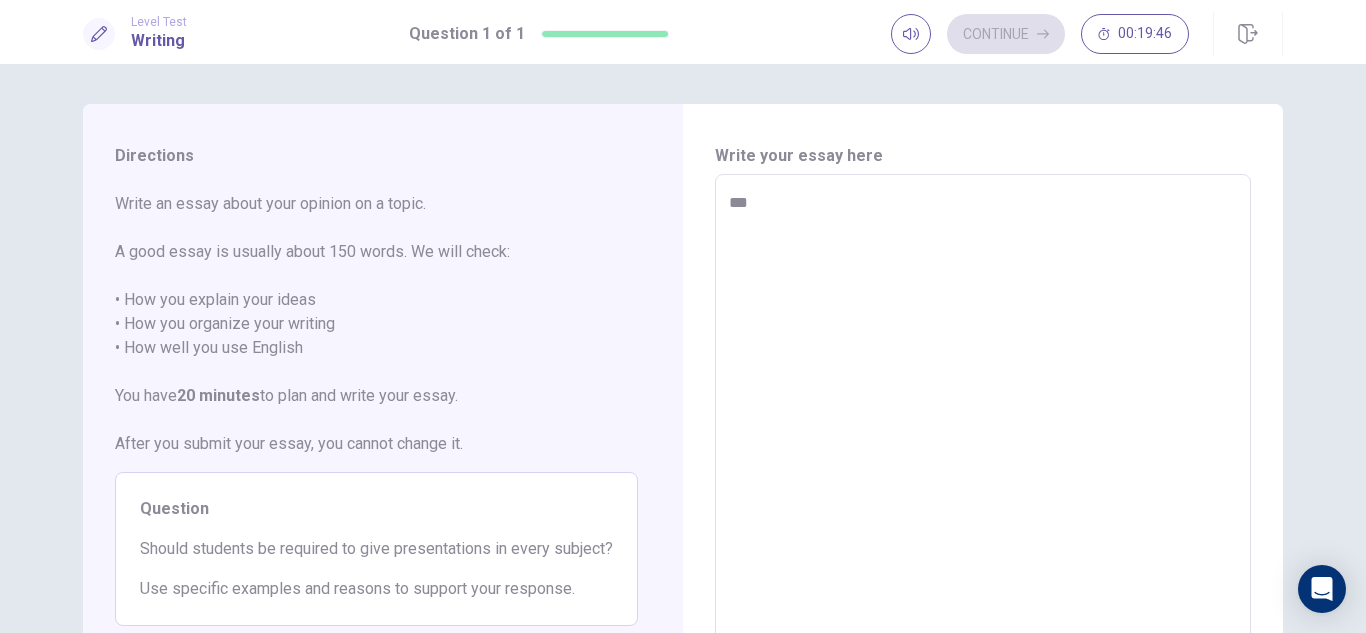 type on "*" 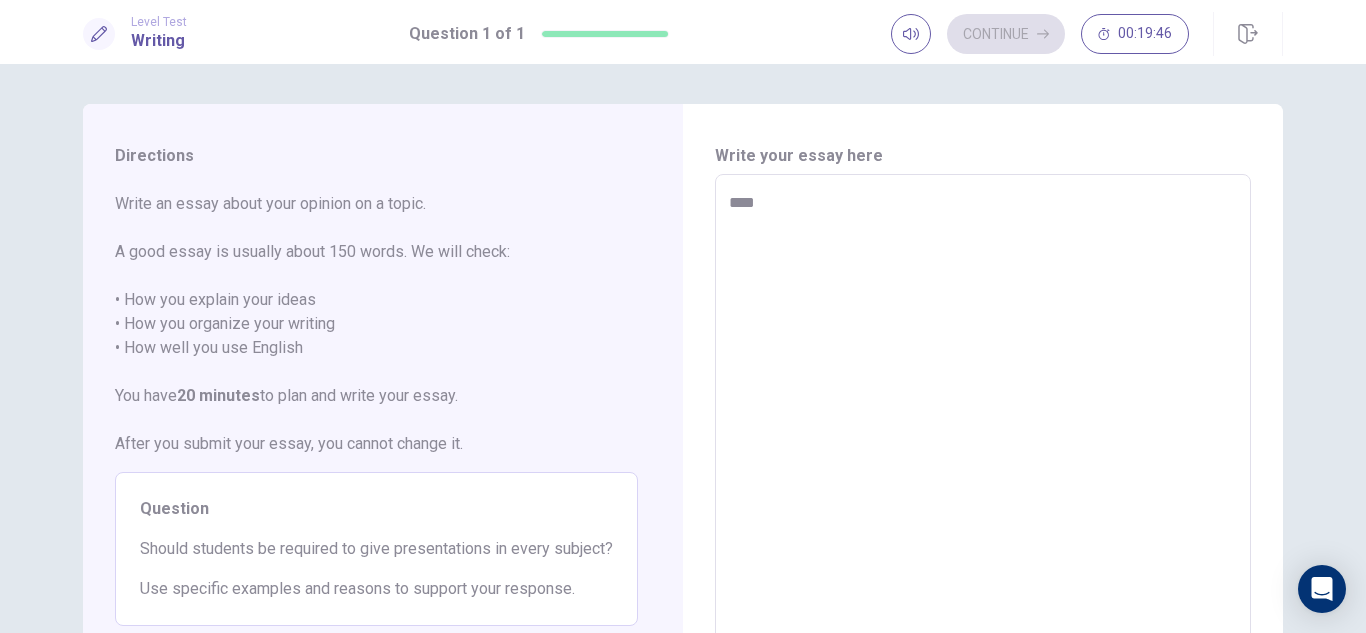 type on "*" 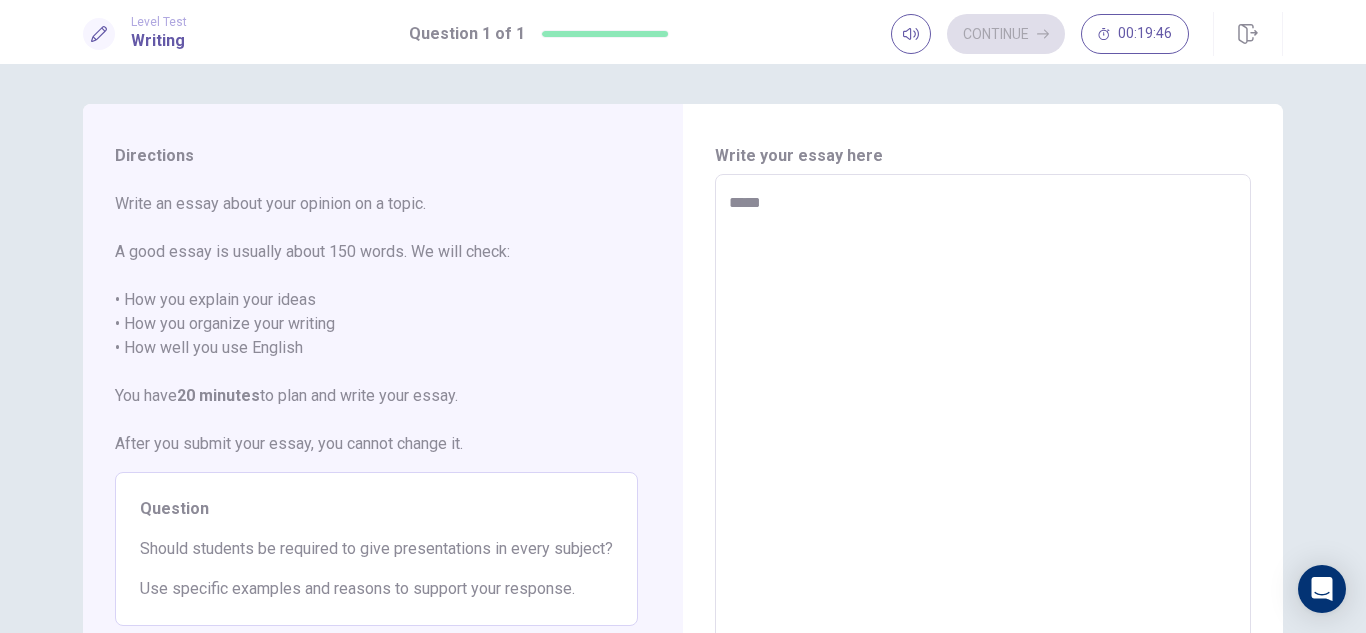 type on "*" 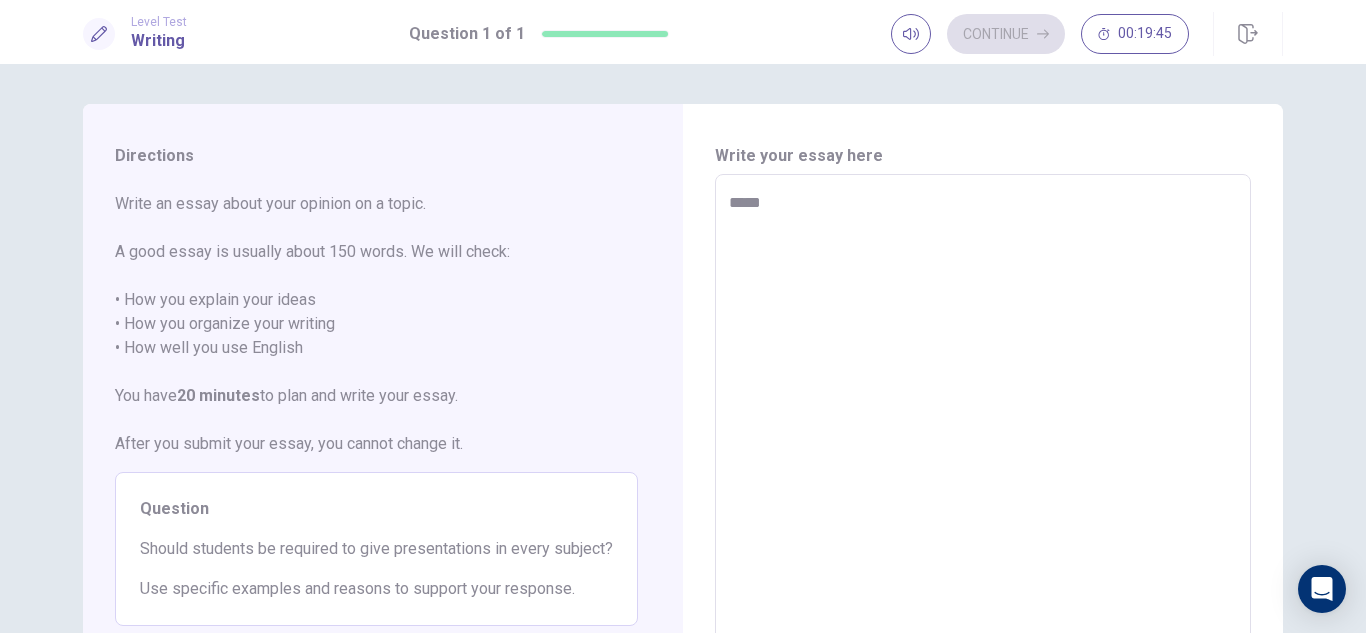 type on "******" 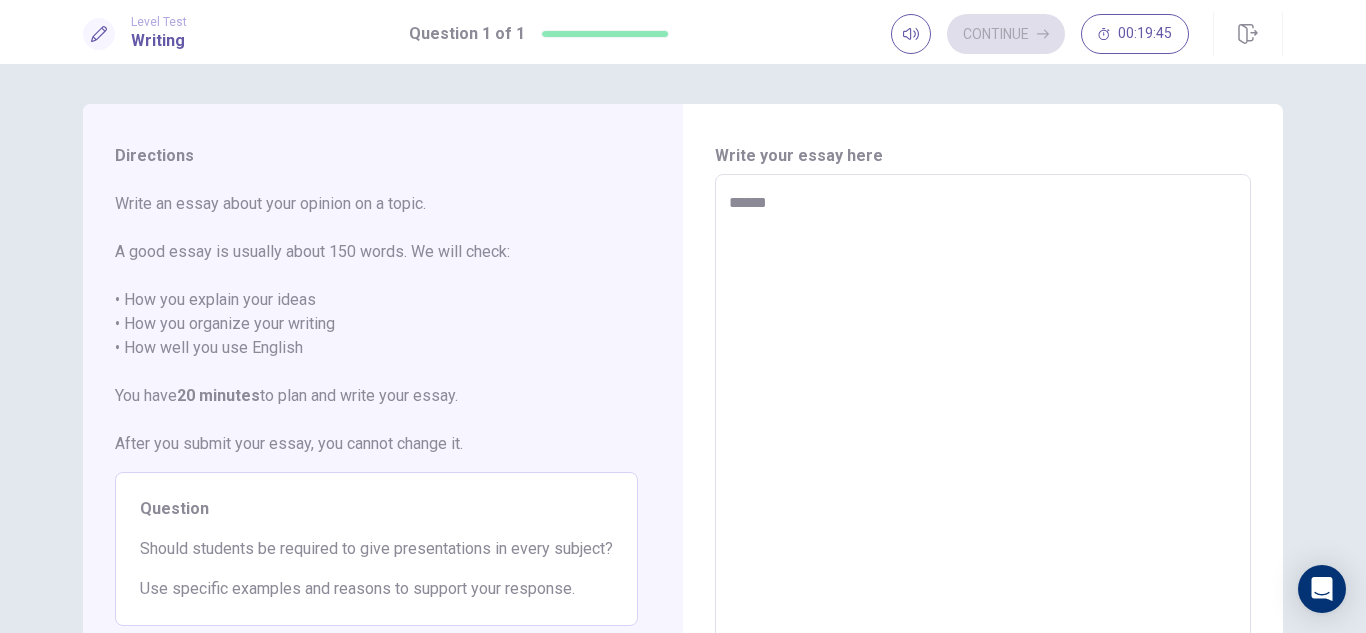 type on "*" 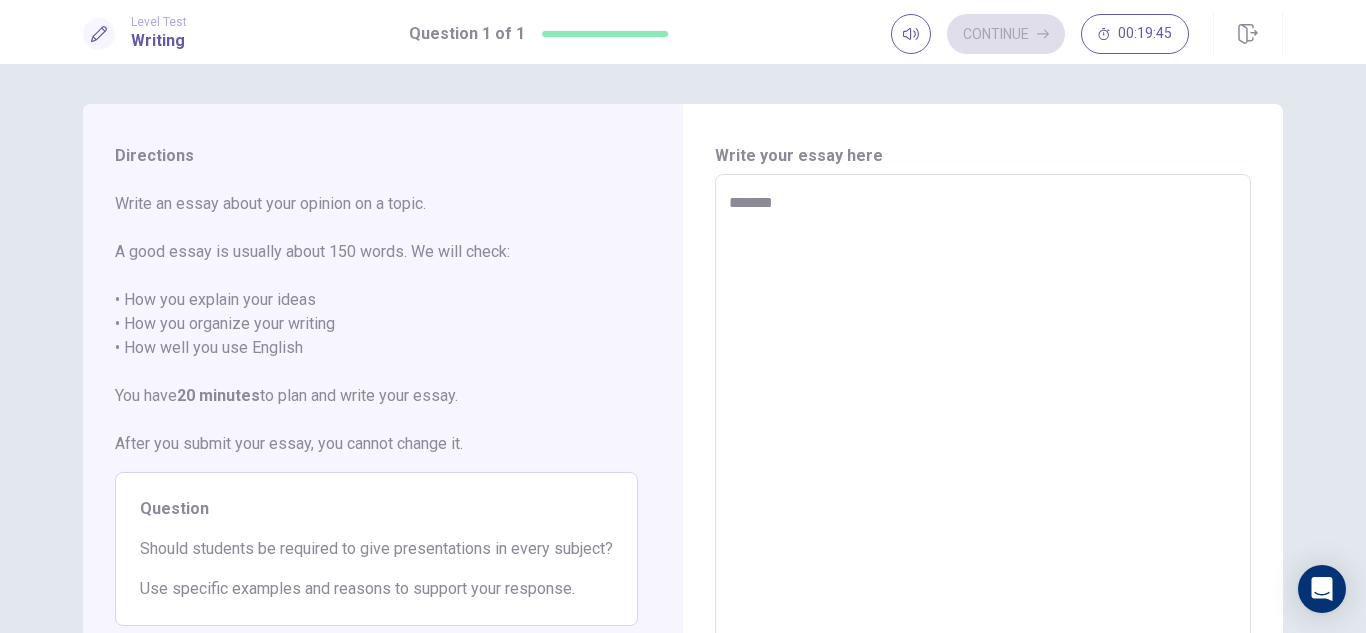 type on "*" 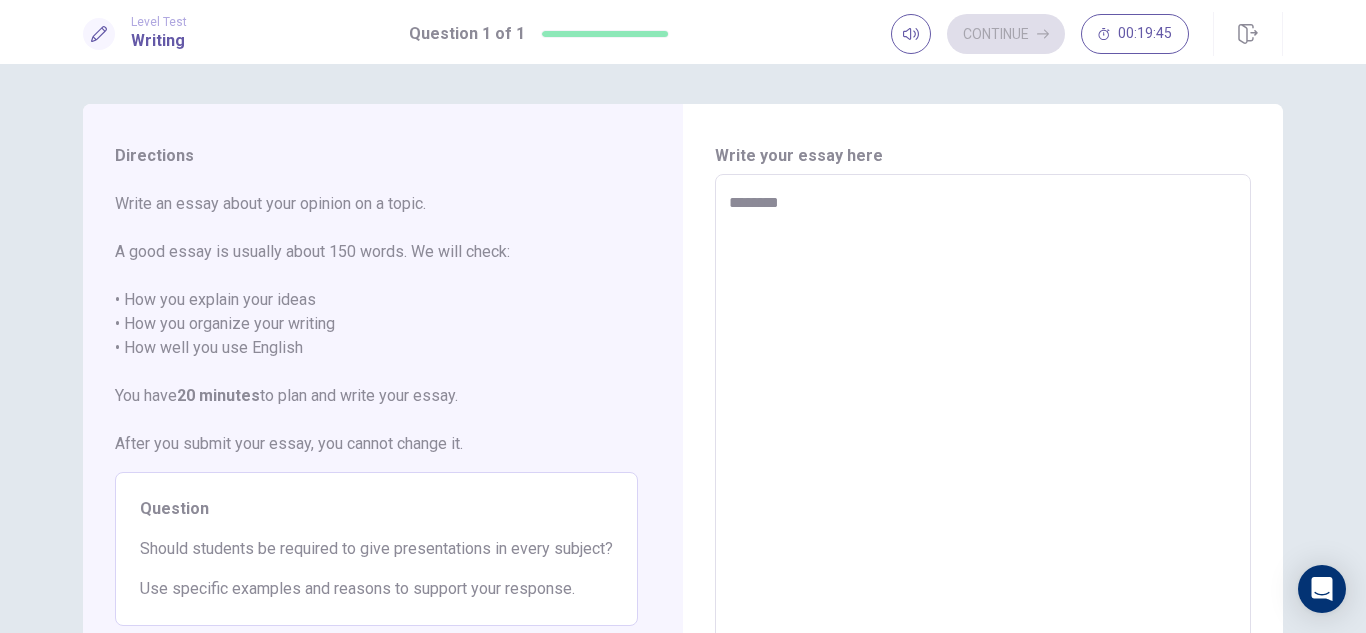 type on "*" 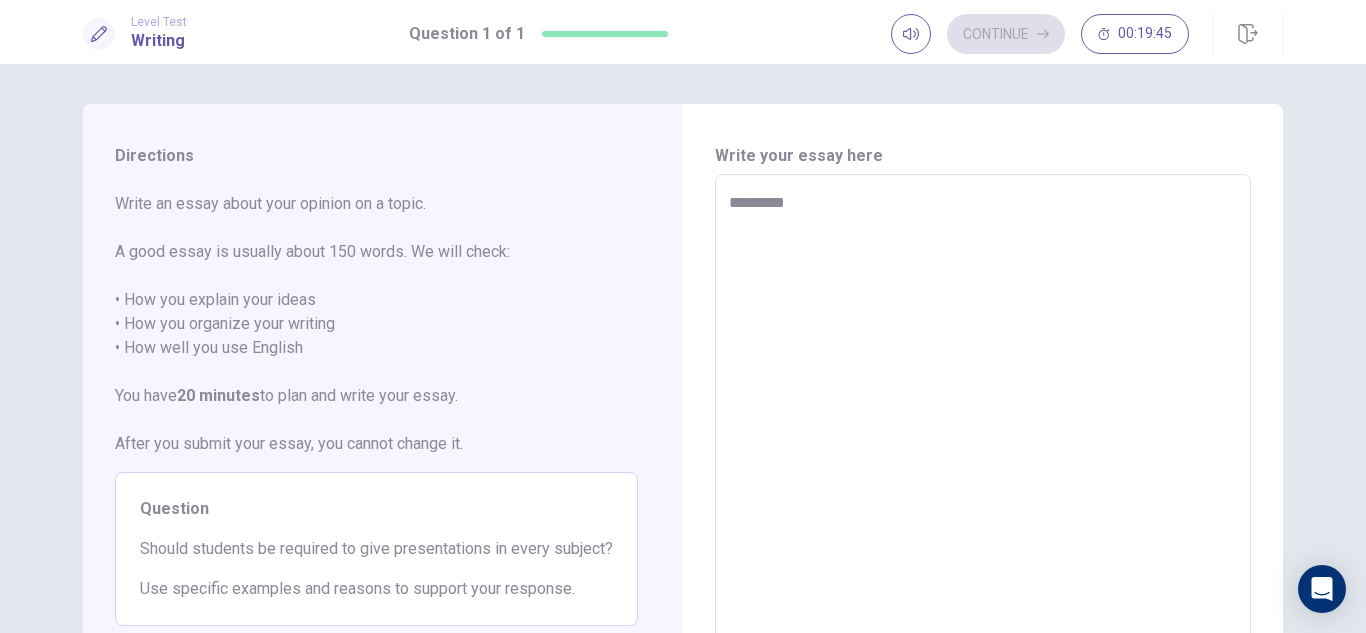 type on "*" 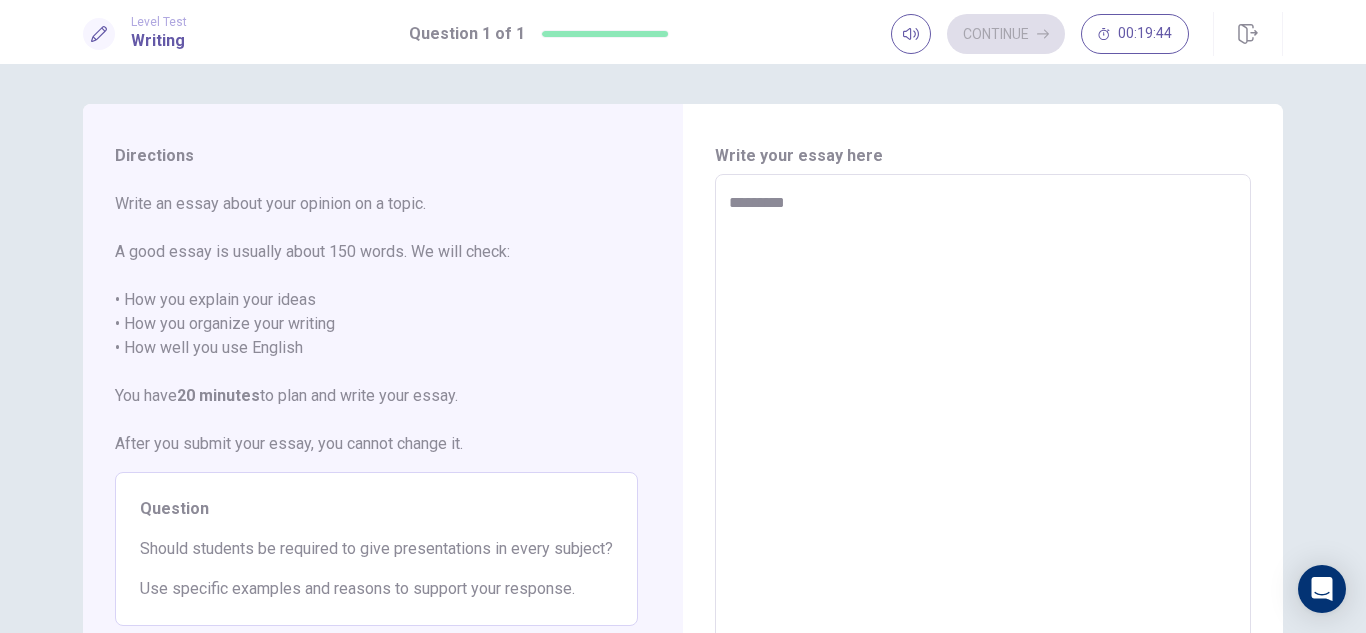 type on "**********" 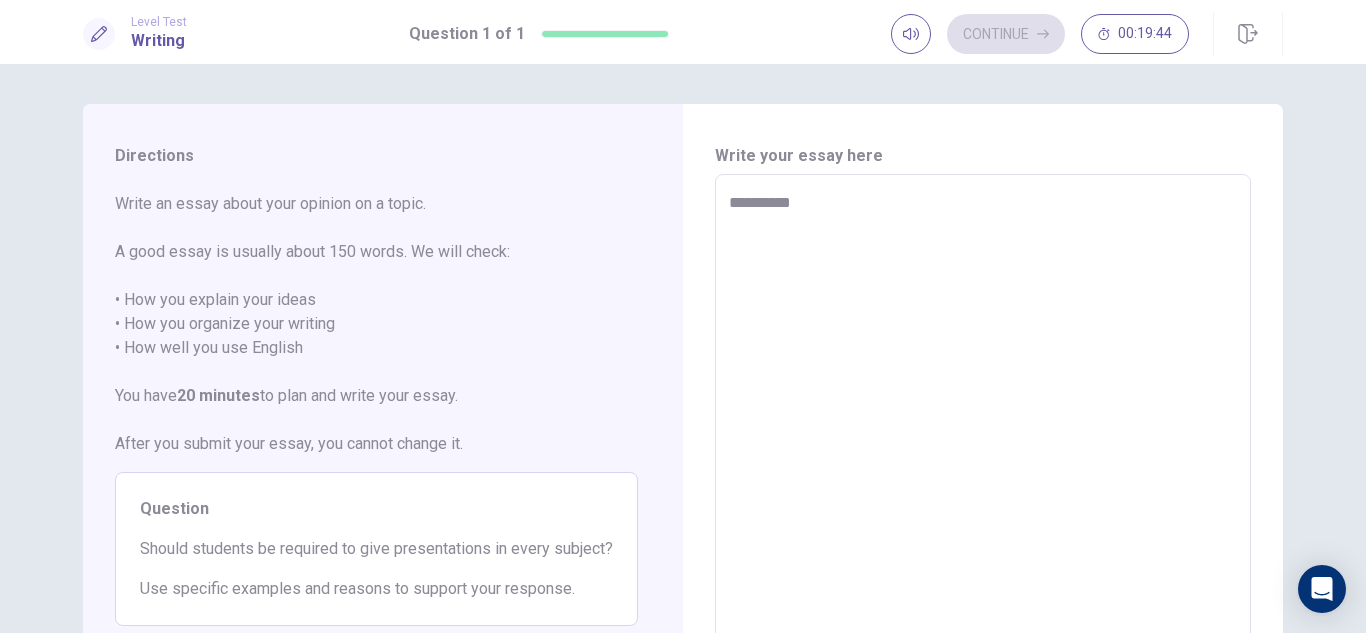 type on "*" 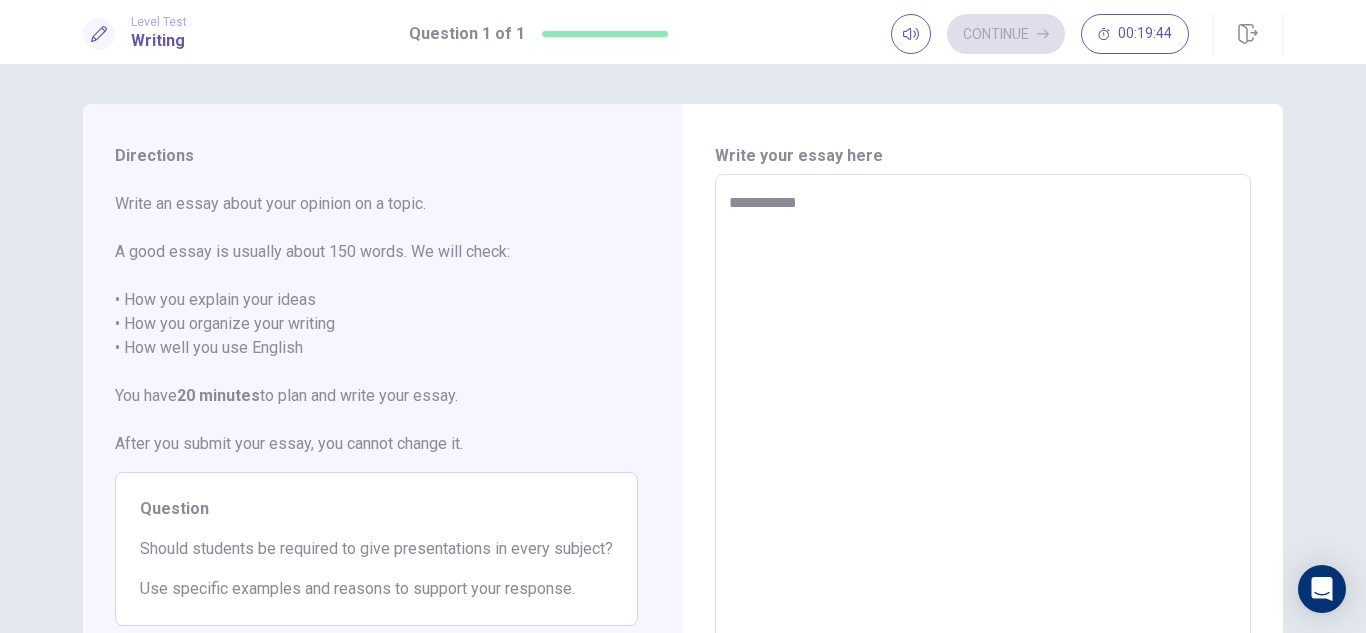 type on "*" 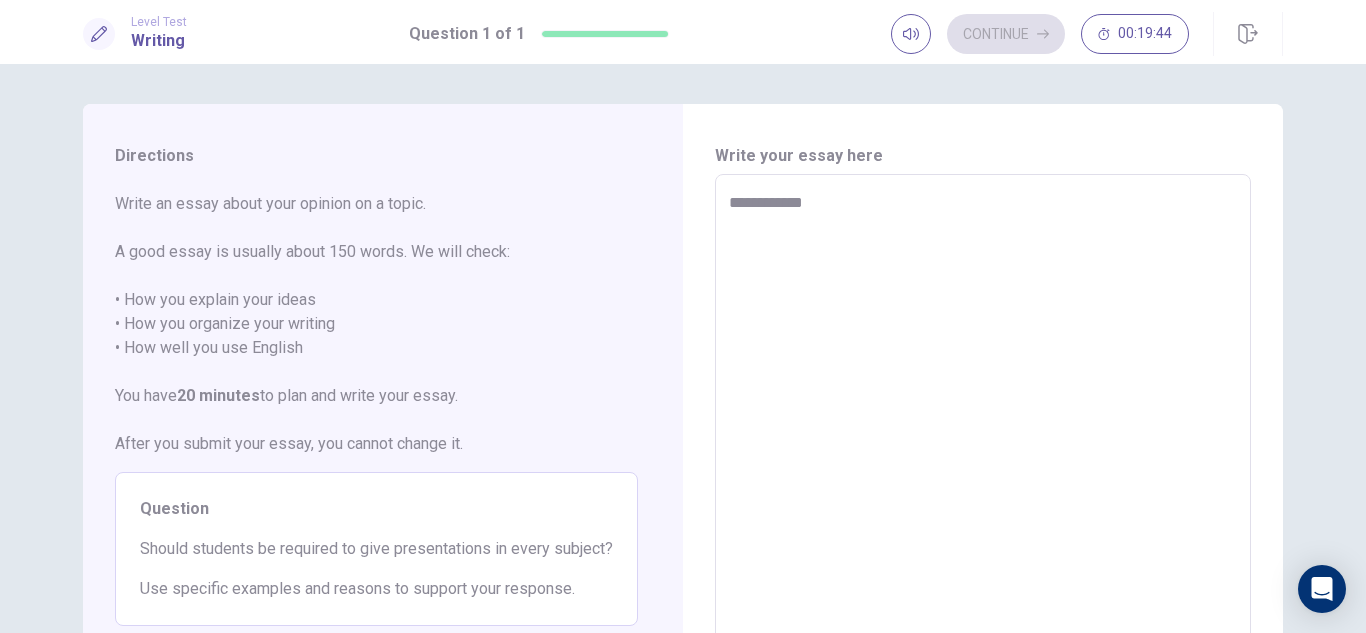 type on "*" 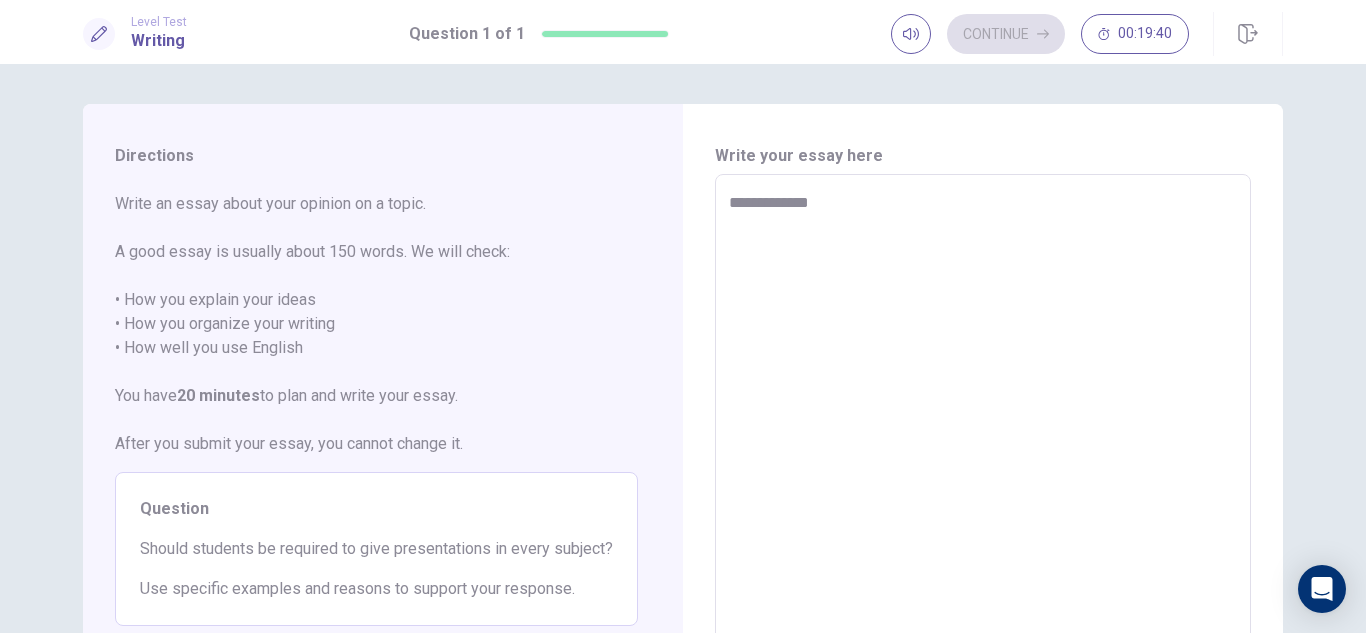 type on "*" 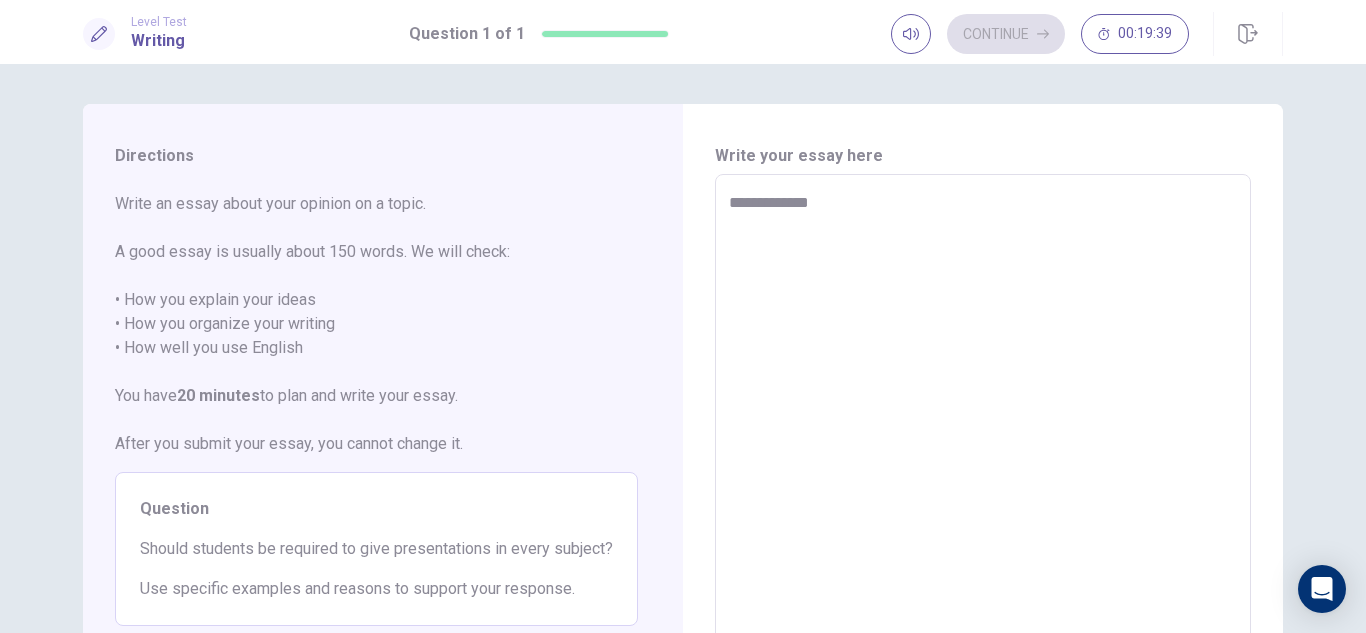 type on "**********" 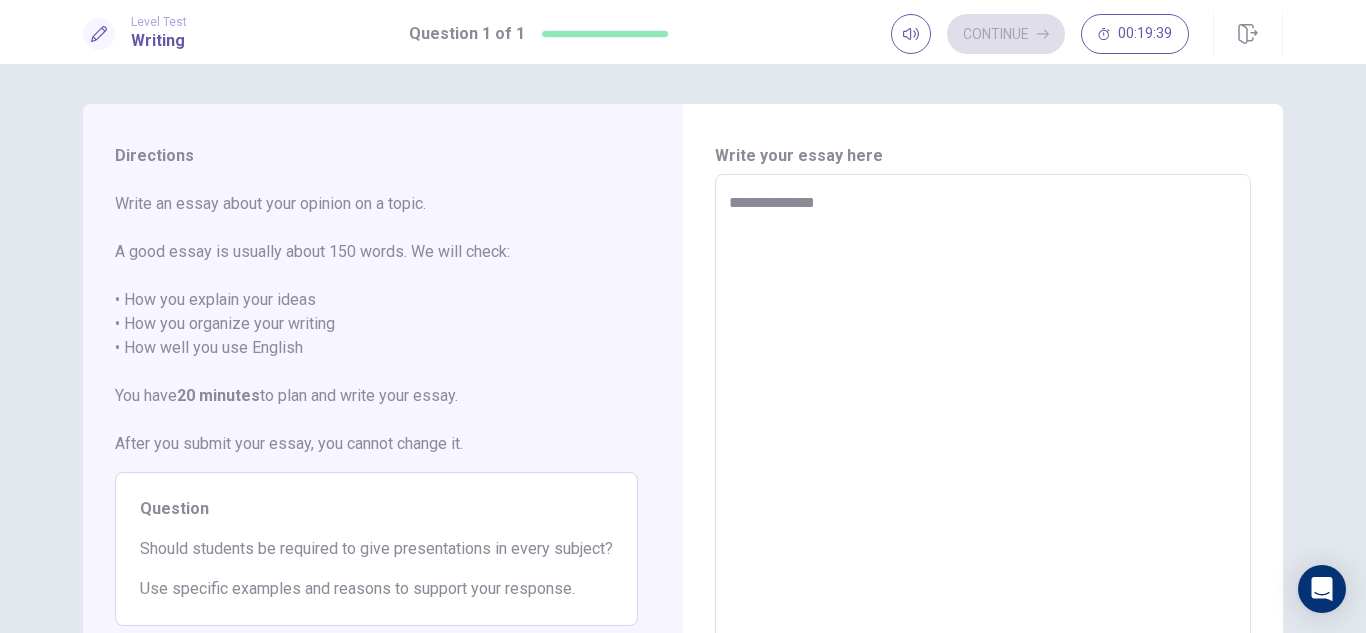 type on "*" 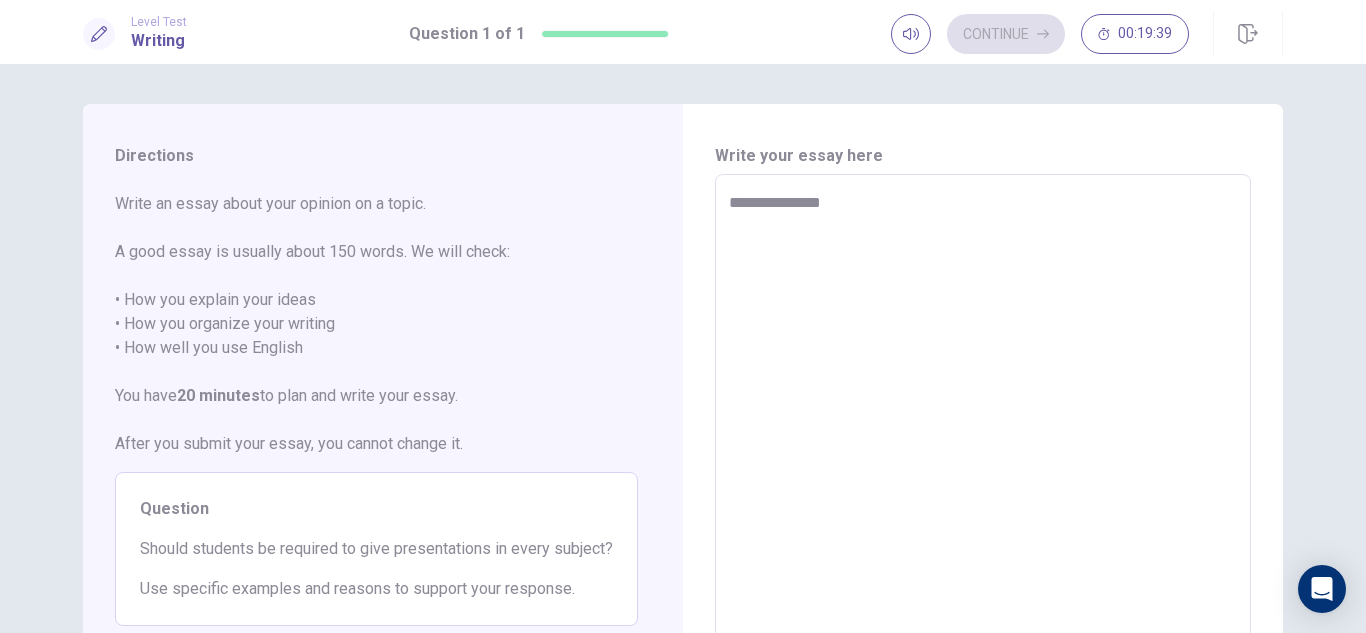 type on "*" 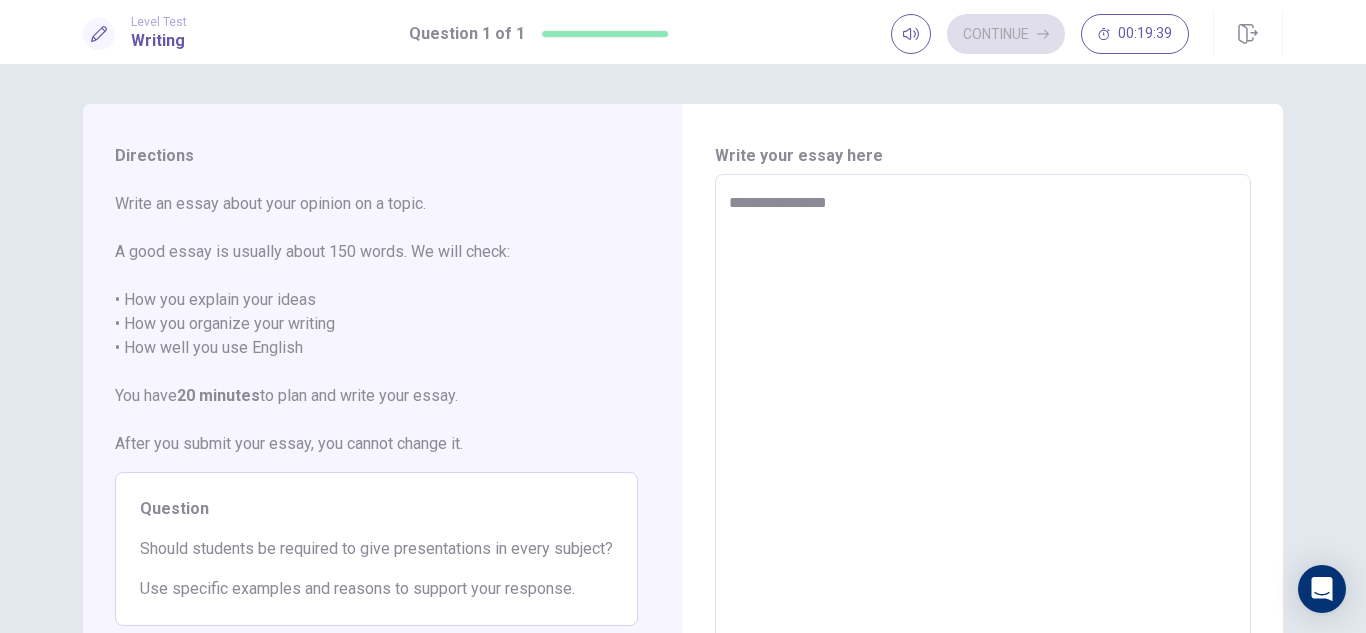 type on "*" 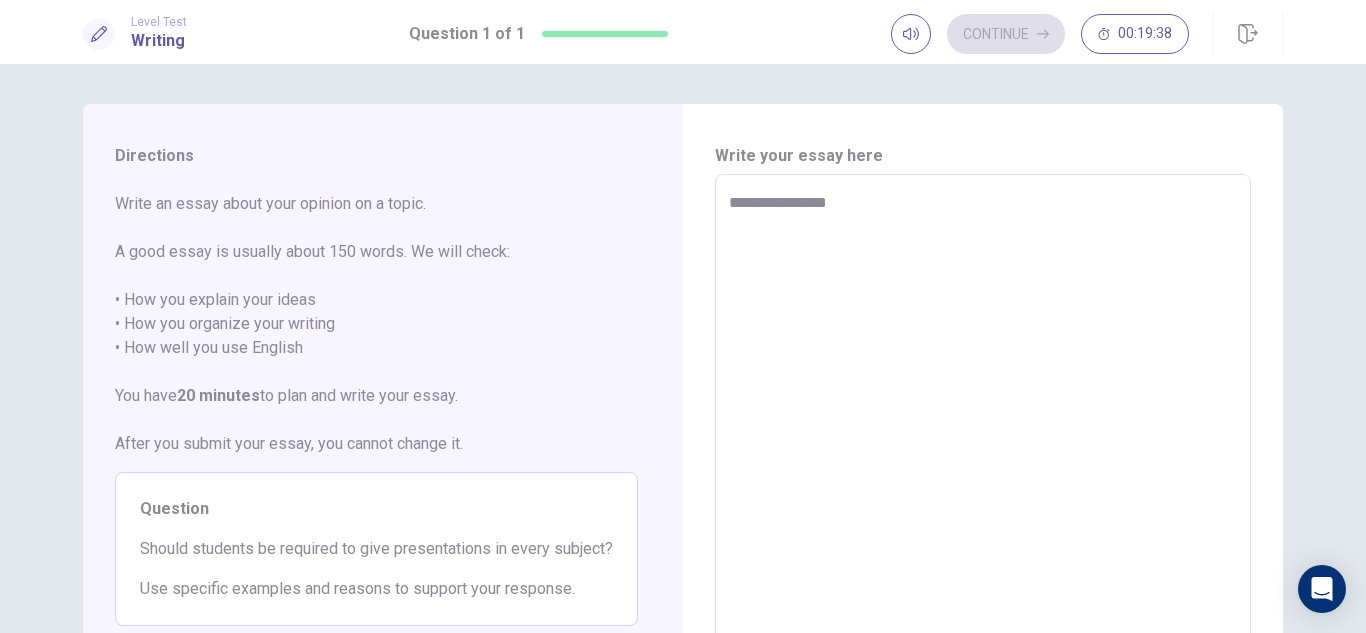 type on "**********" 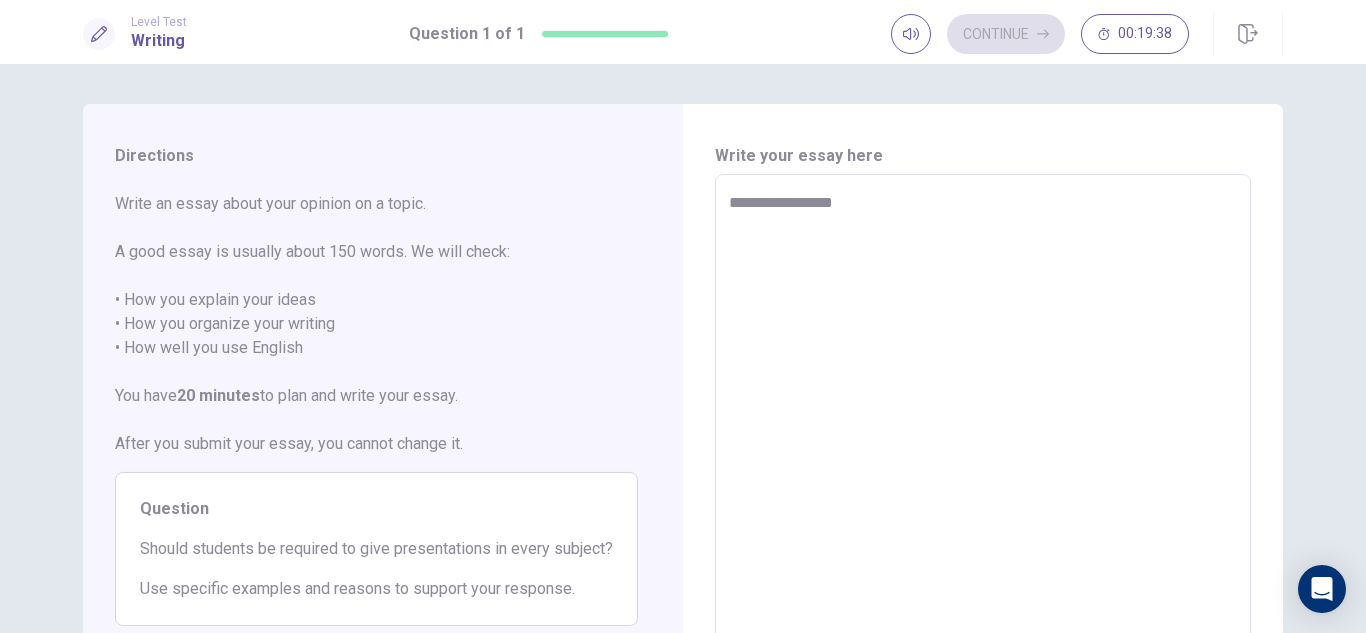 type on "*" 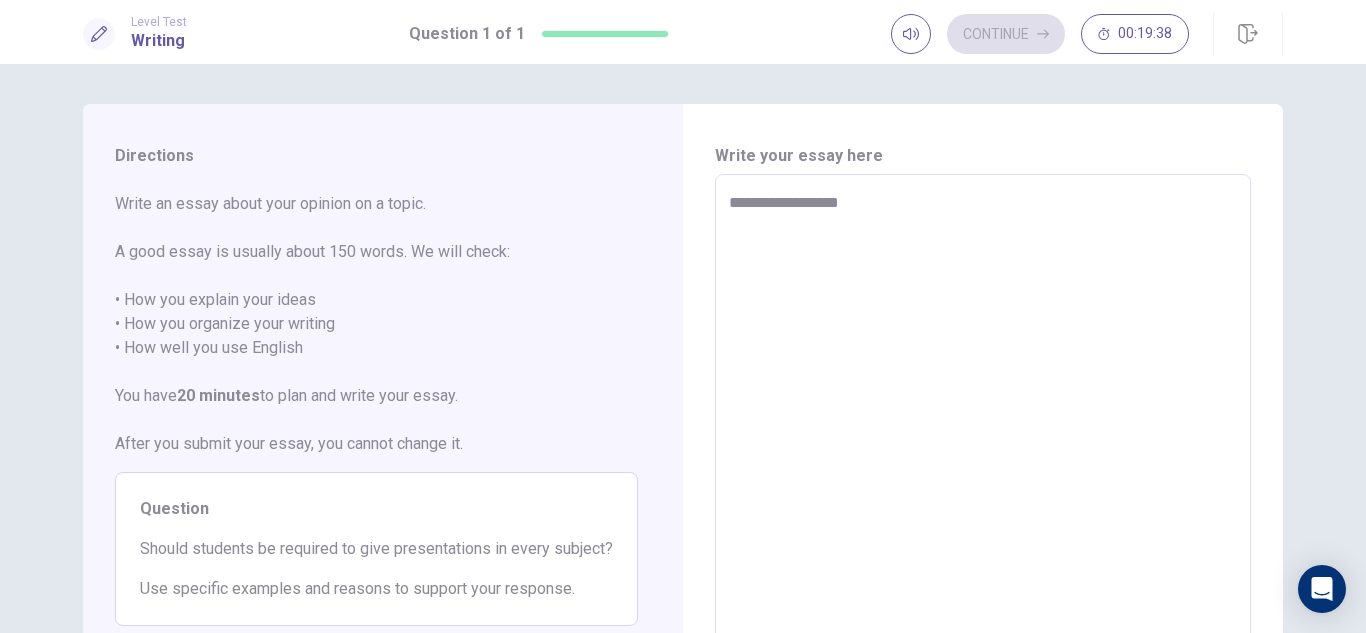 type on "*" 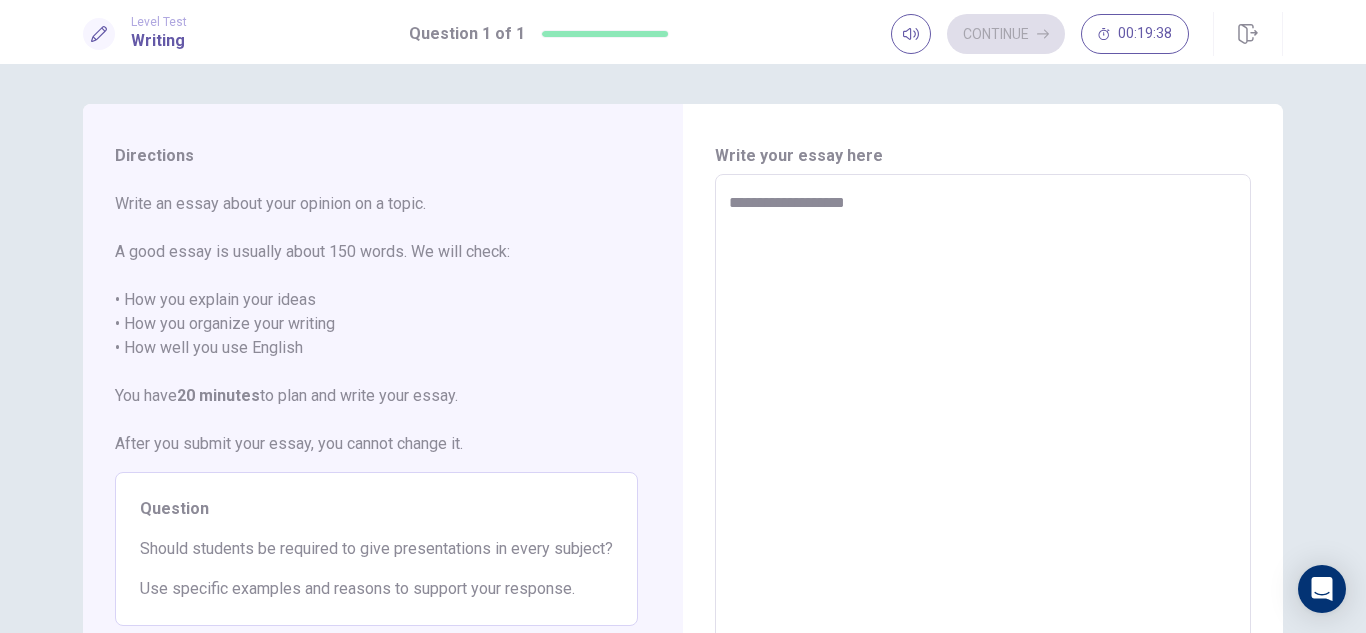type on "*" 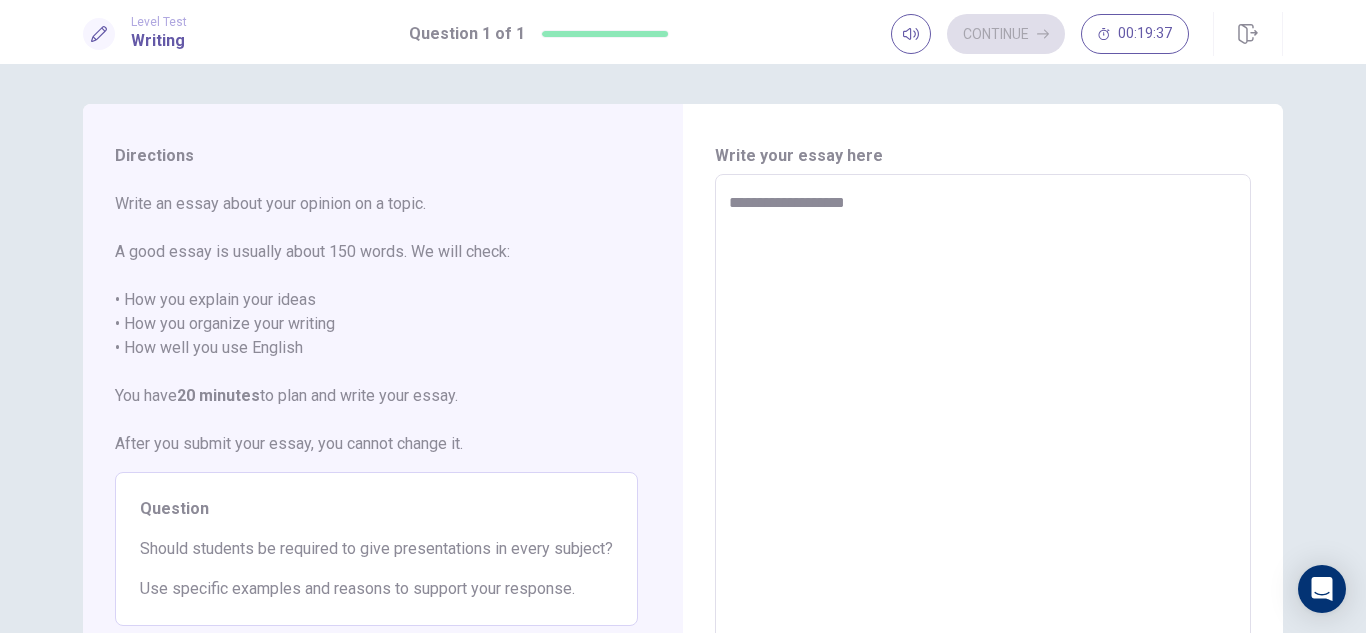 type on "**********" 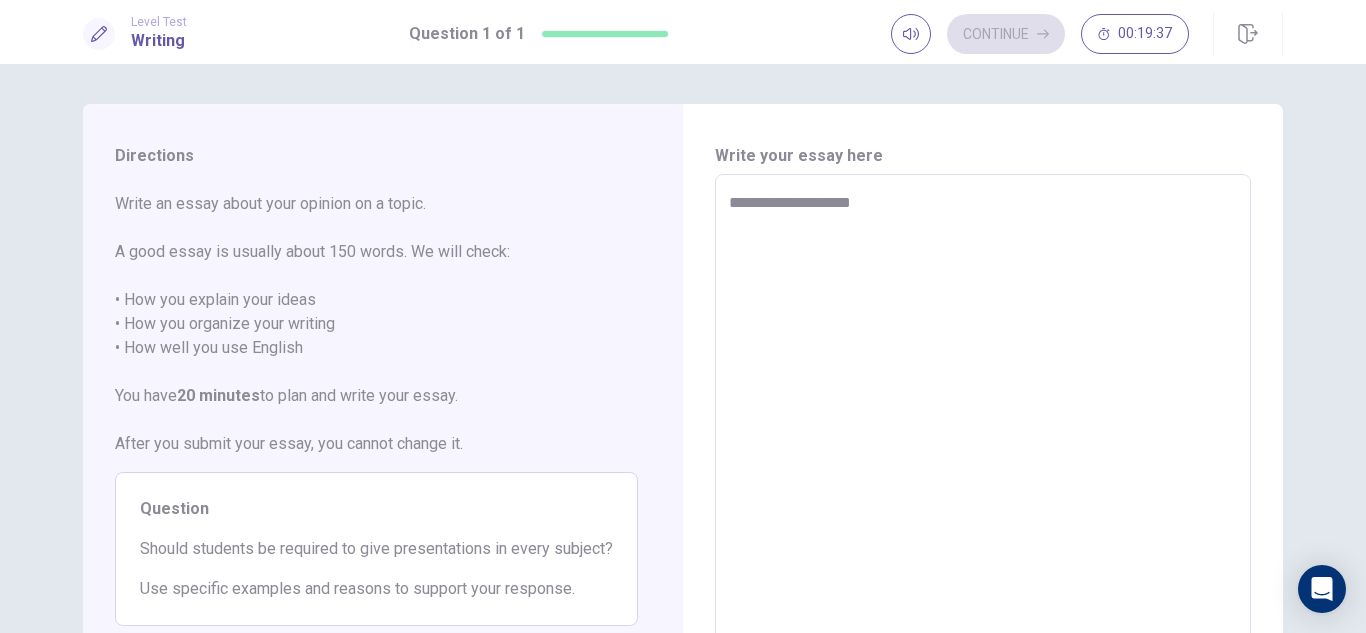 type on "*" 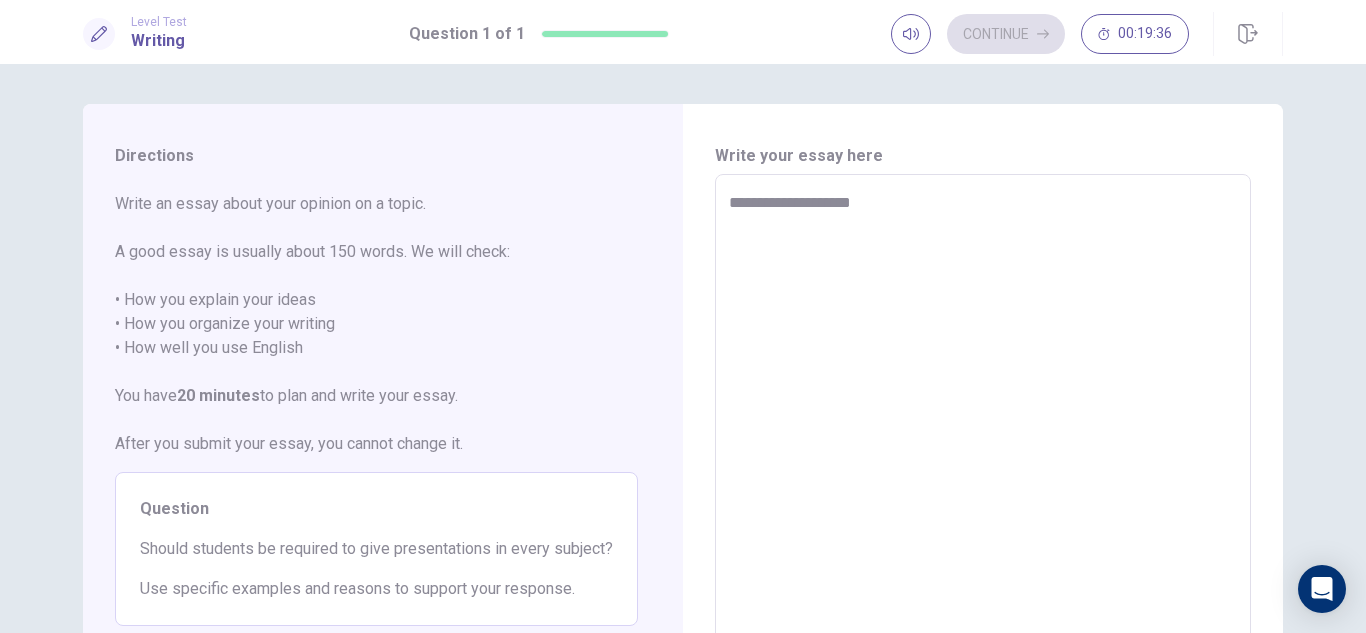 type on "**********" 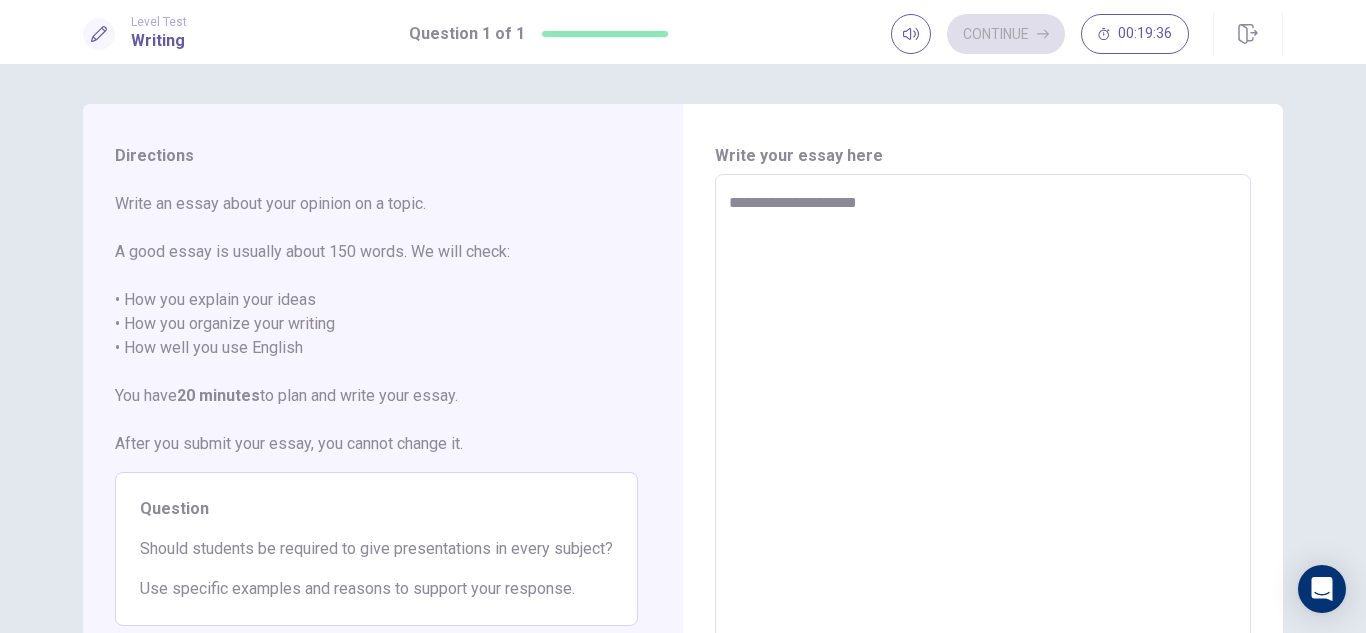 type on "*" 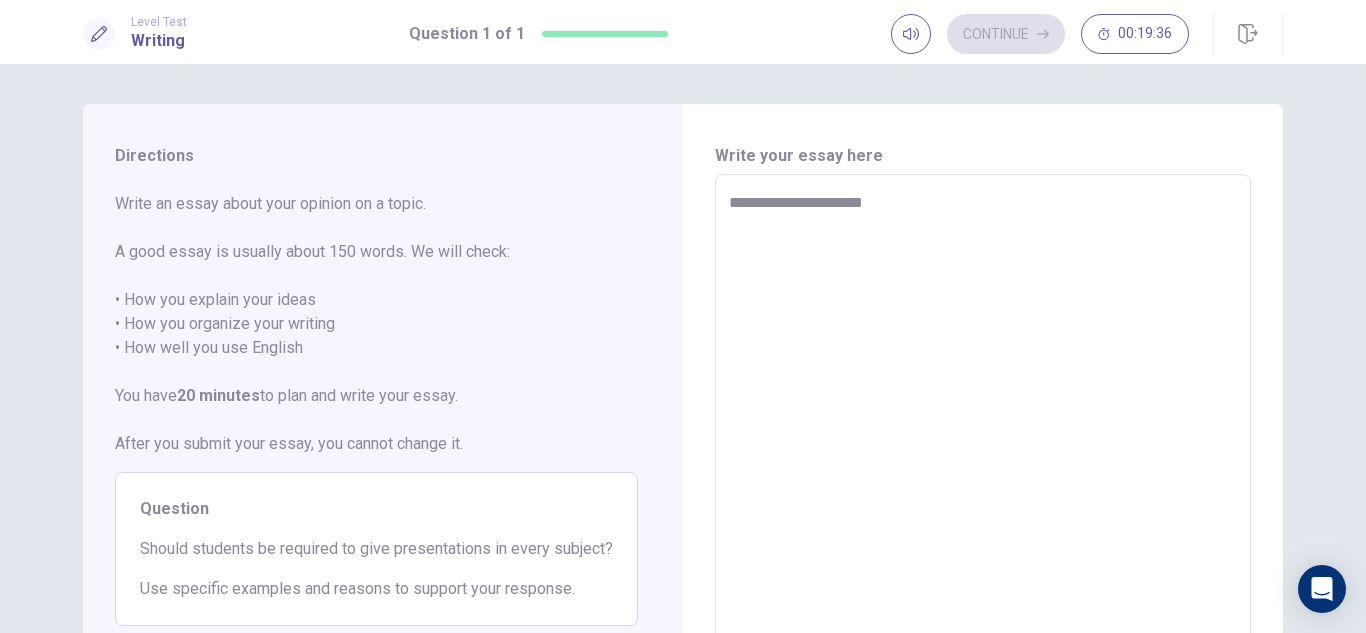 type on "*" 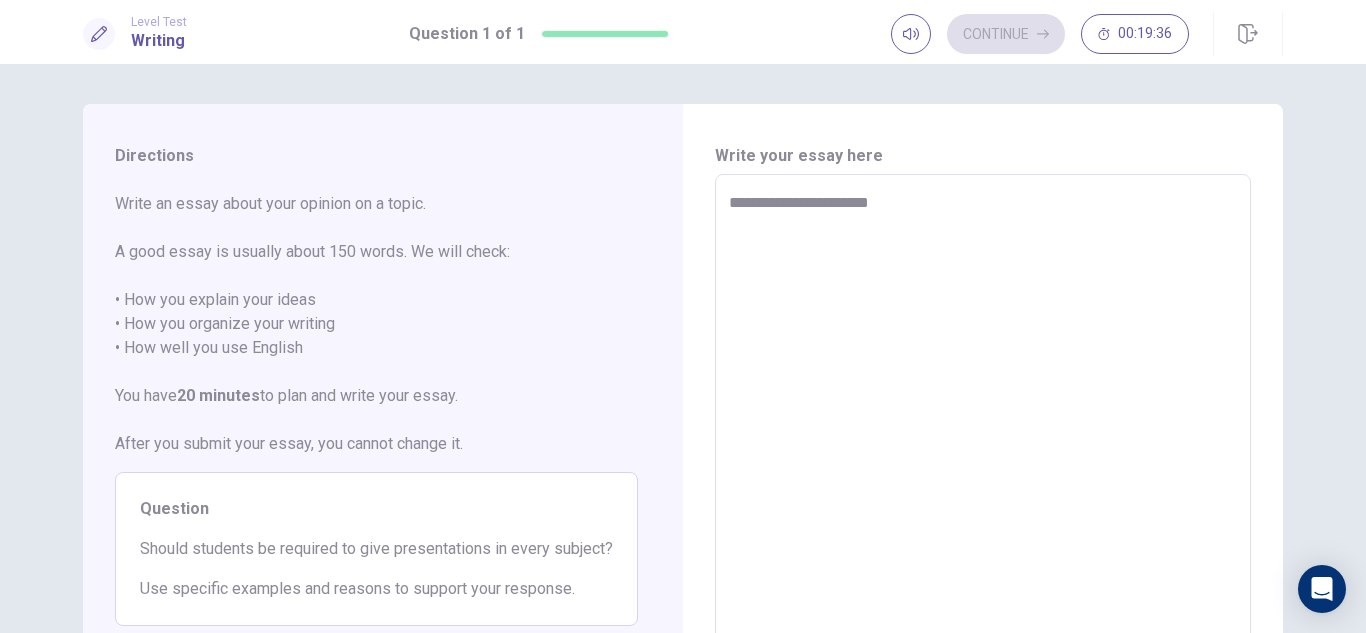 type on "*" 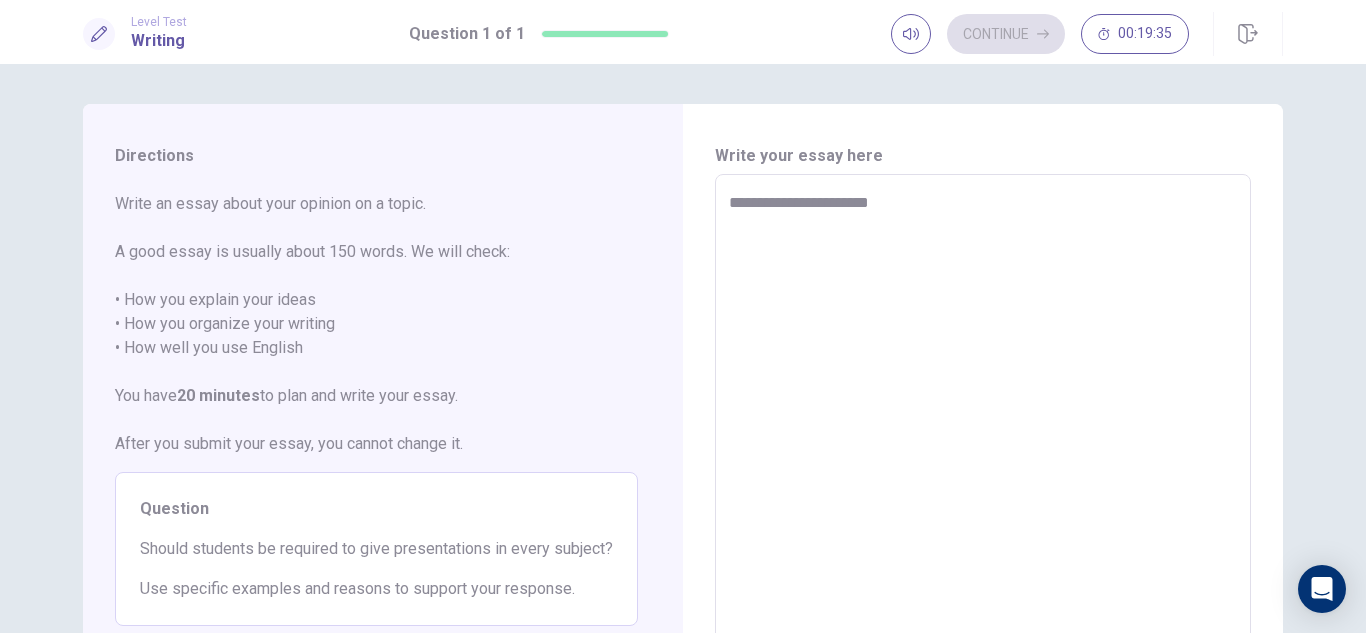 type on "**********" 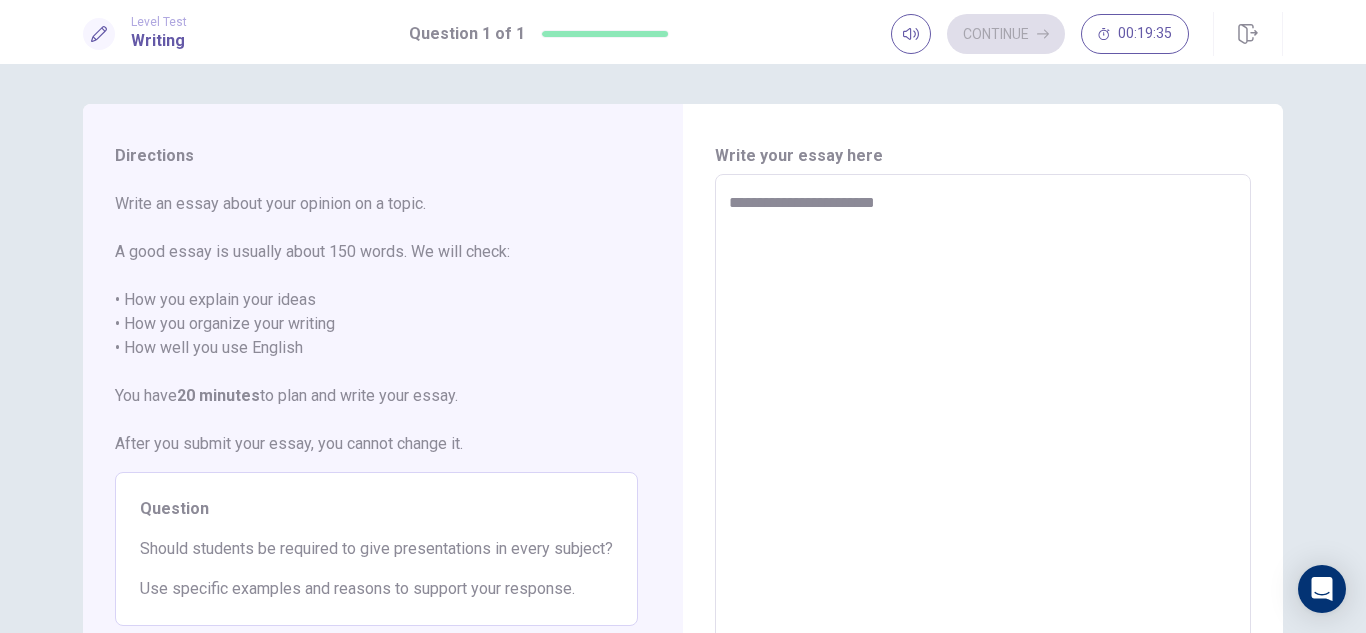type on "*" 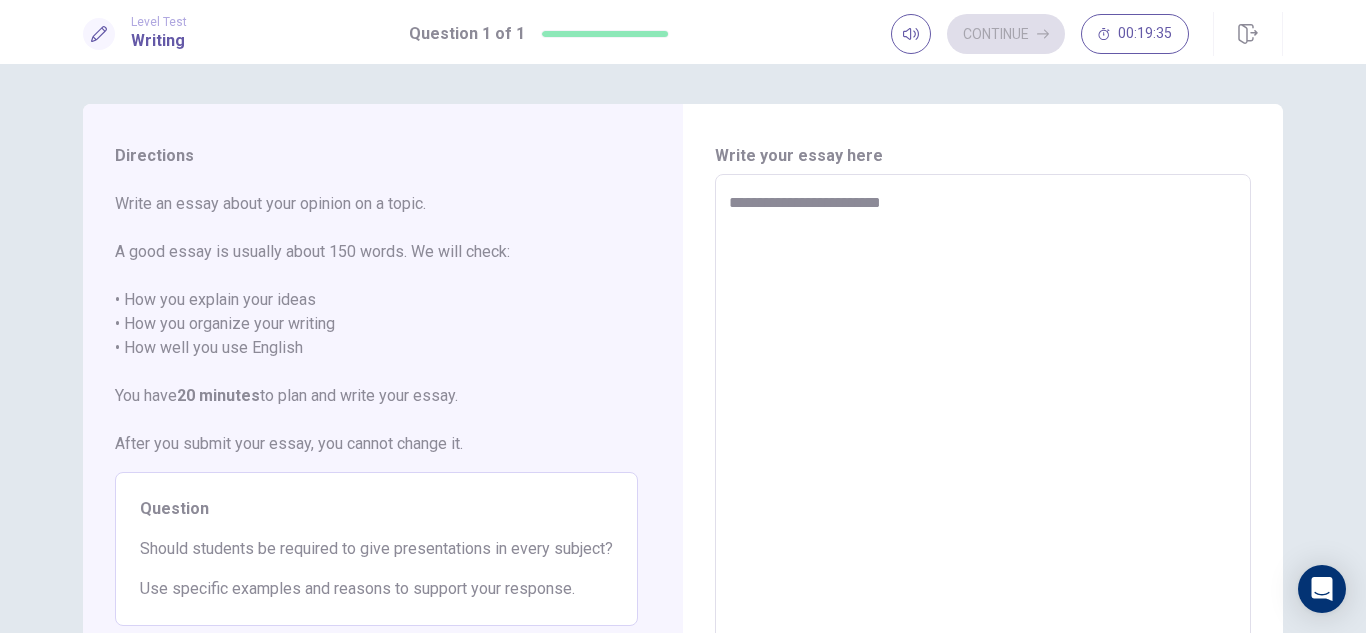 type on "*" 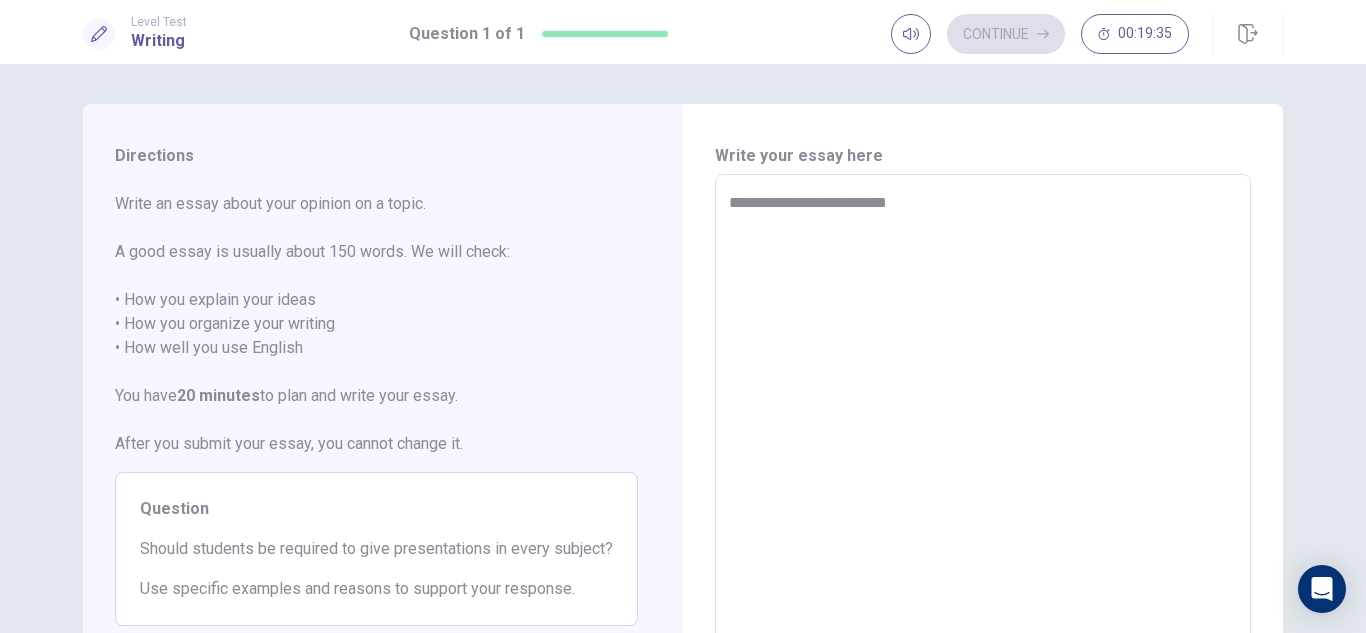 type on "*" 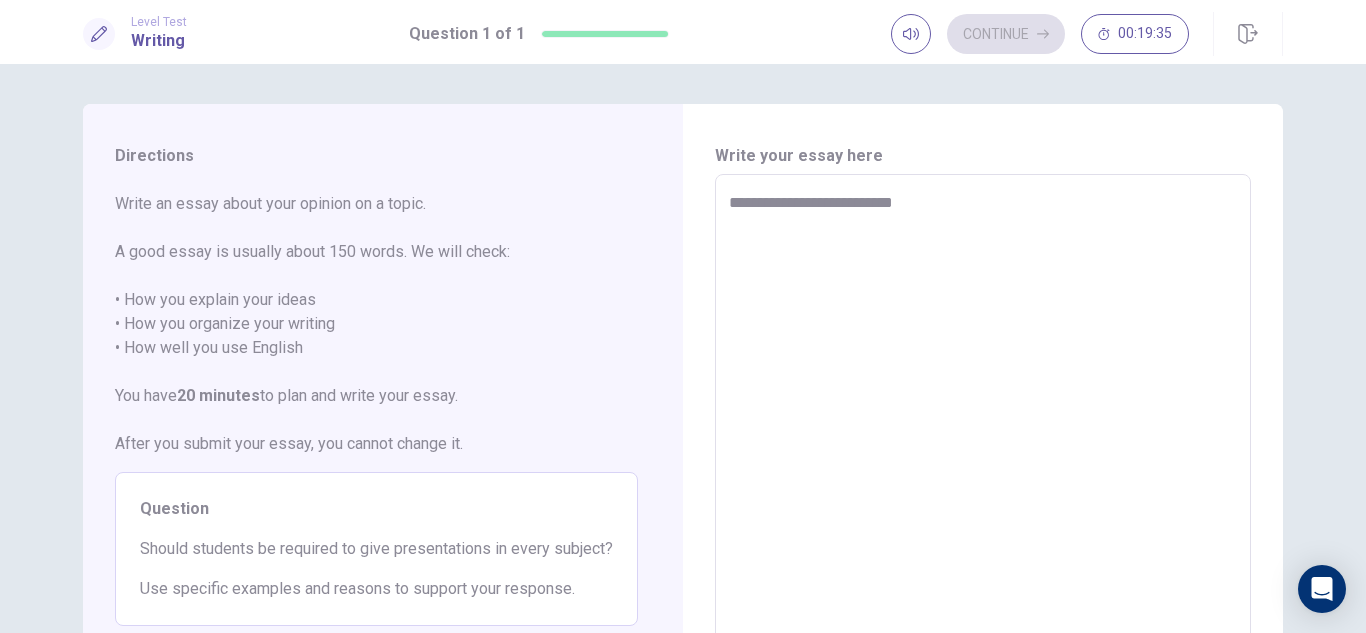 type on "*" 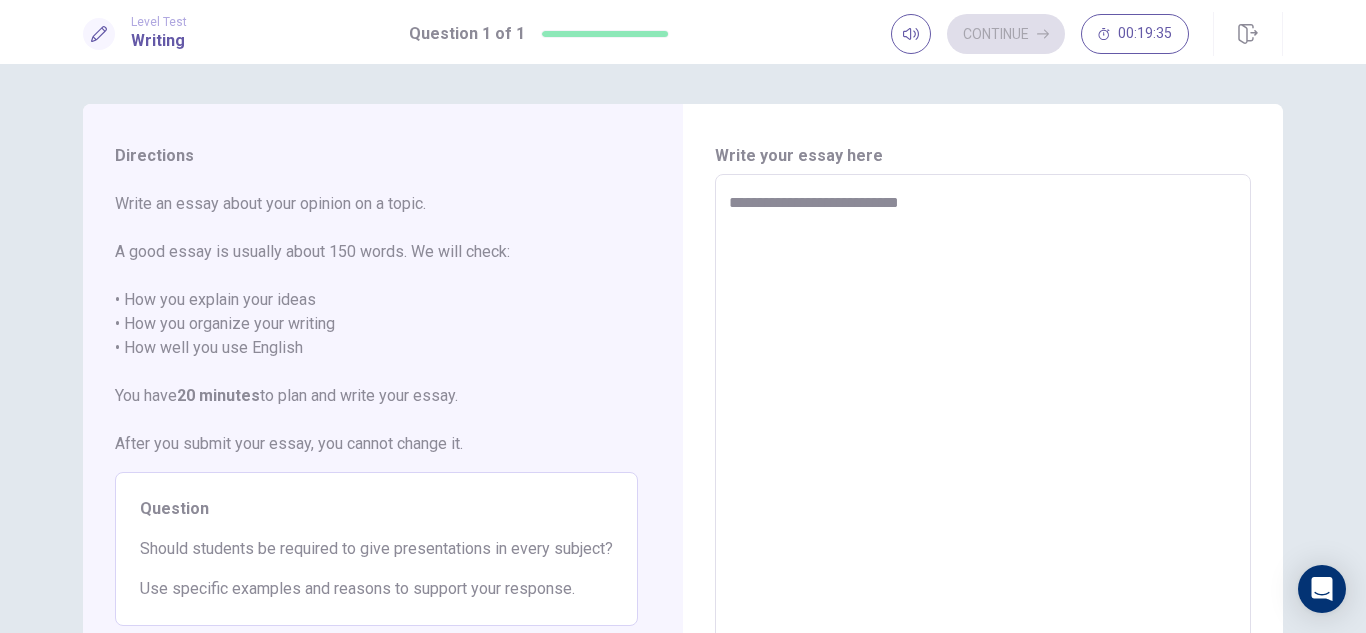 type on "*" 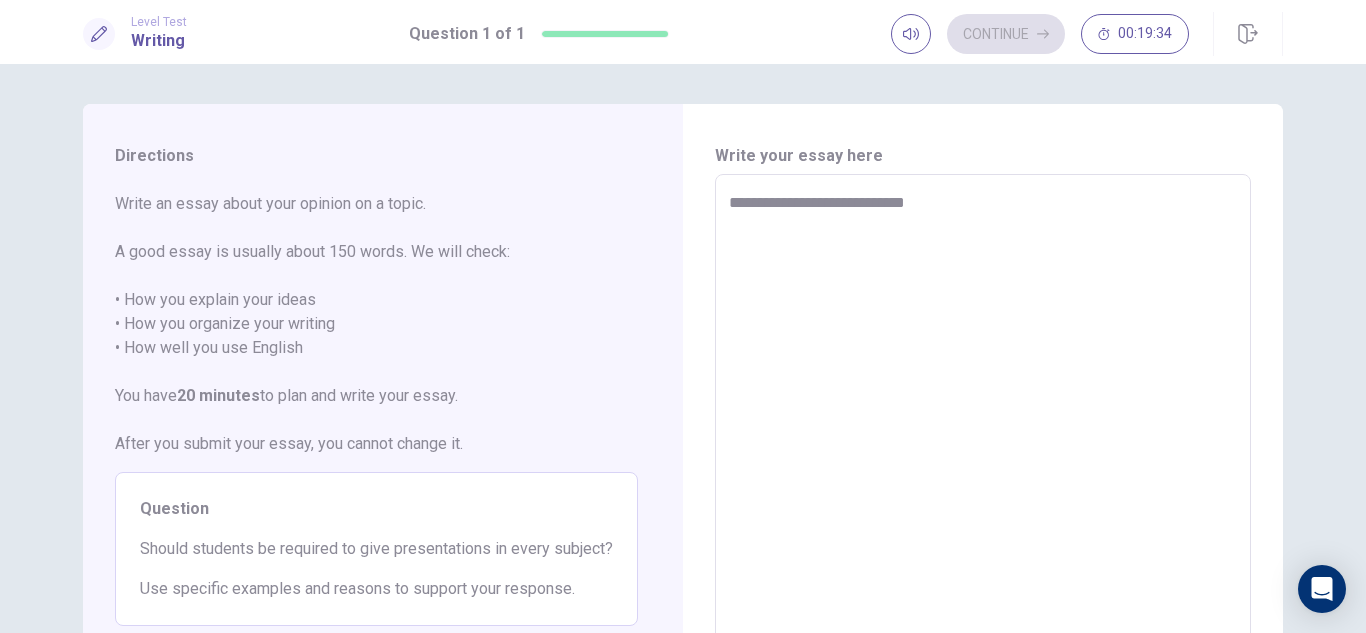 type on "*" 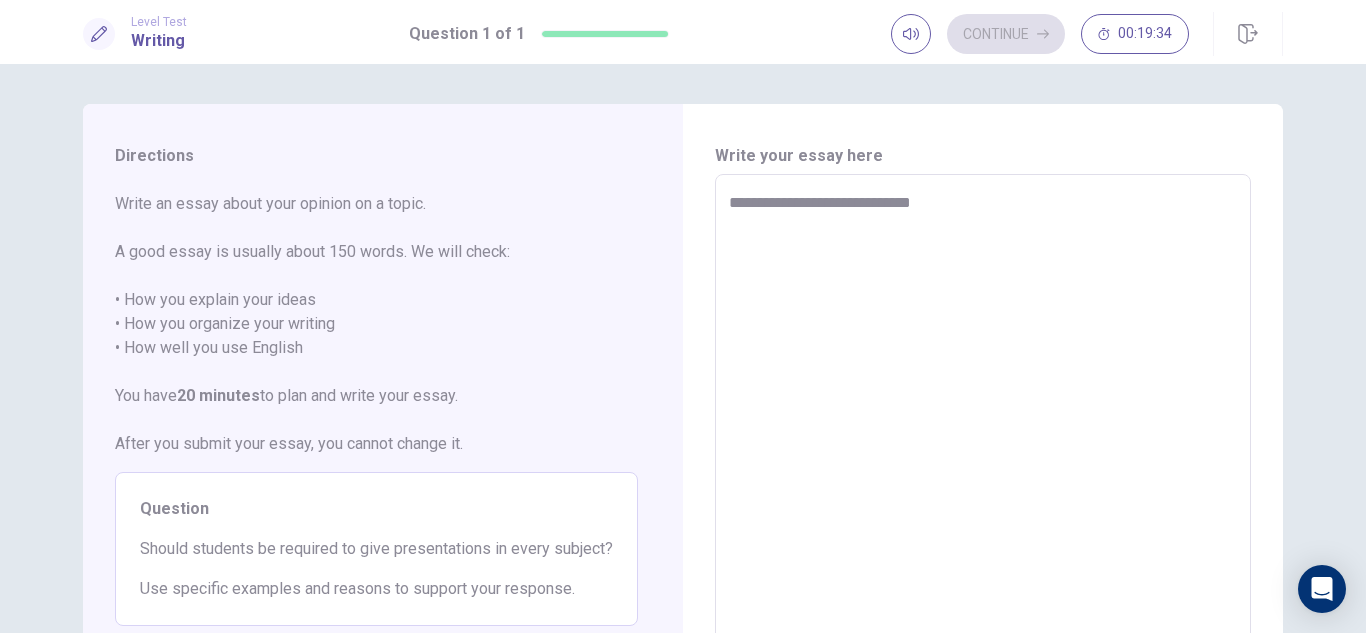 type on "*" 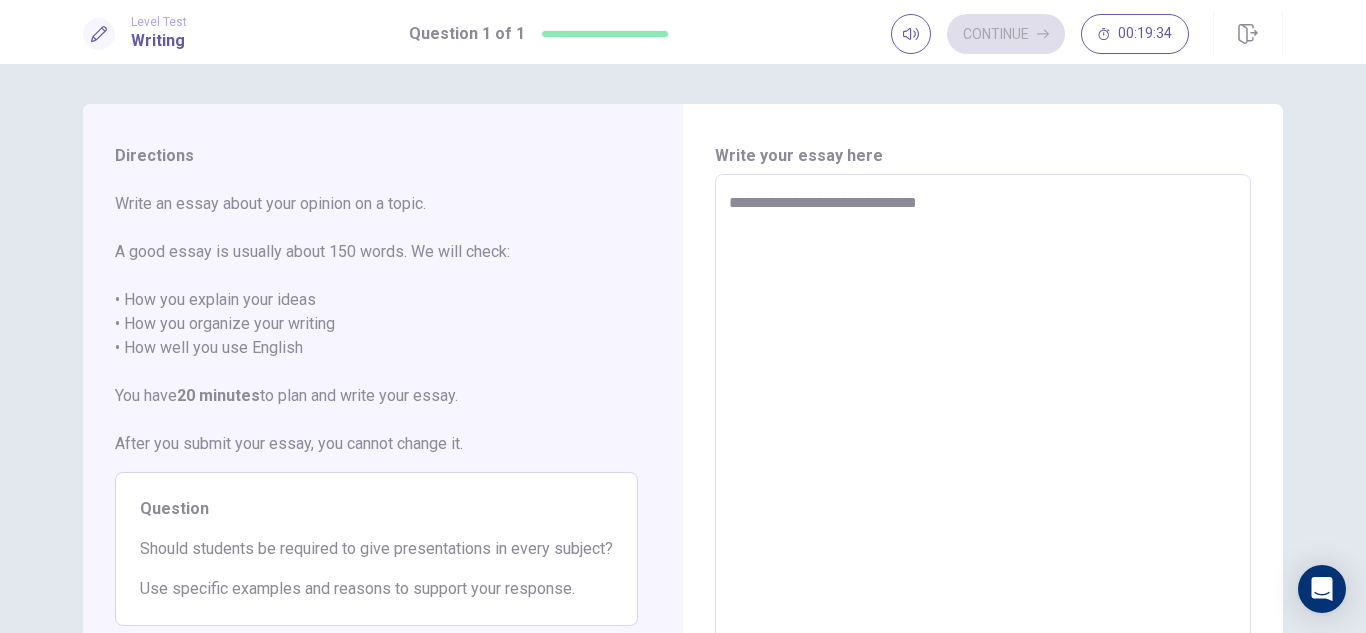 type on "*" 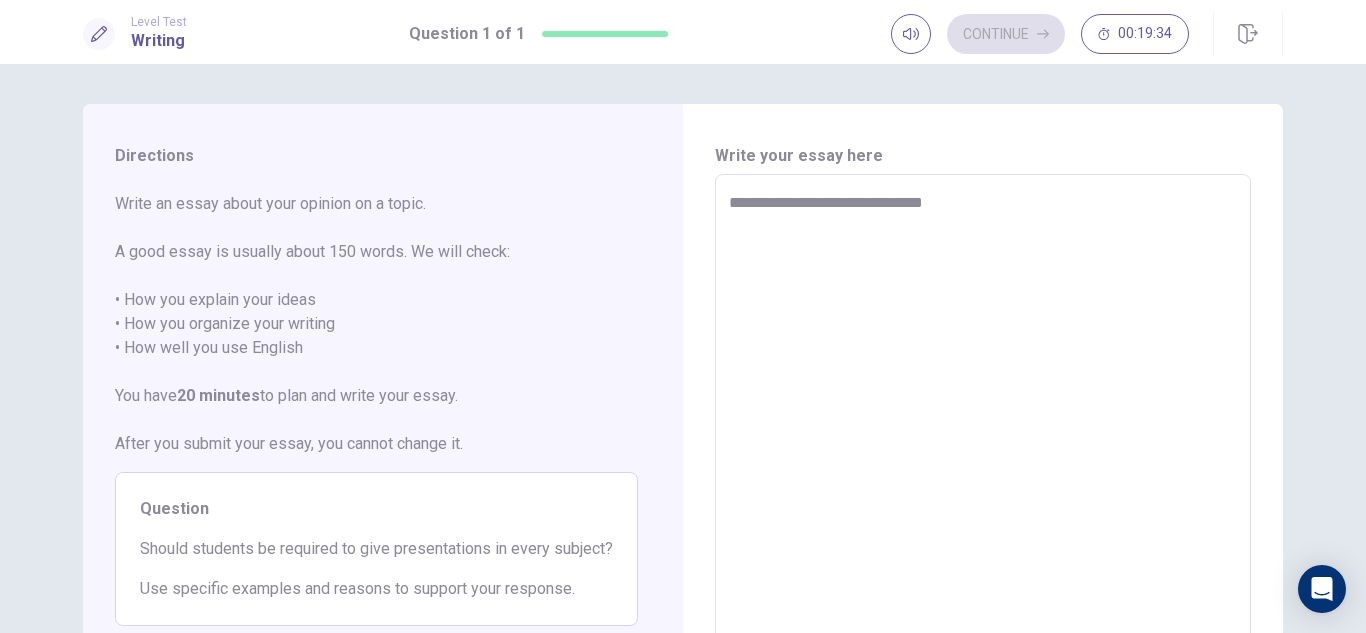 type on "*" 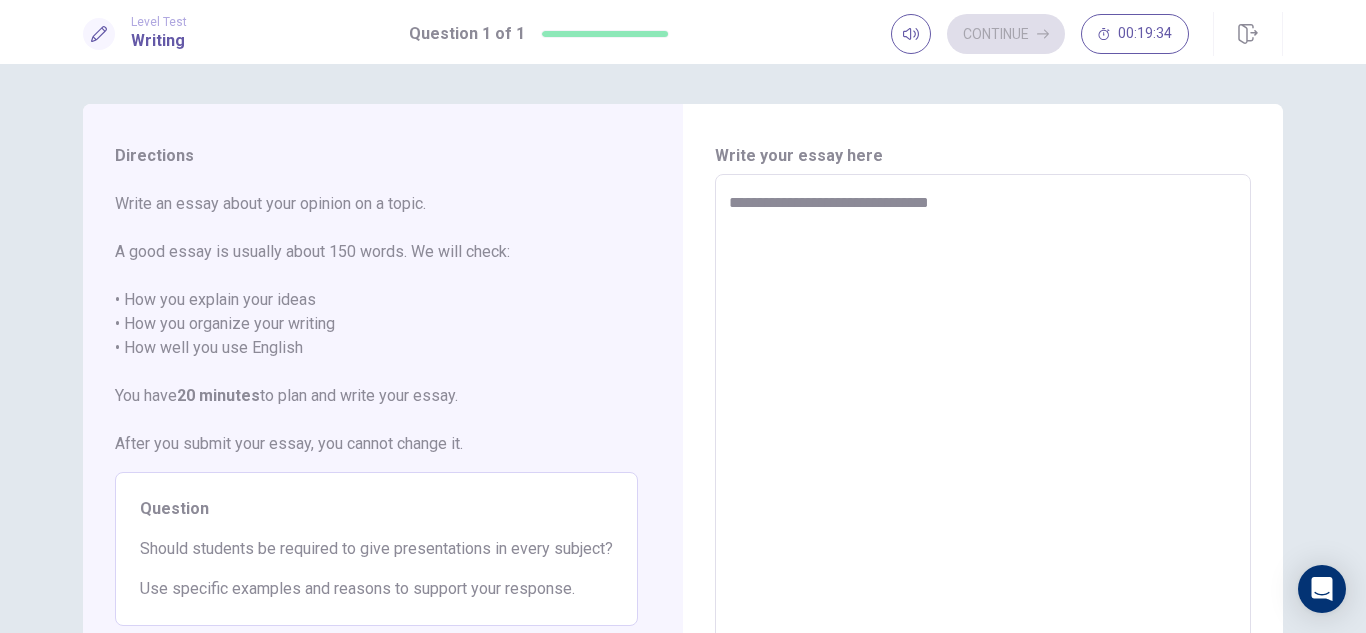 type on "*" 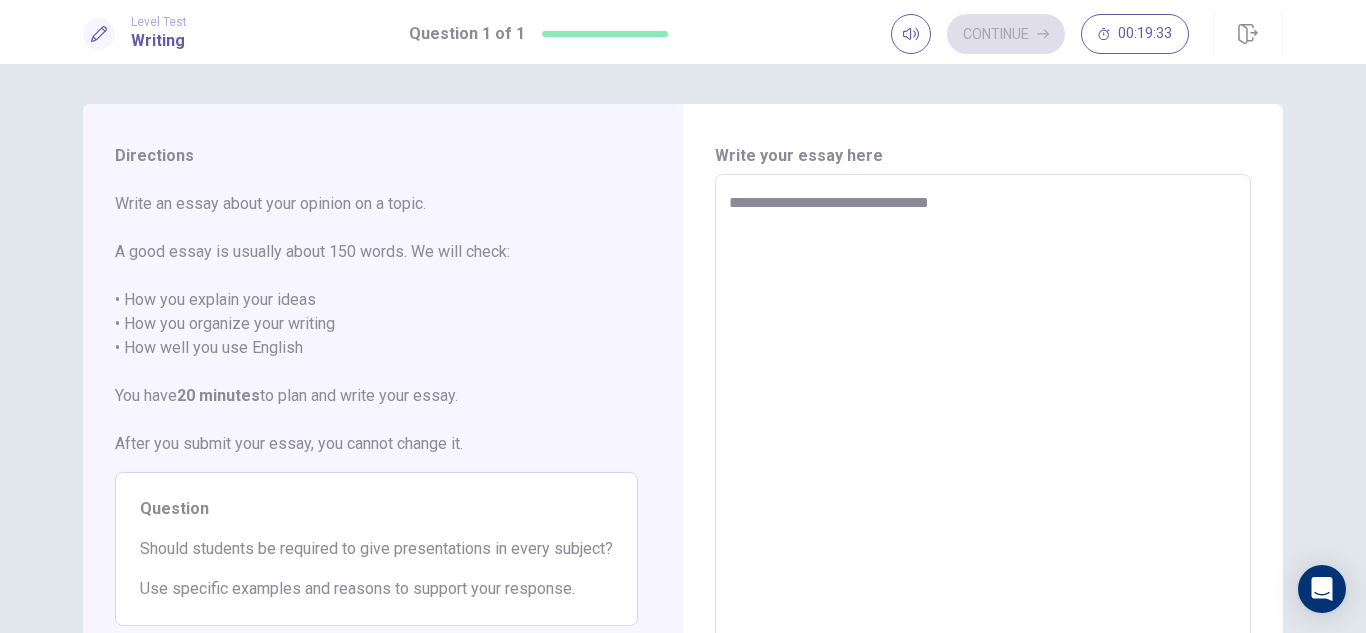 type on "**********" 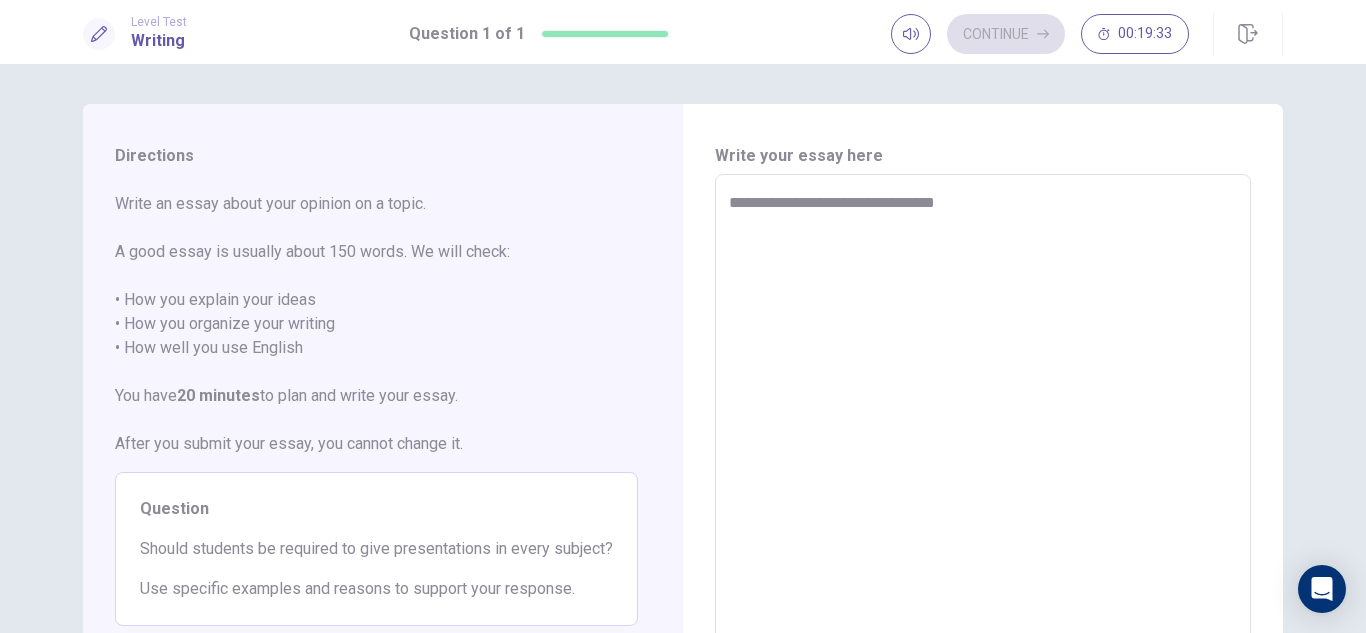 type on "*" 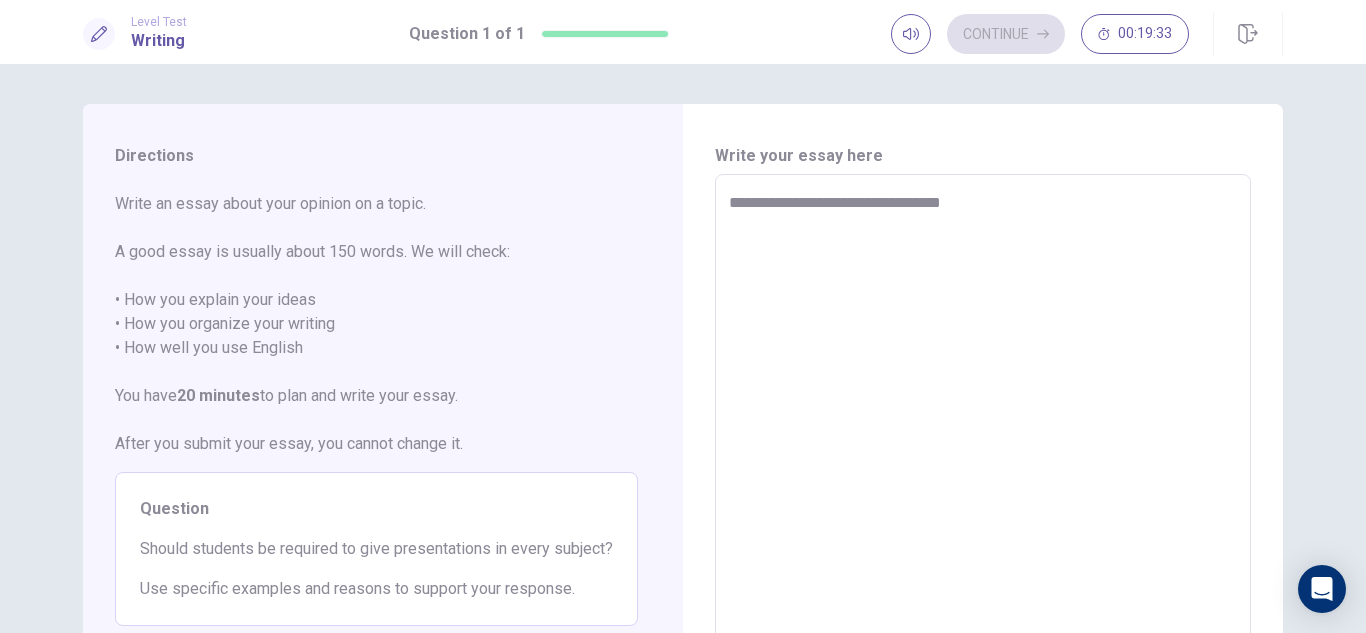 type on "*" 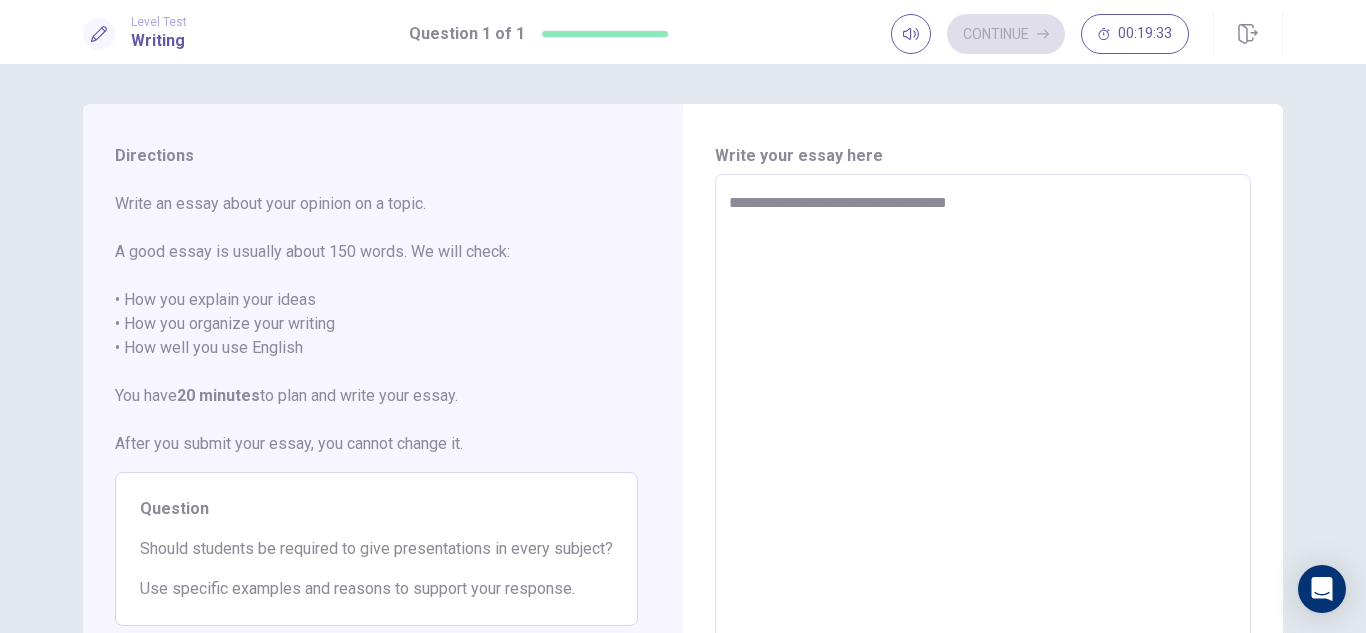 type on "*" 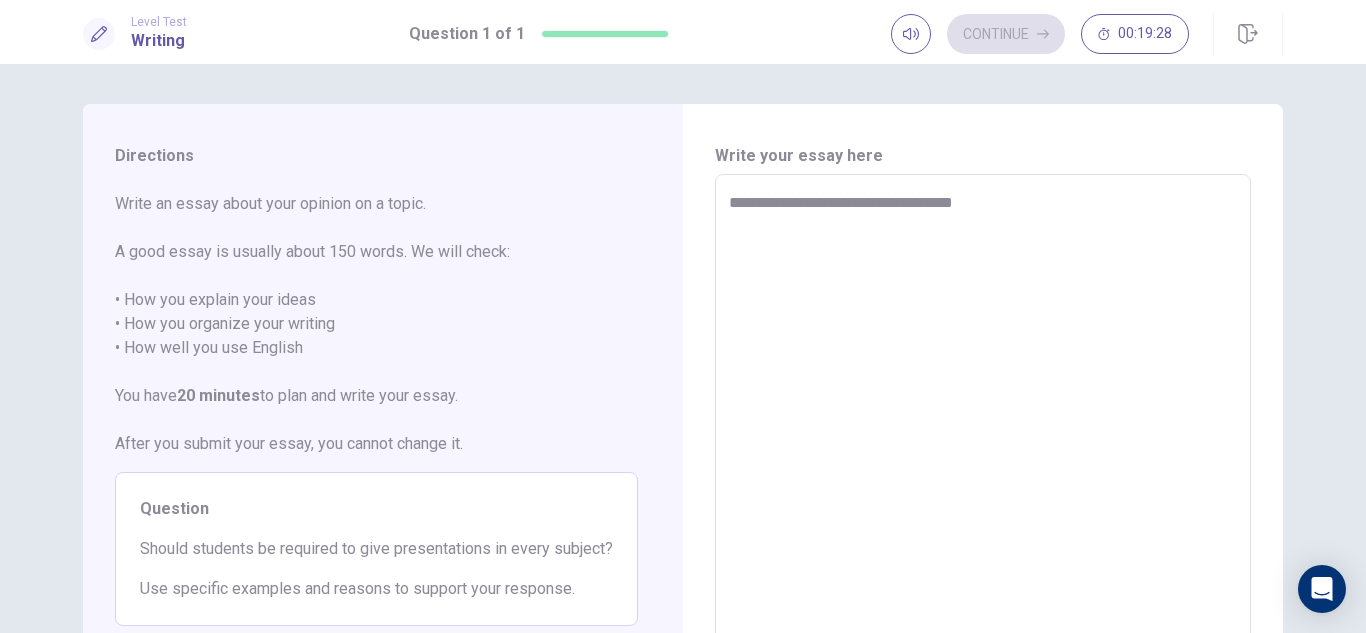 type on "*" 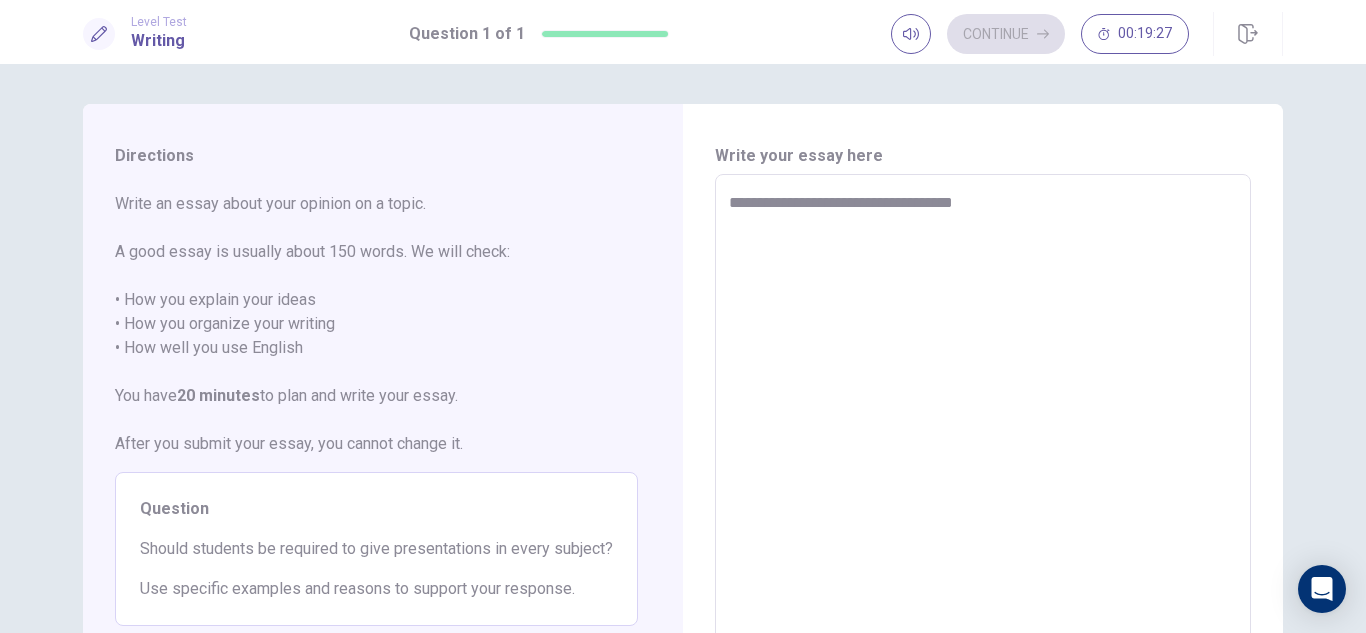 type on "**********" 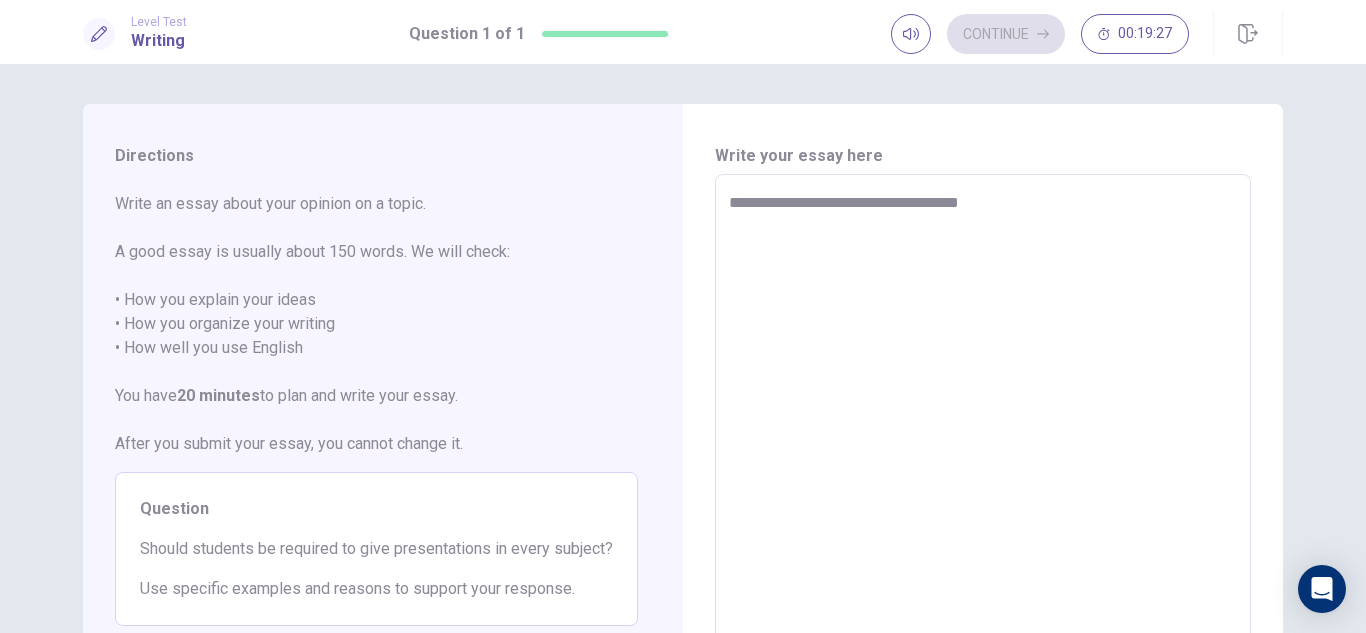 type on "*" 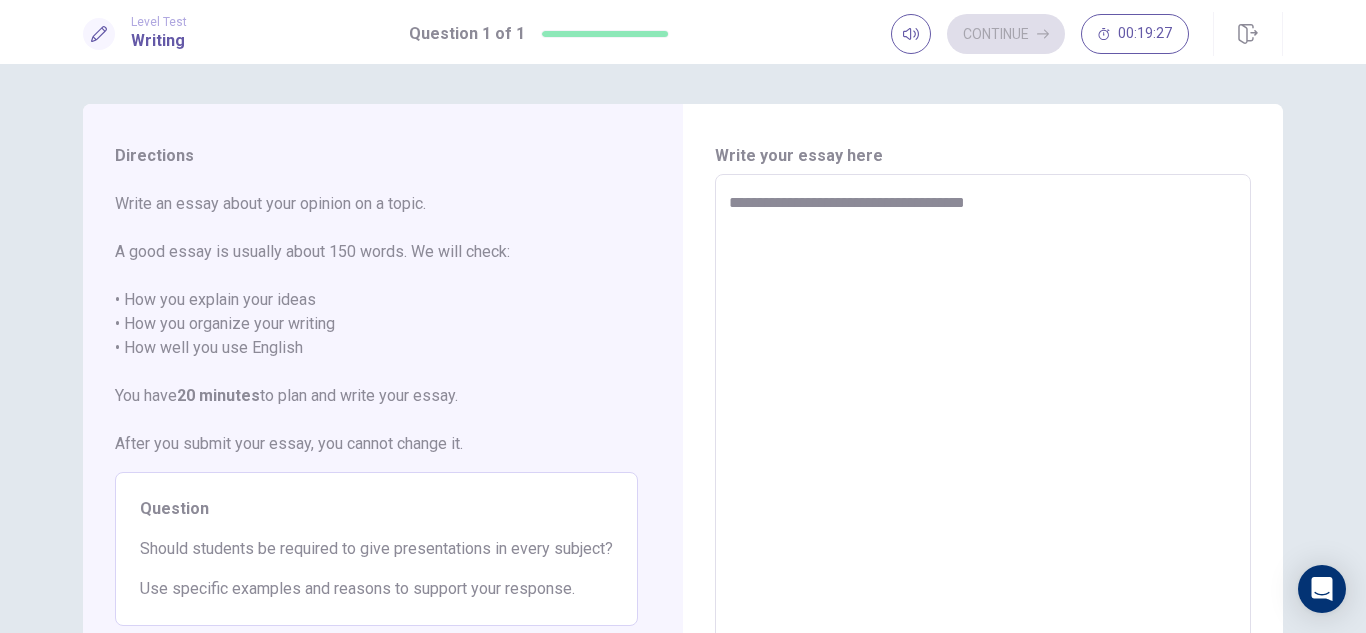type on "*" 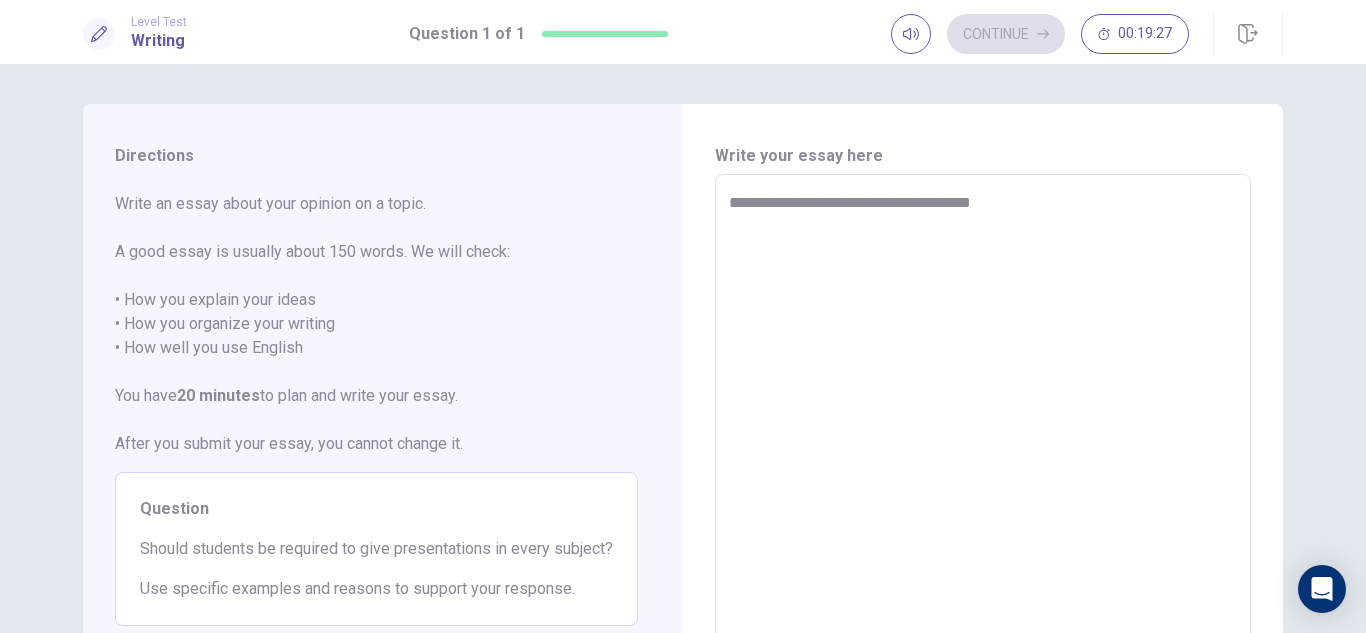 type on "*" 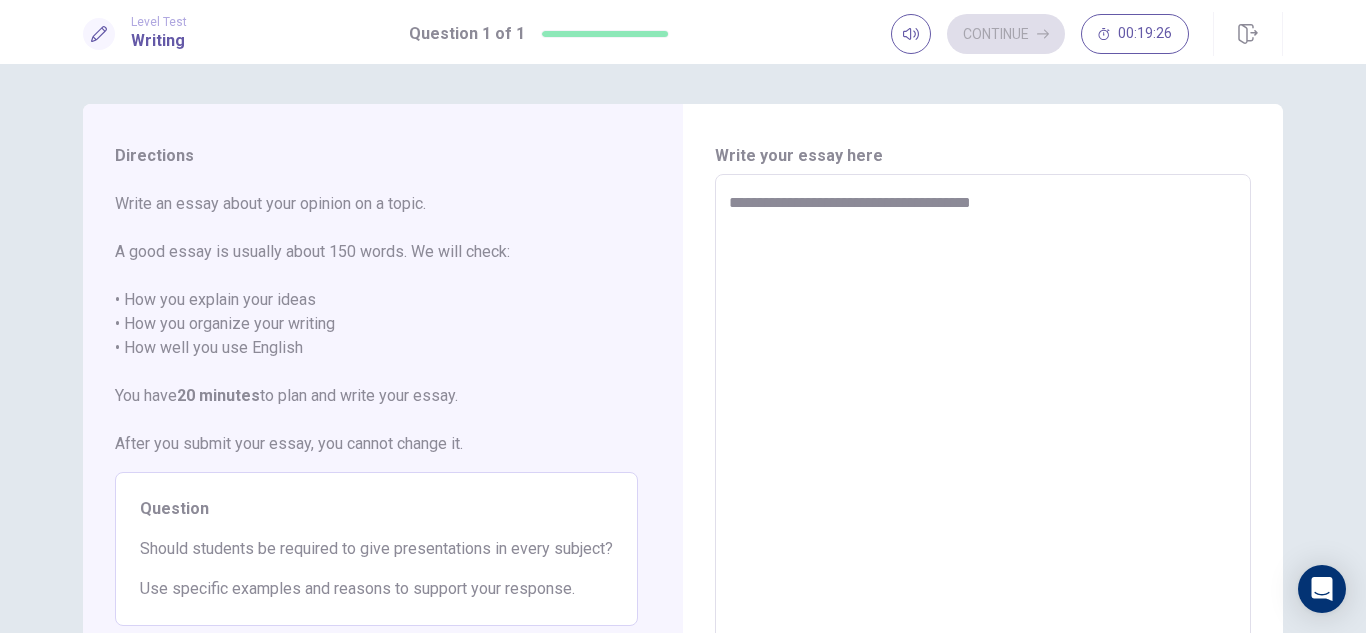 type on "**********" 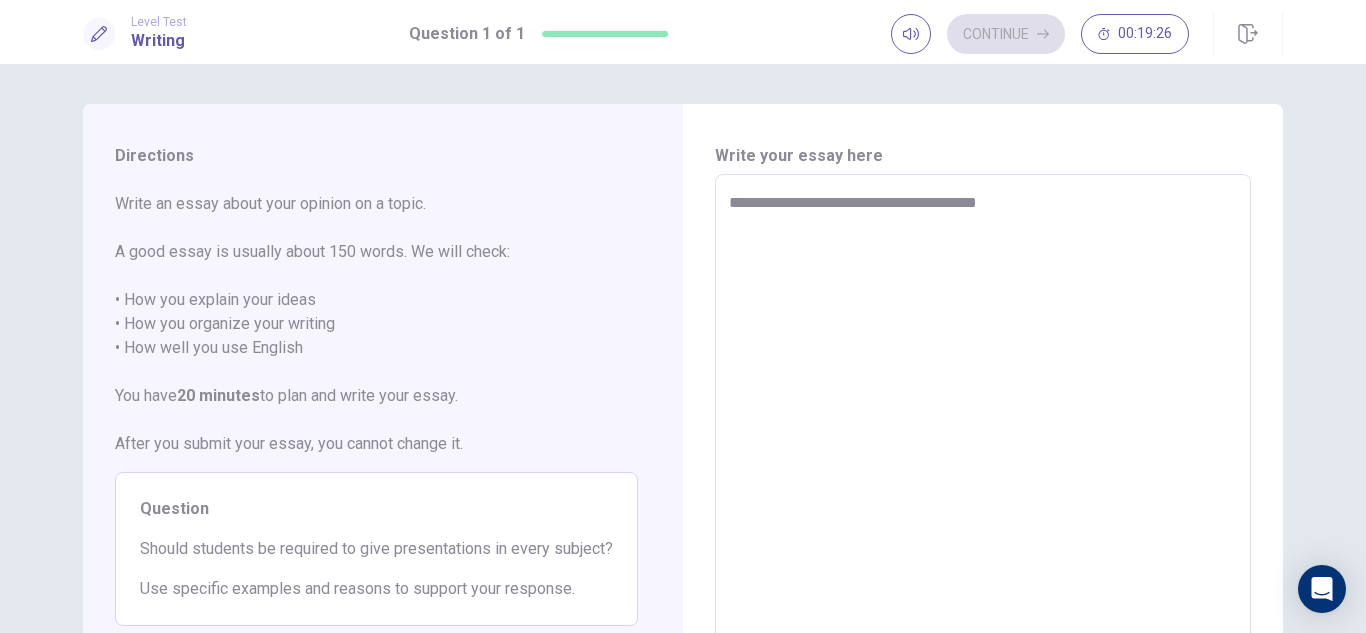 type on "*" 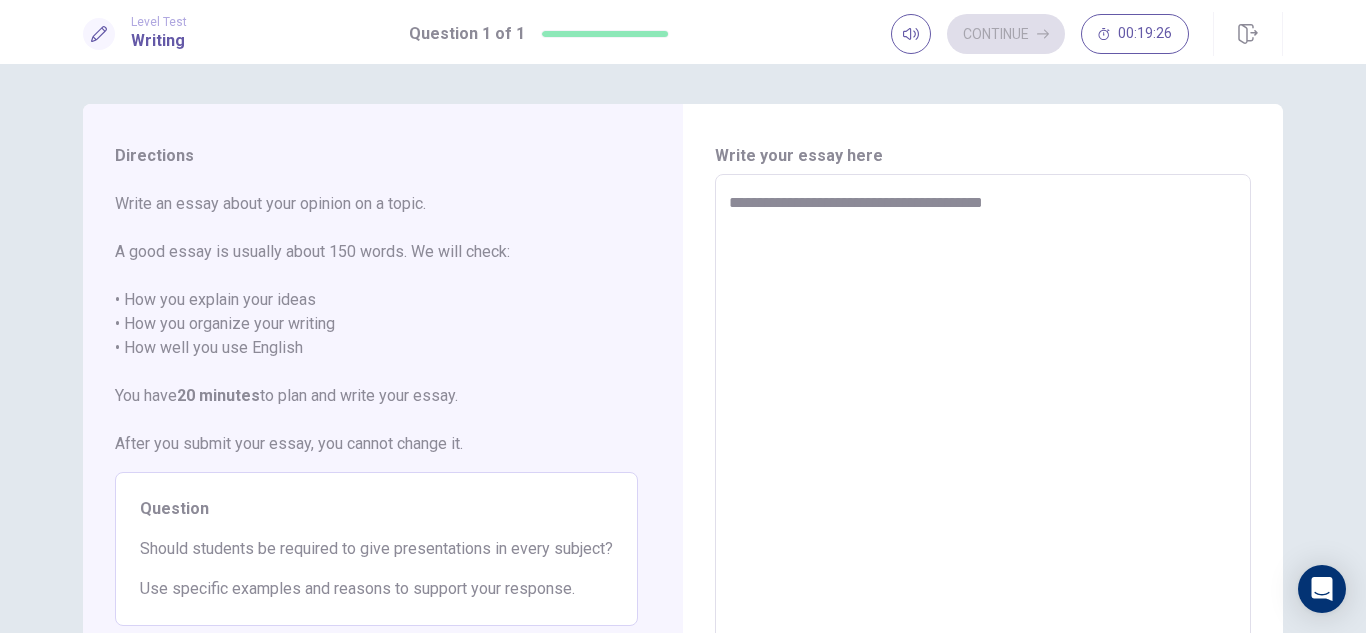 type on "*" 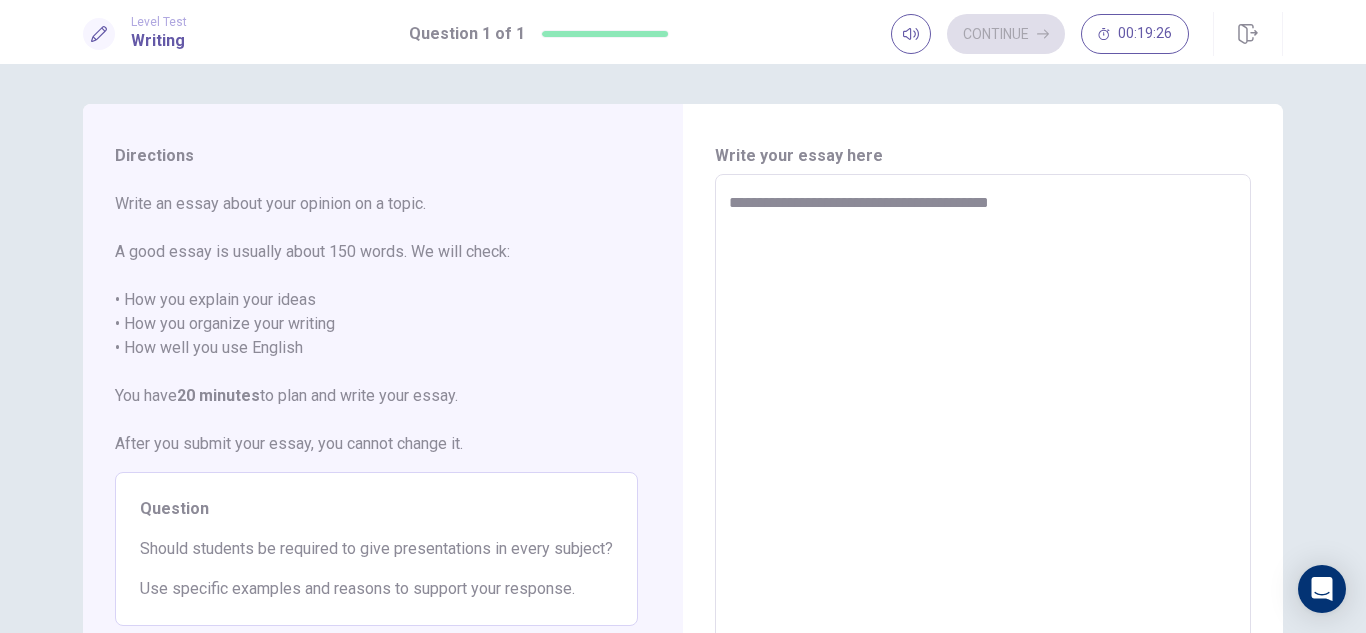 type on "*" 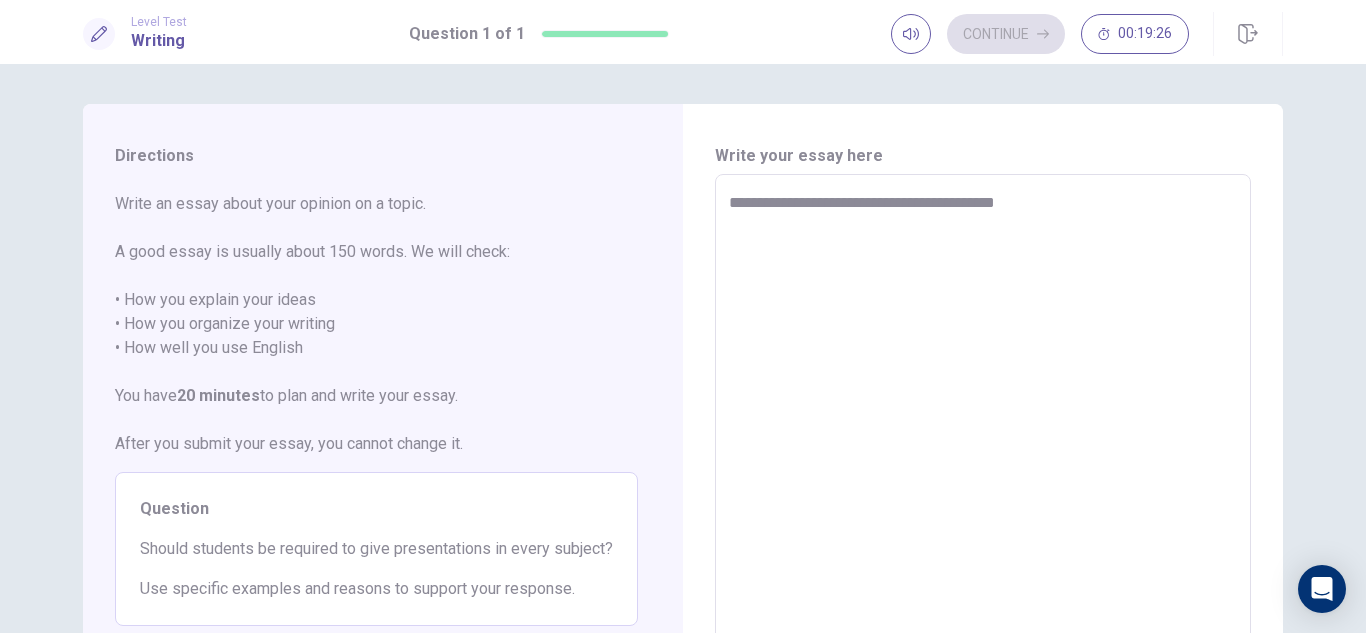 type on "*" 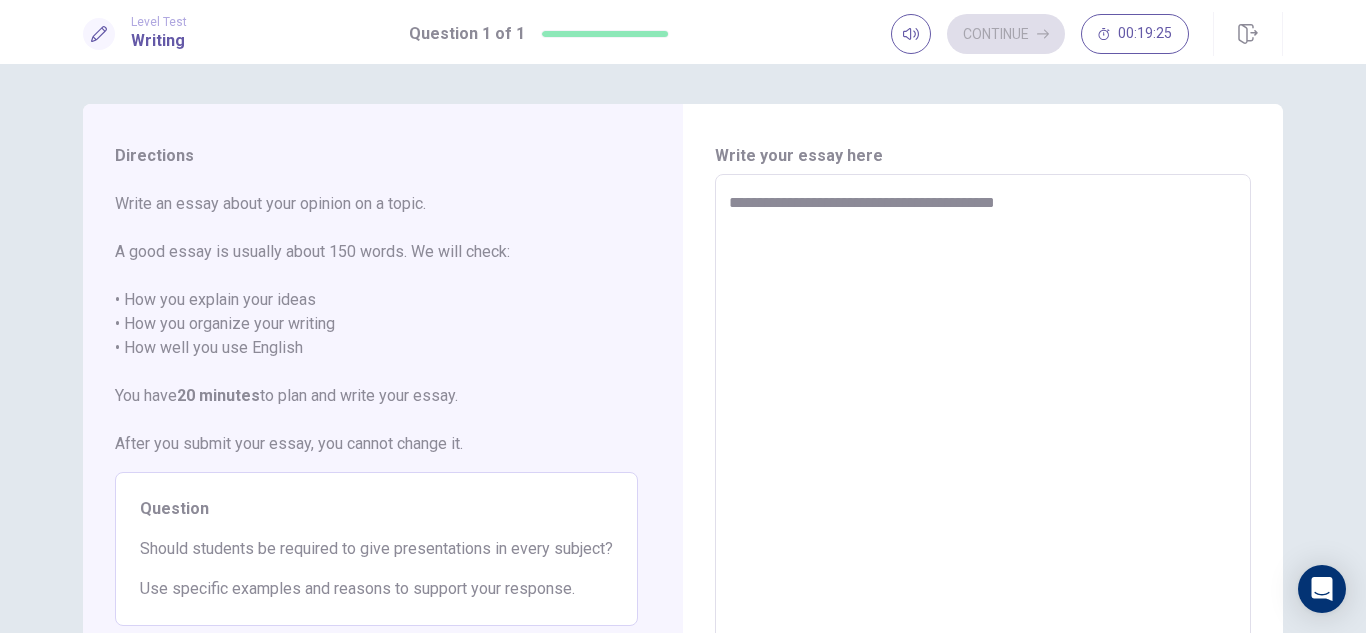 type on "**********" 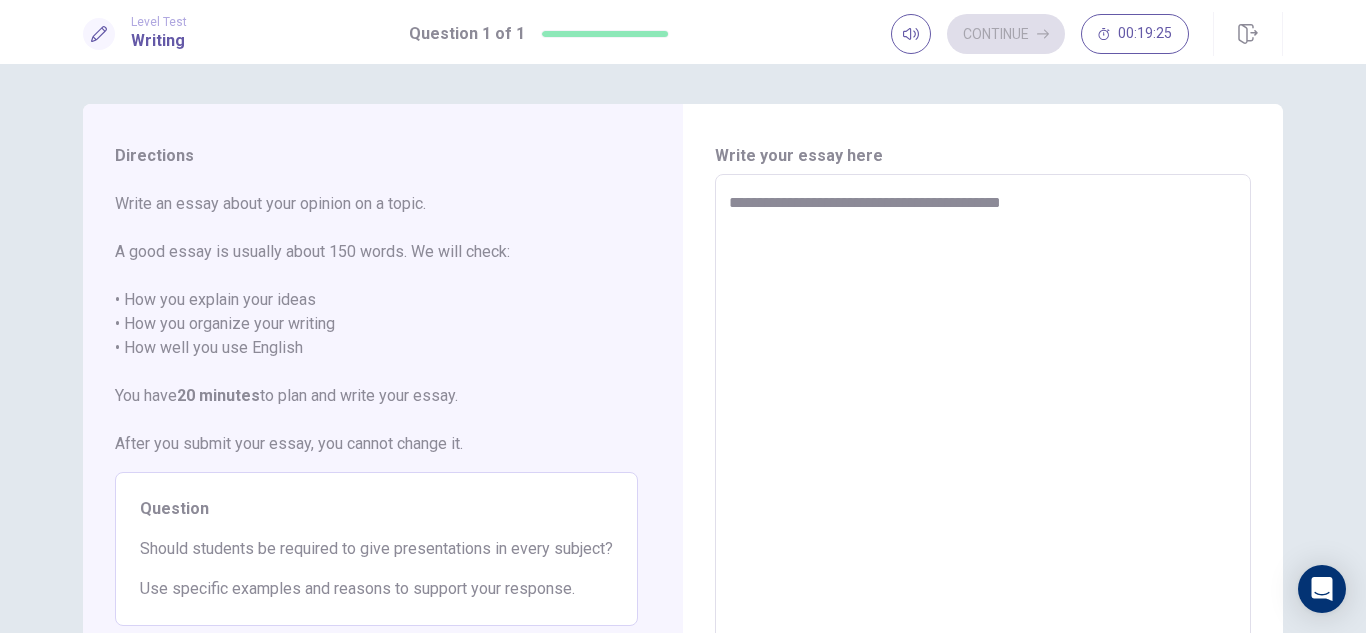 type on "*" 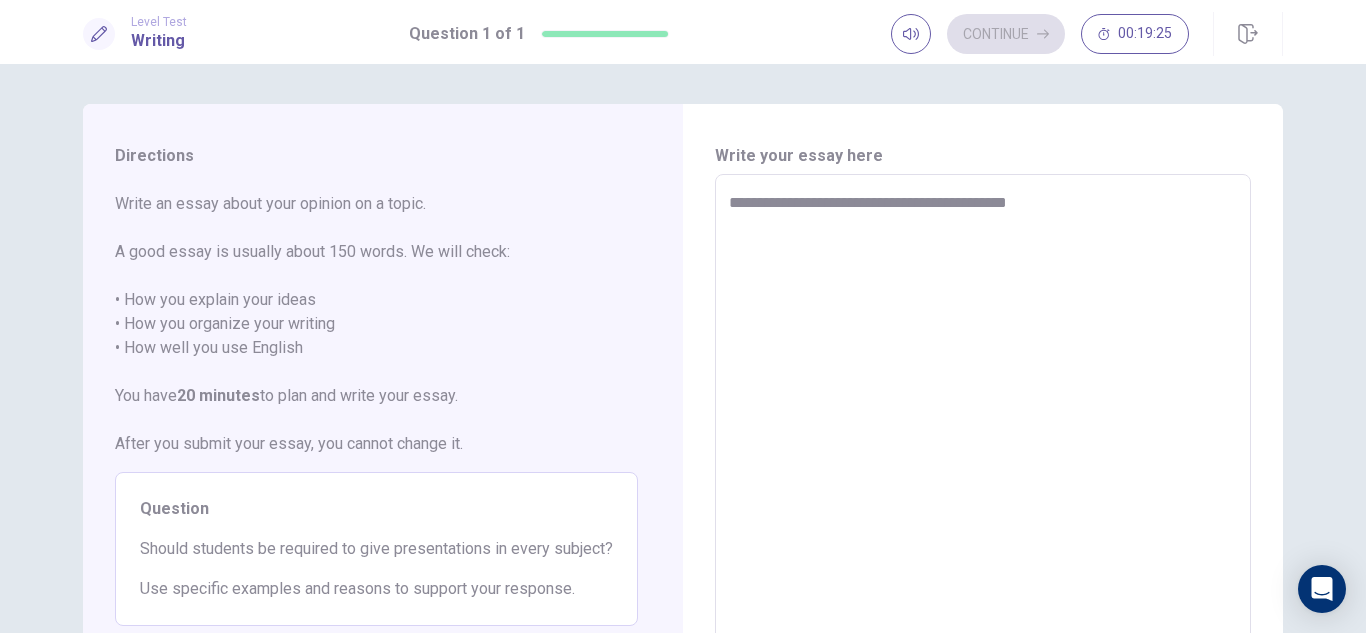 type on "*" 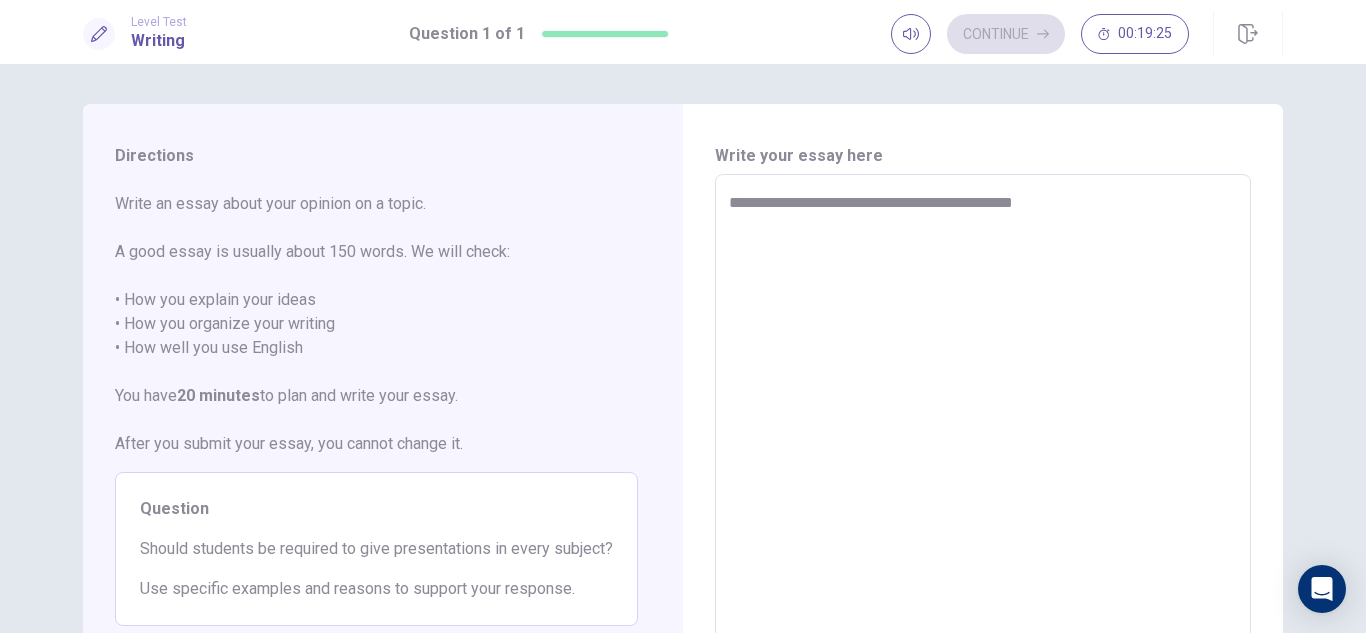 type on "*" 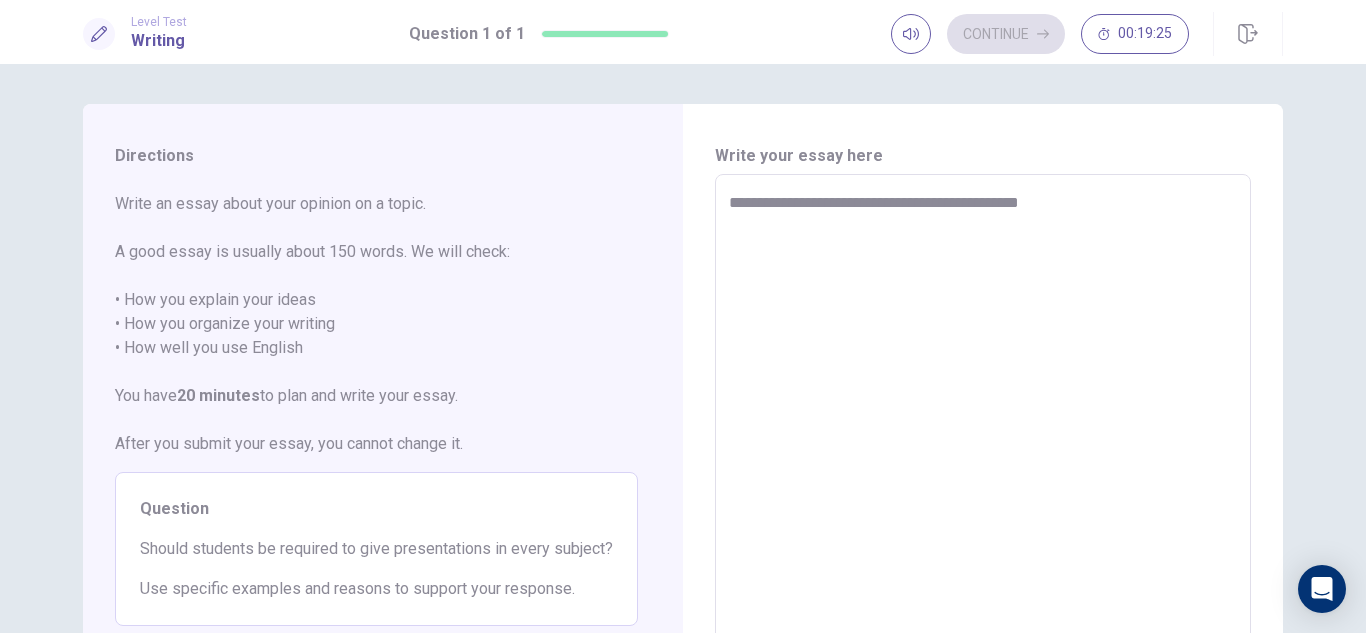 type on "*" 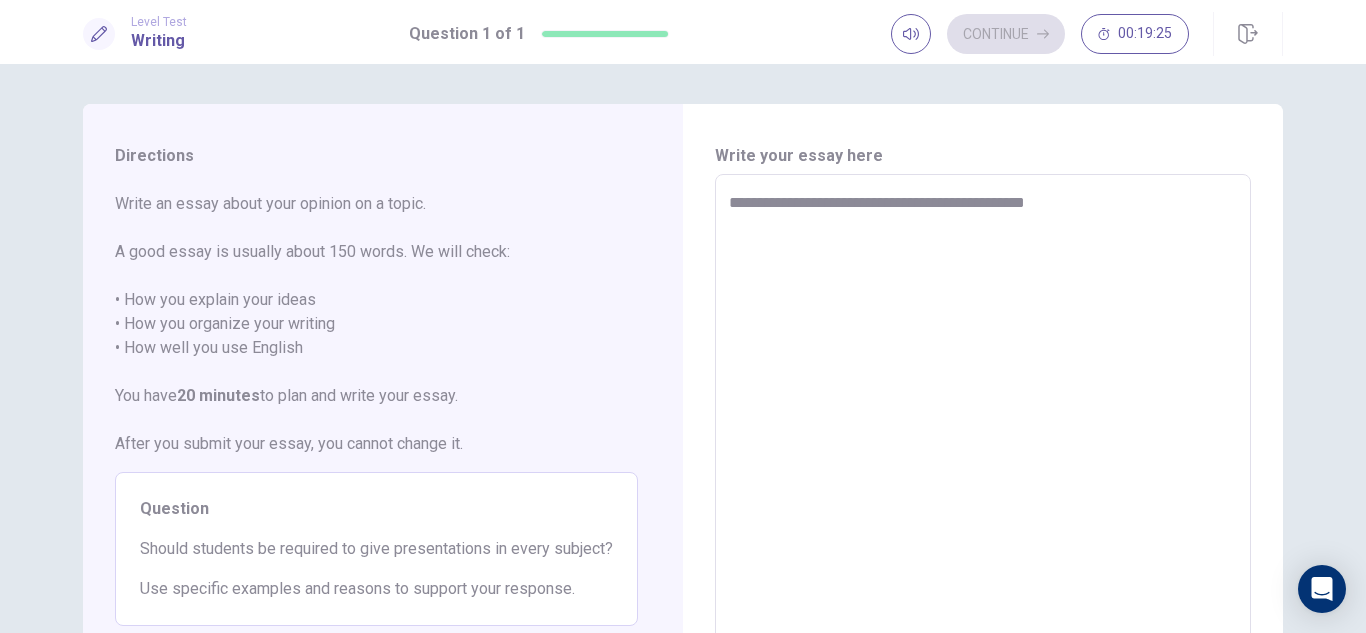 type on "*" 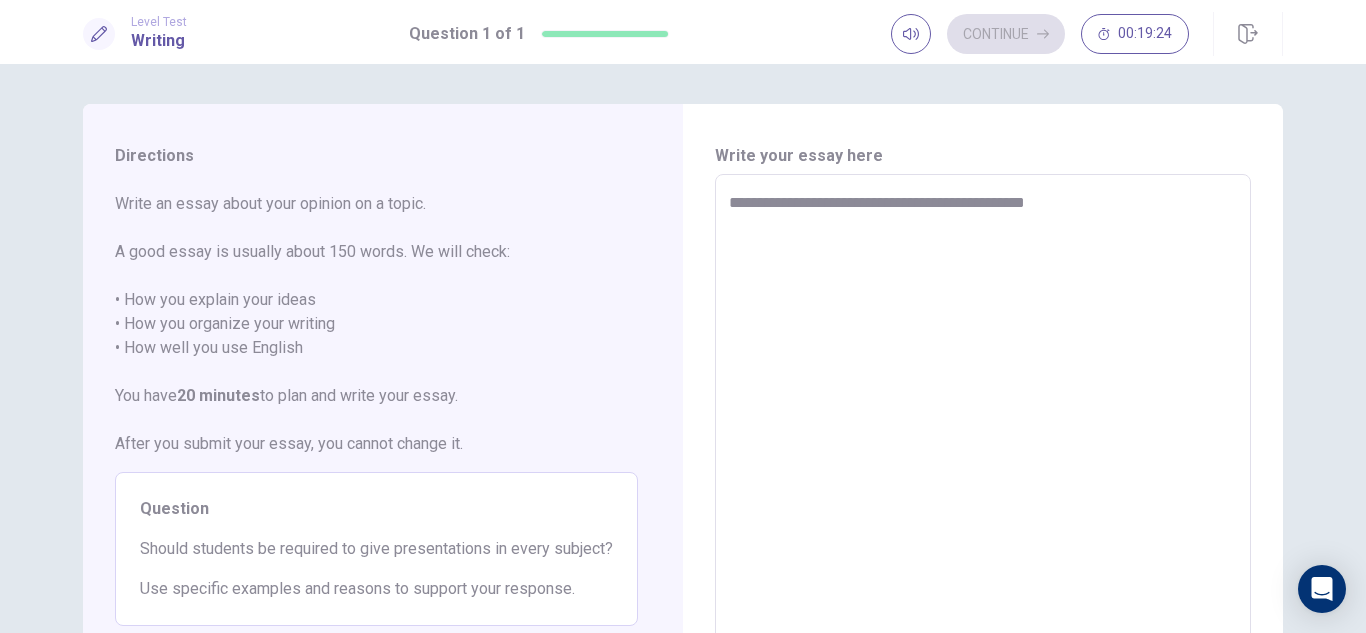 type on "**********" 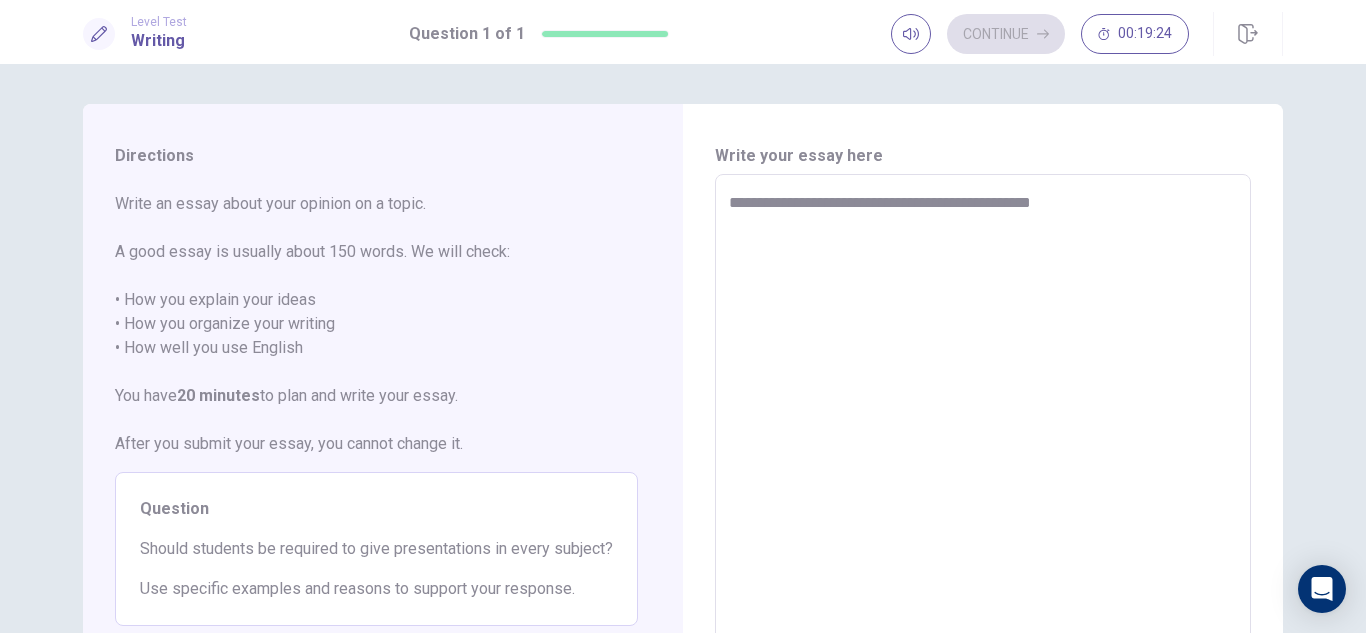 type on "*" 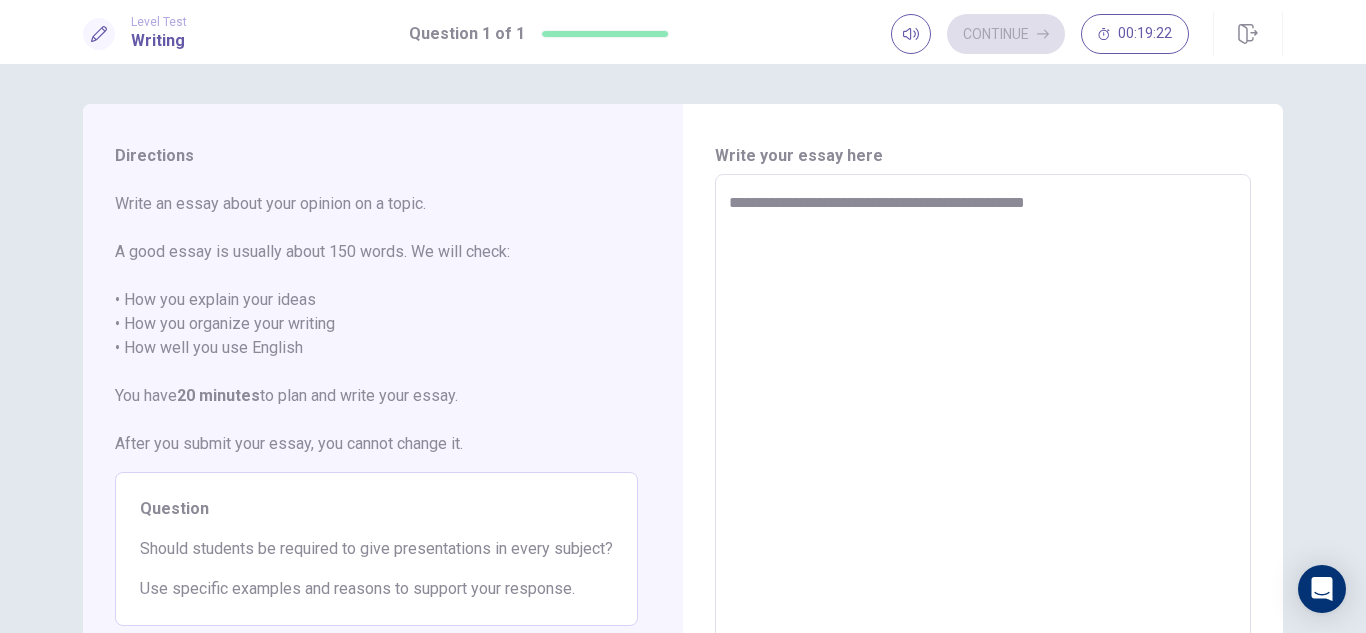 type on "*" 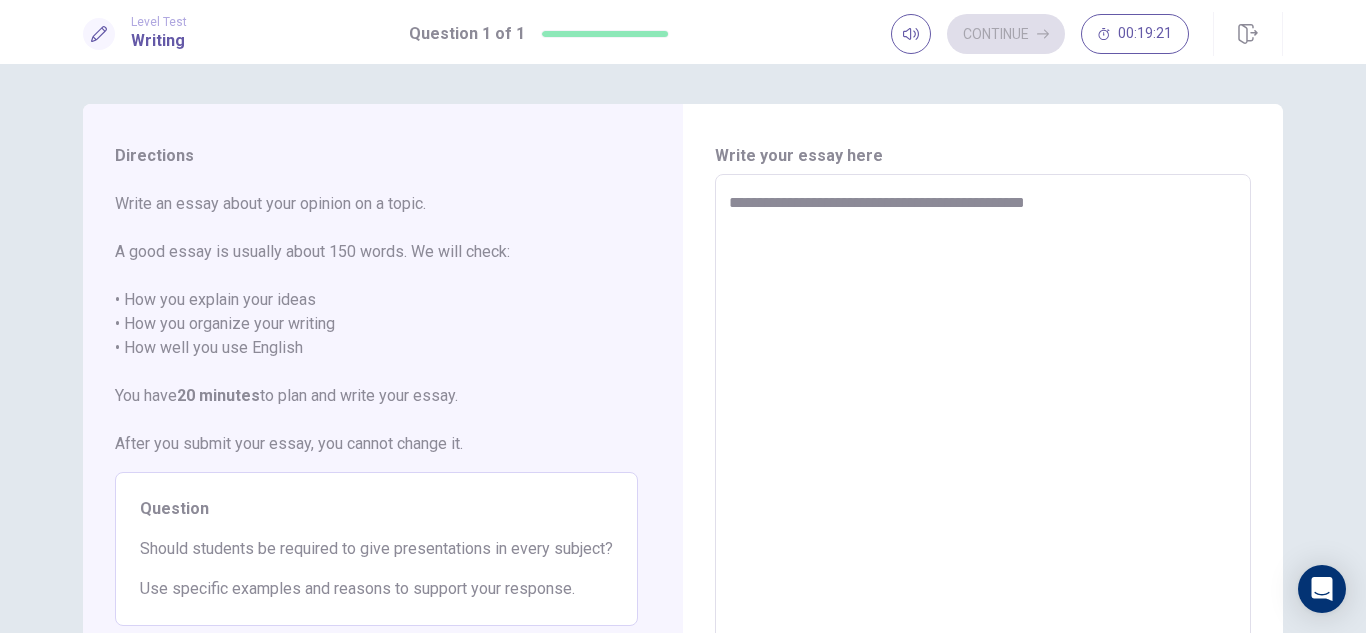 type on "**********" 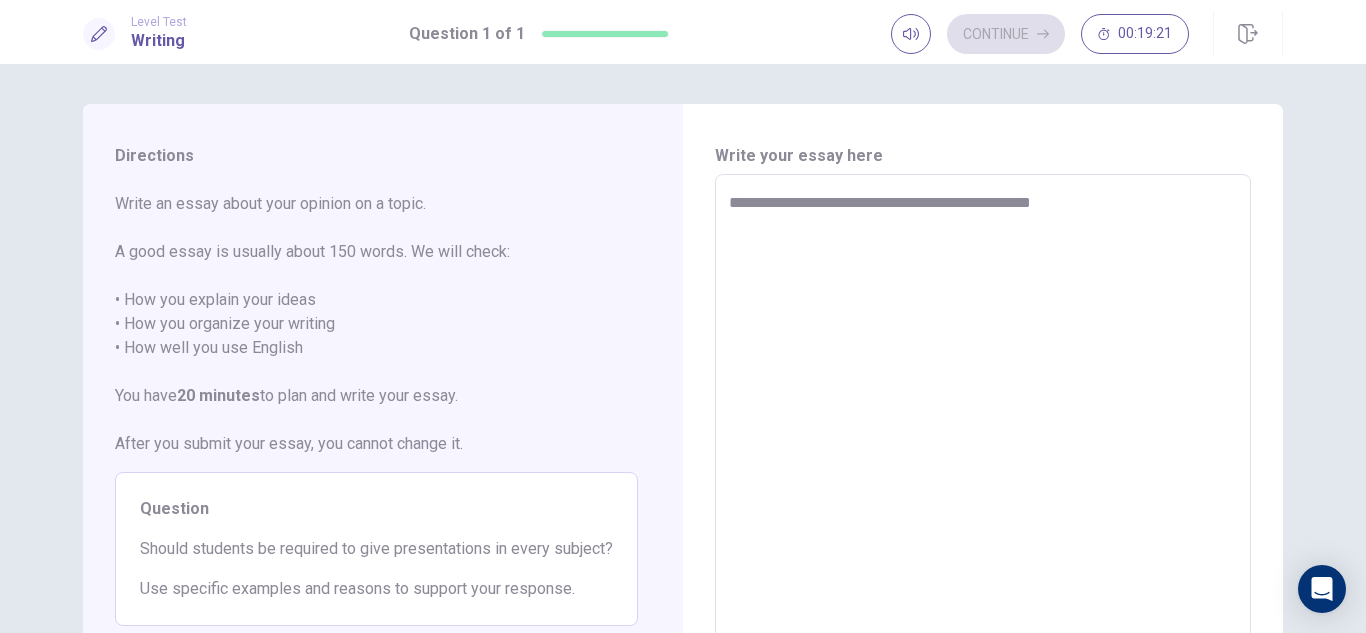 type on "*" 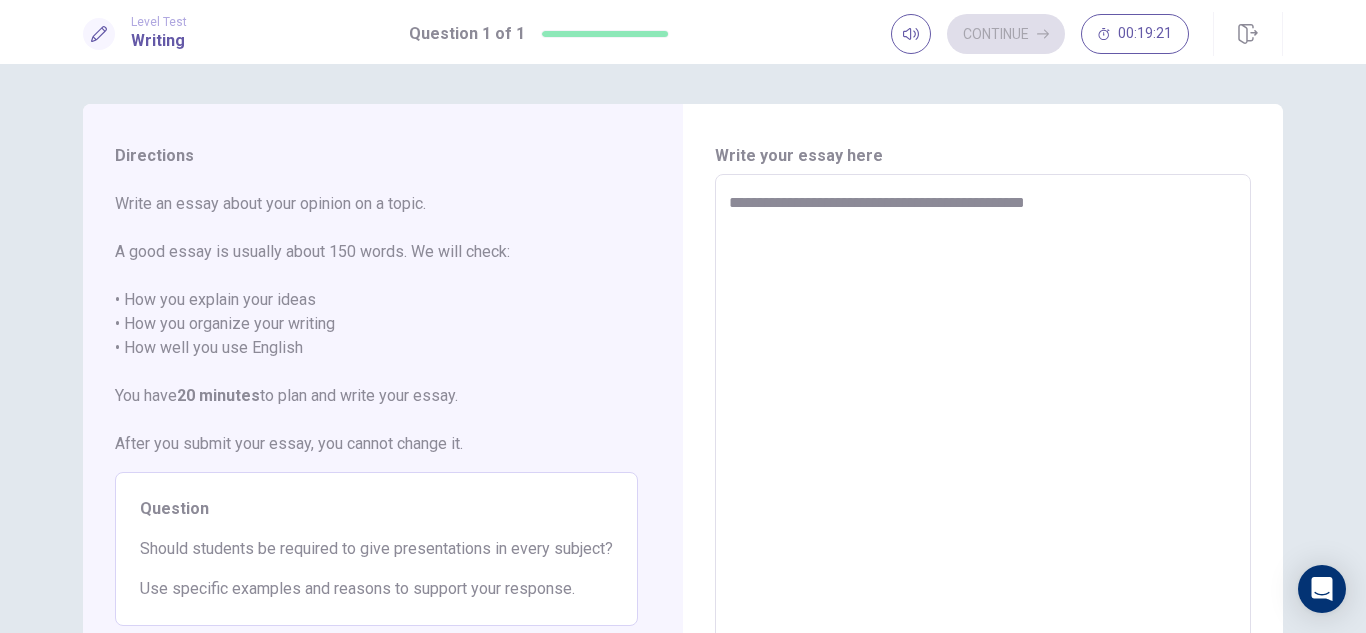 type on "*" 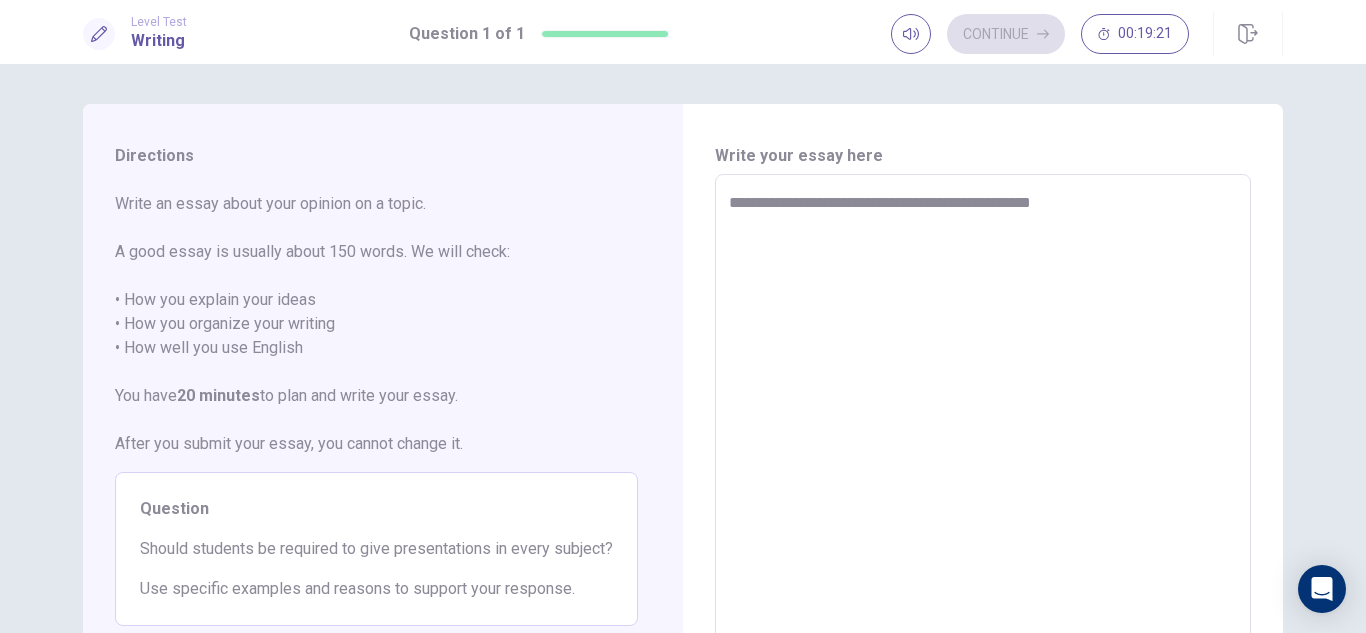 type on "*" 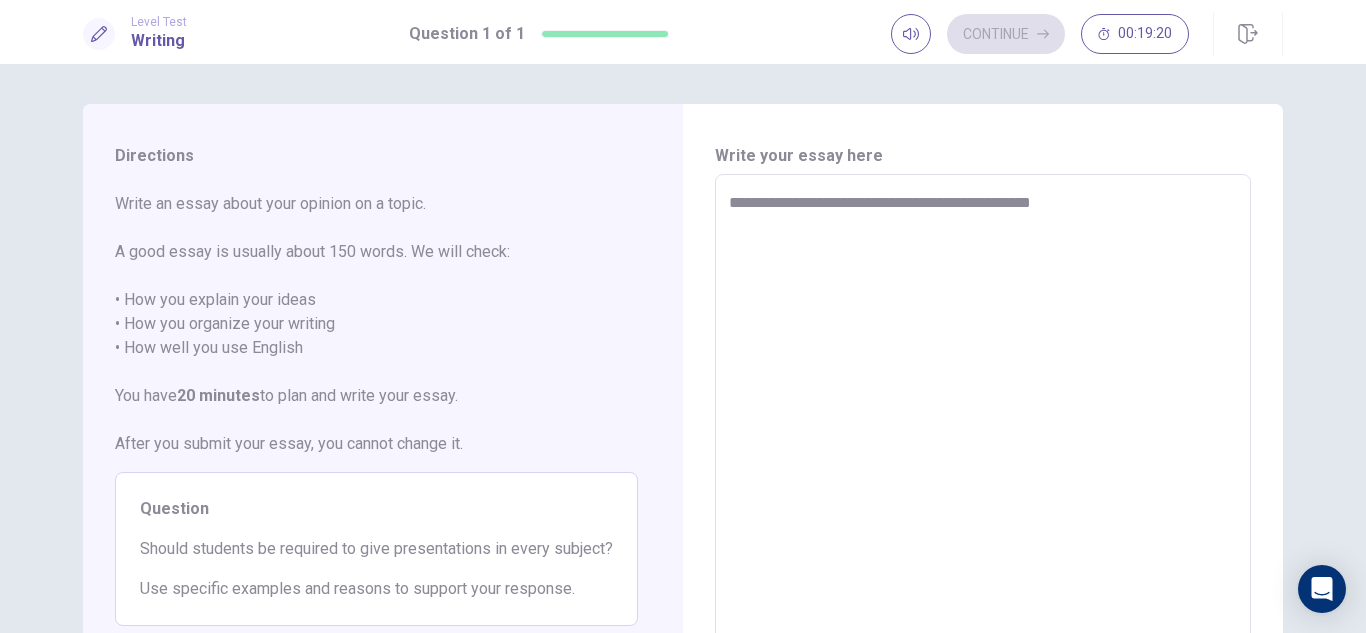 type on "**********" 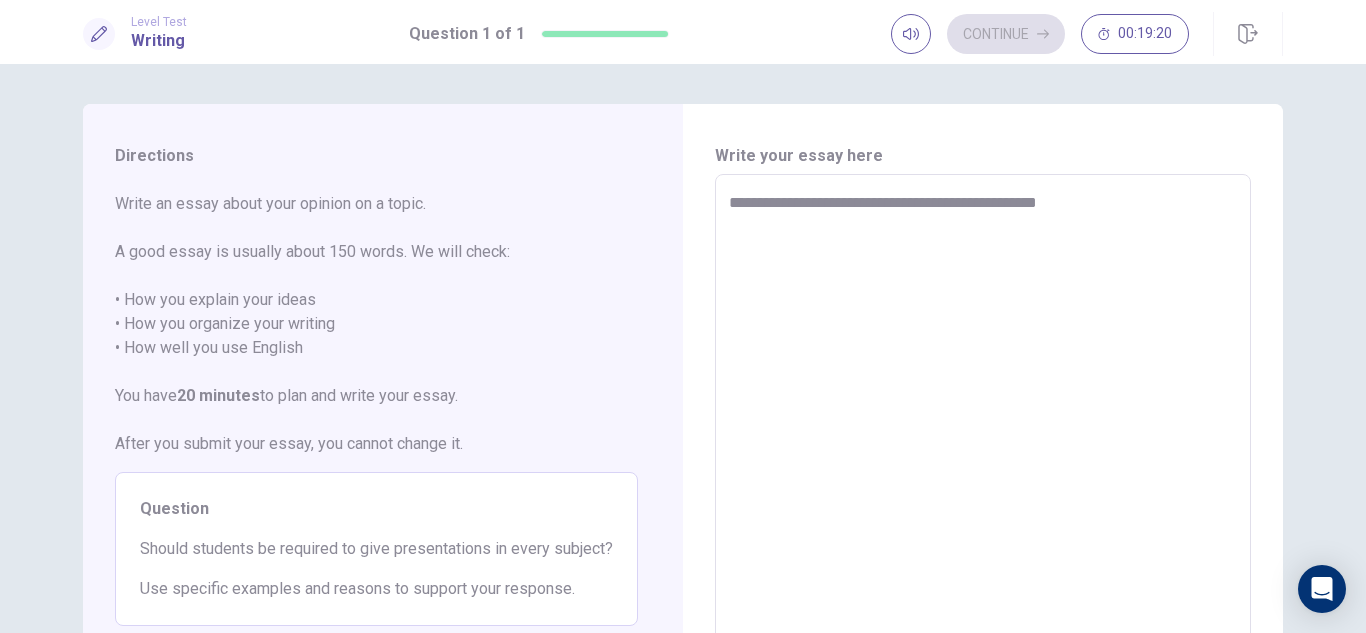 type on "*" 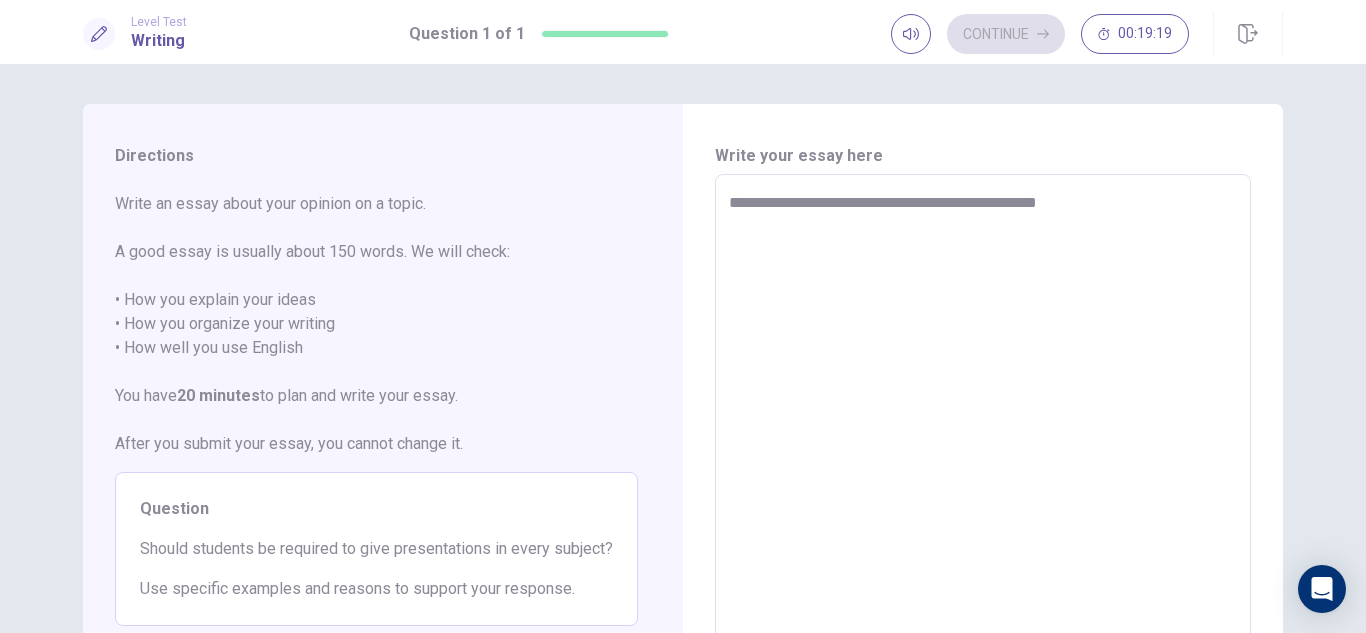 type on "**********" 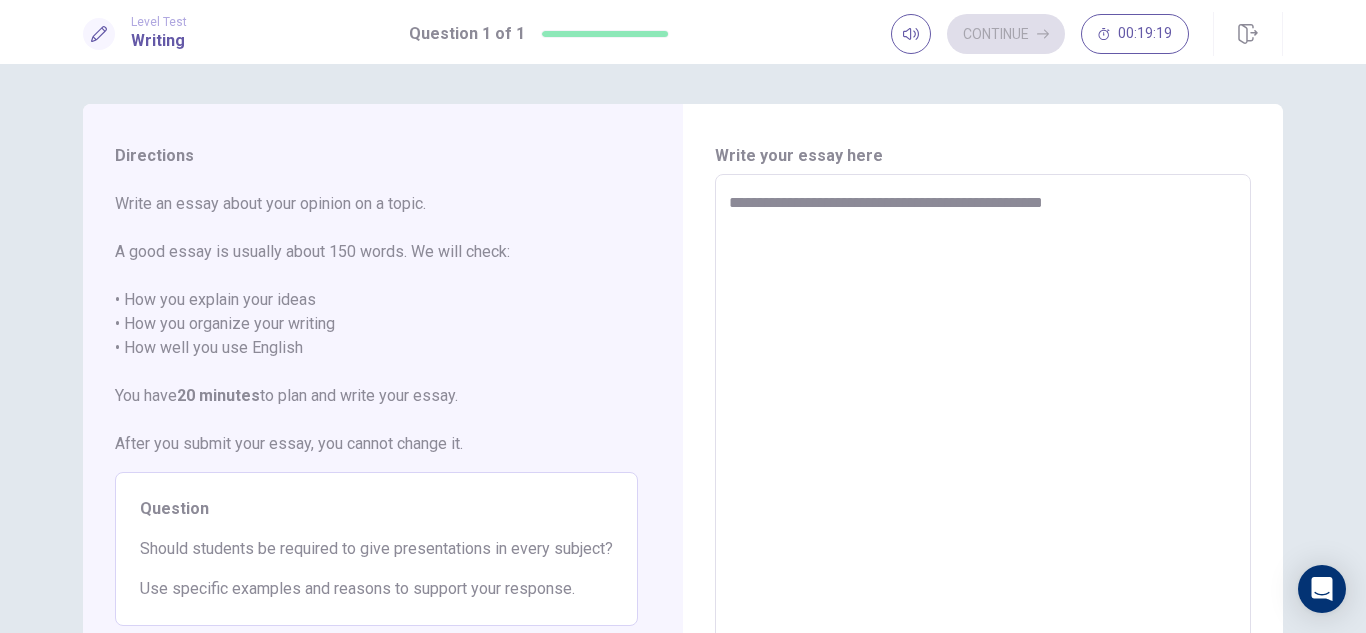 type on "*" 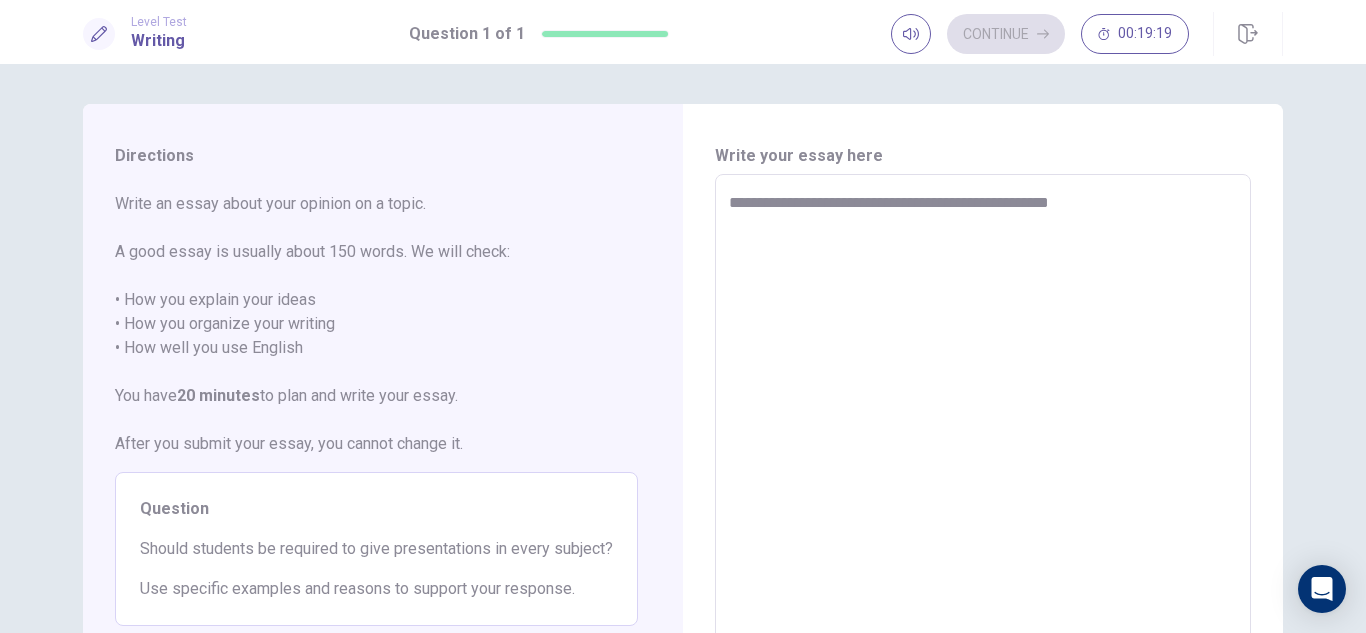 type on "*" 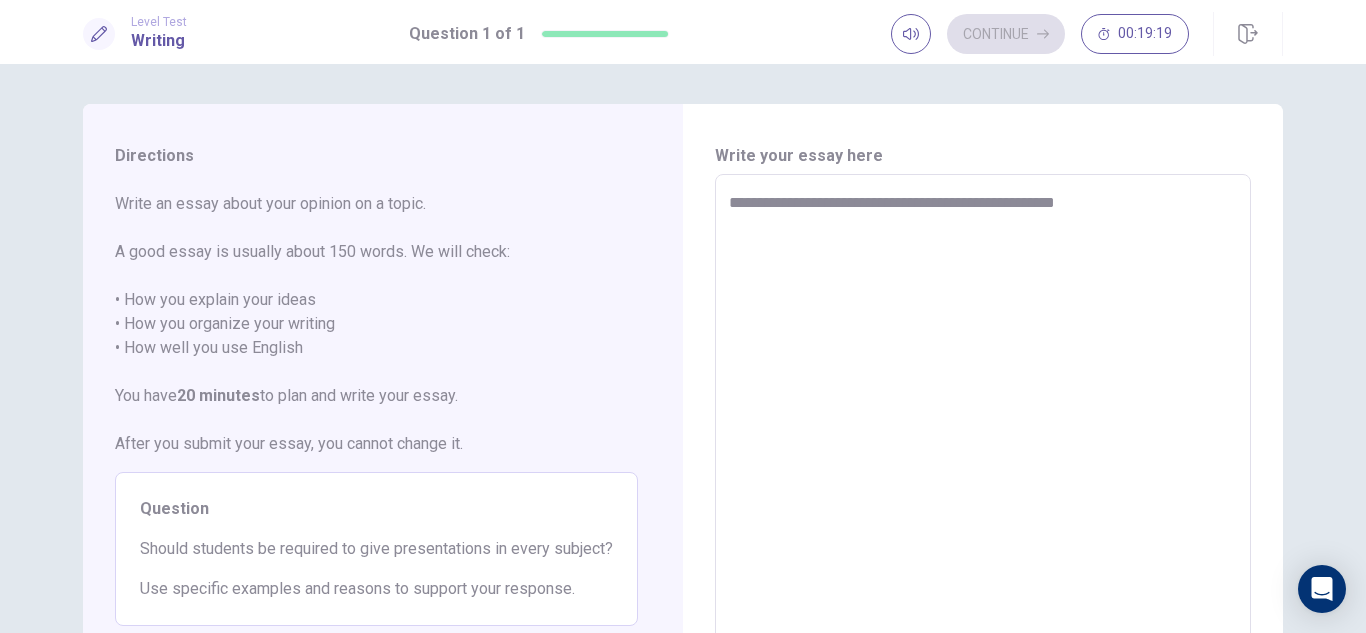 type on "*" 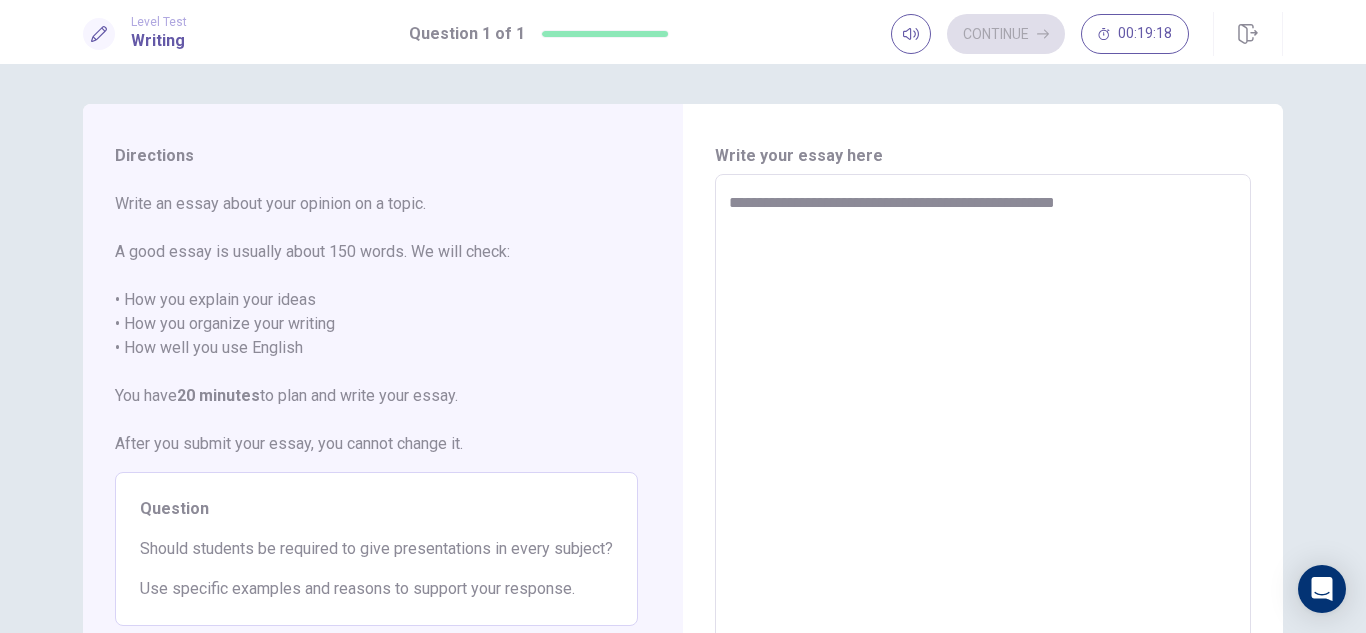 type on "**********" 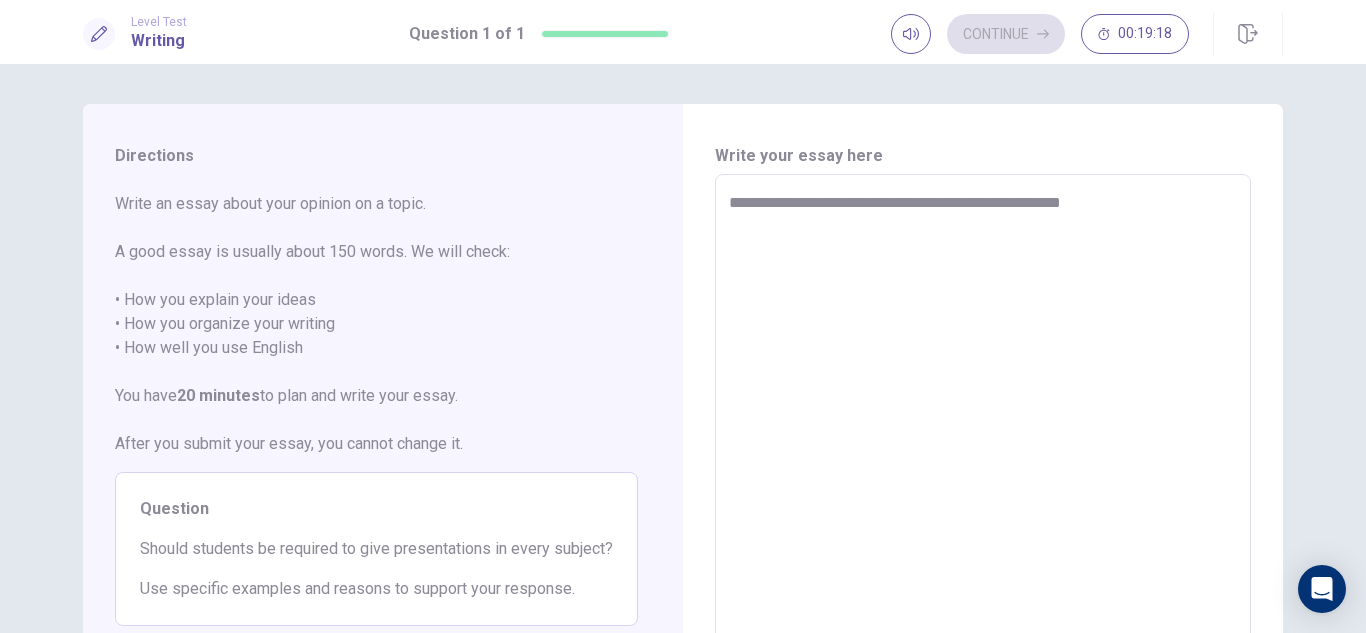 type on "*" 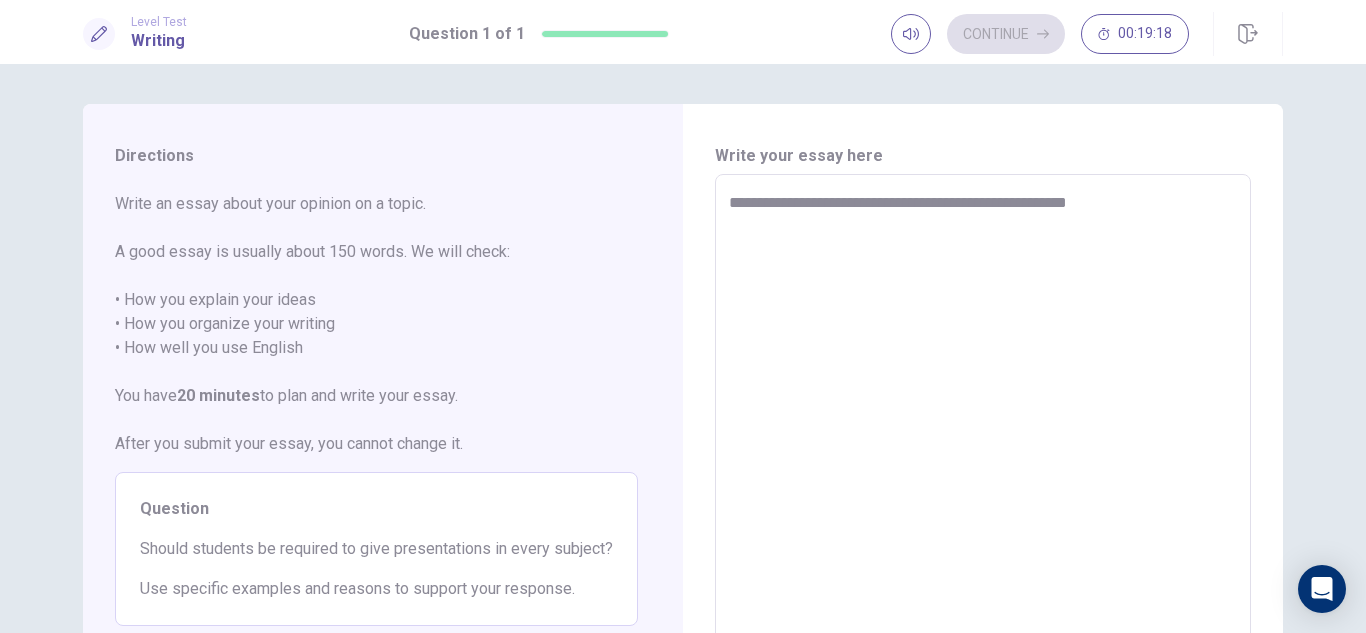 type on "*" 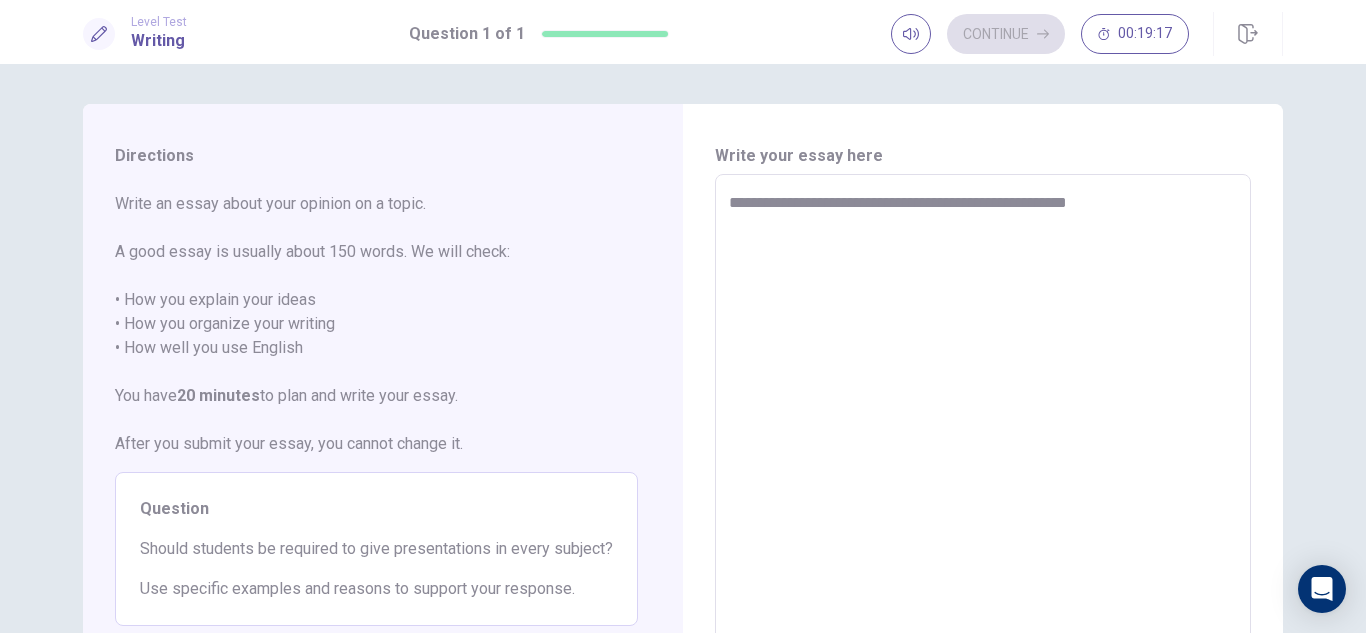 type on "**********" 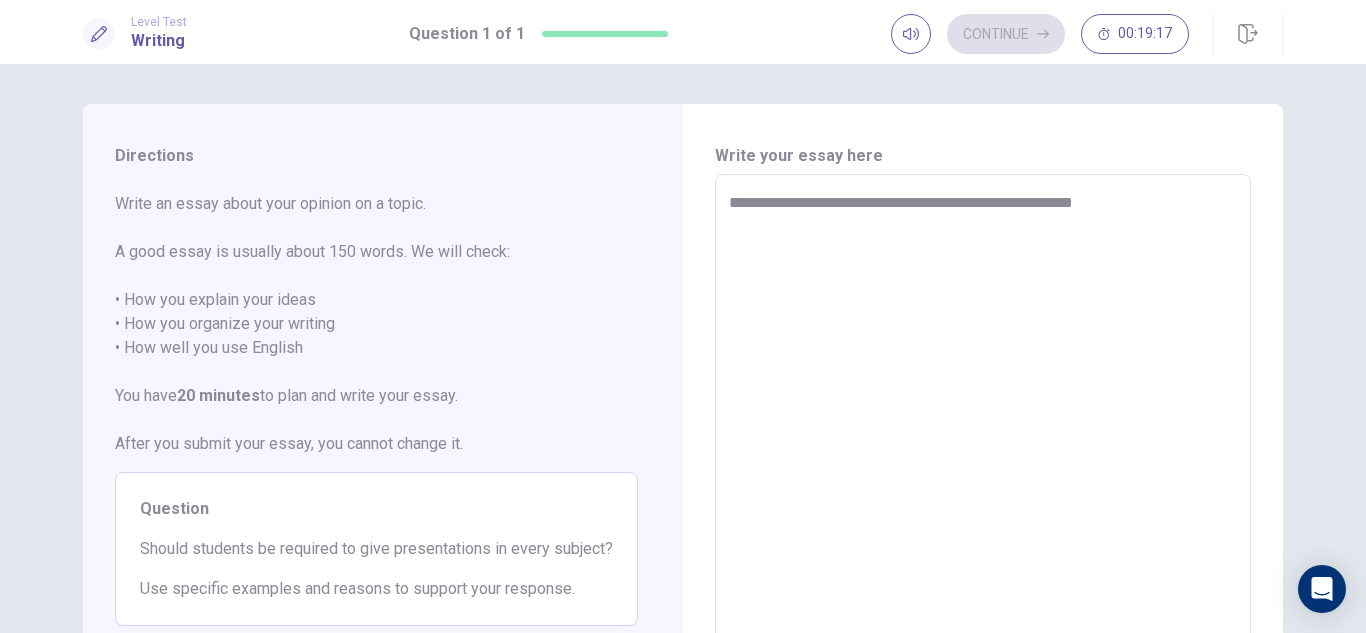 type on "*" 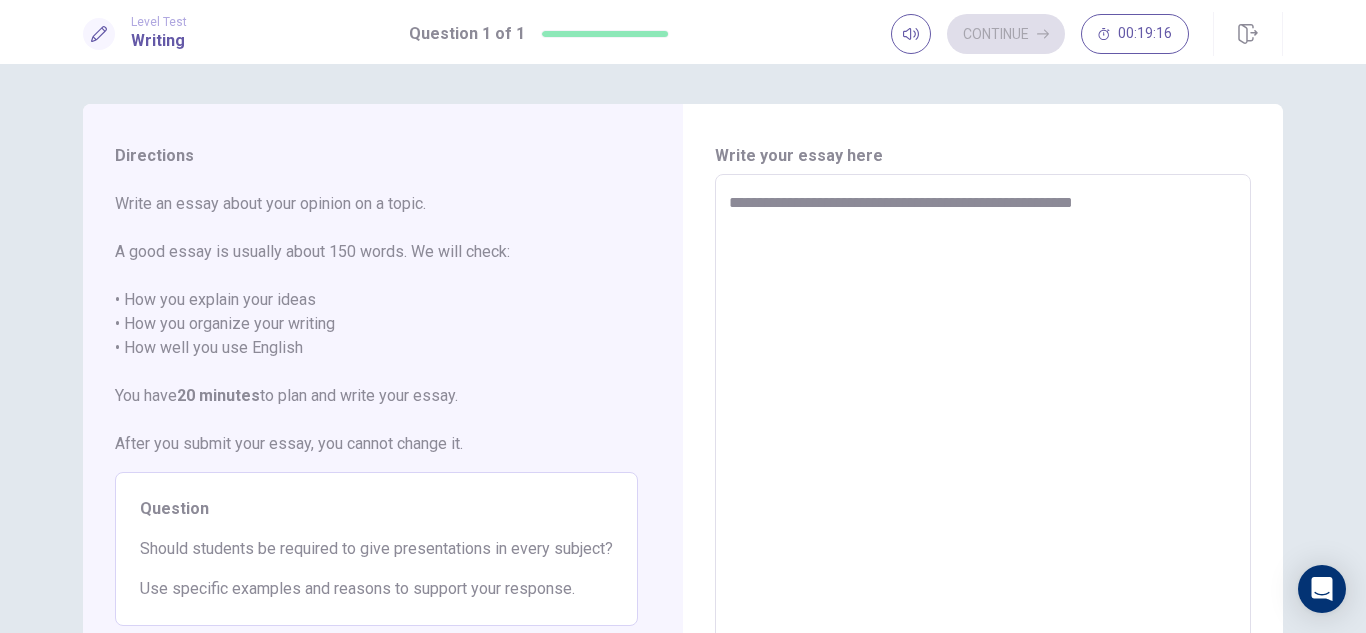 type on "**********" 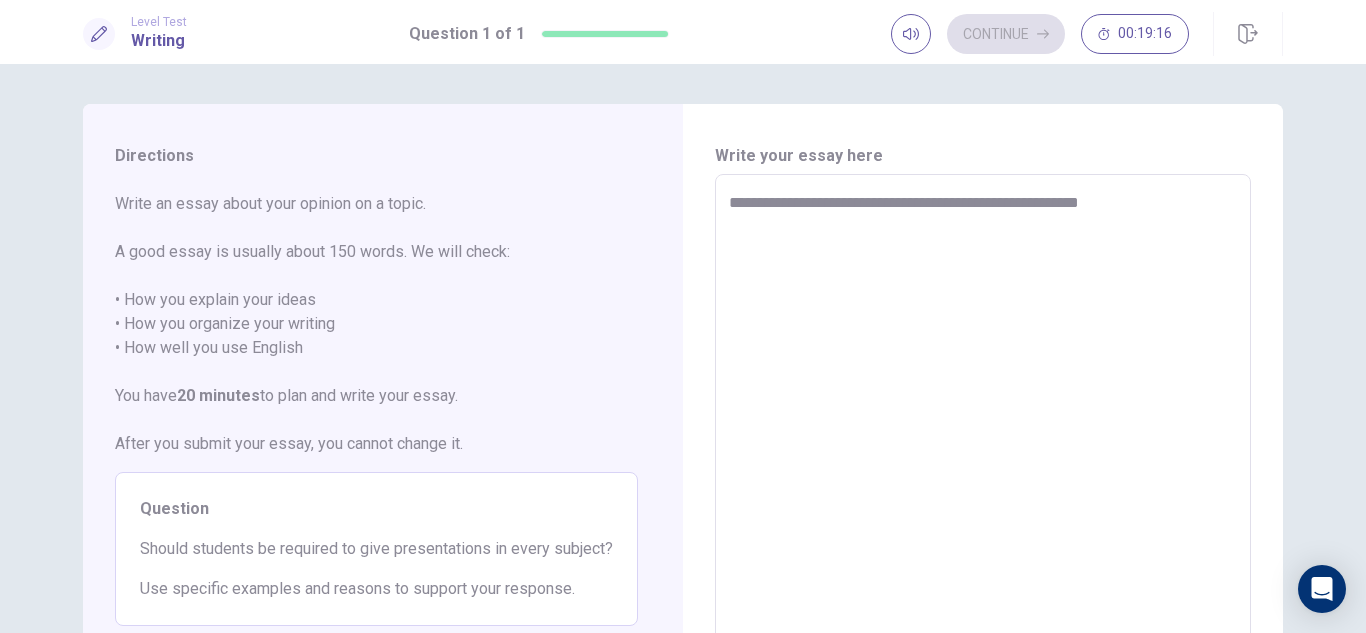 type on "*" 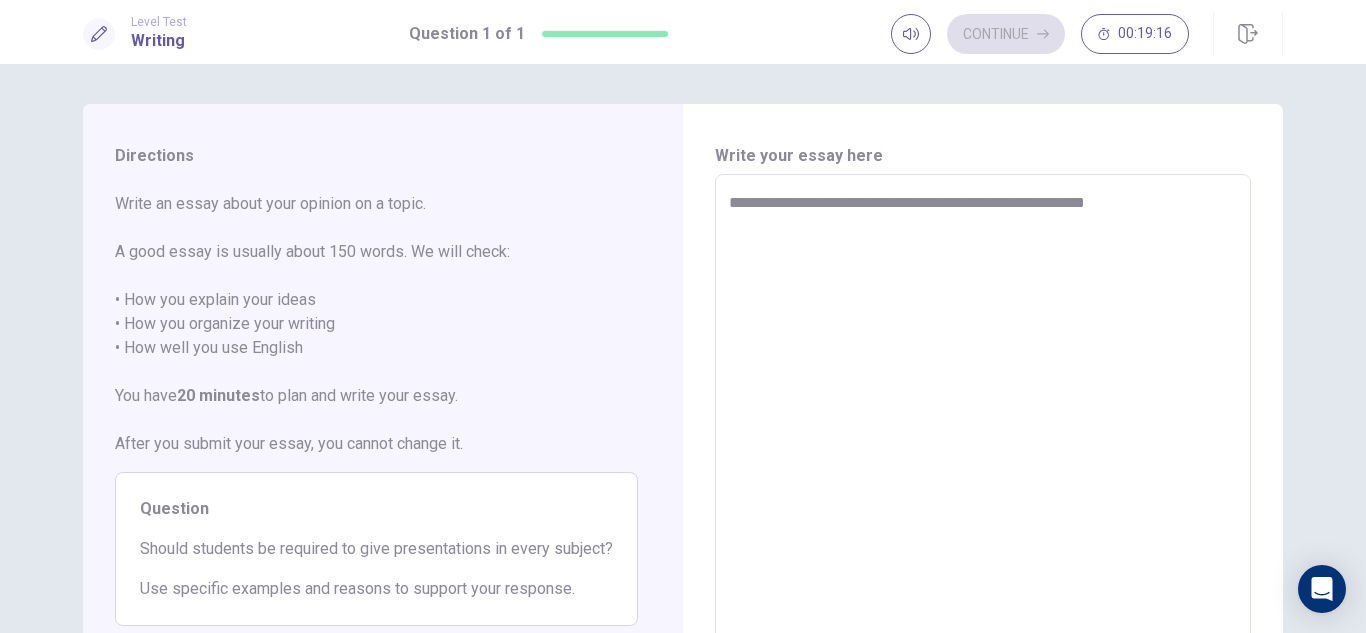 type on "**********" 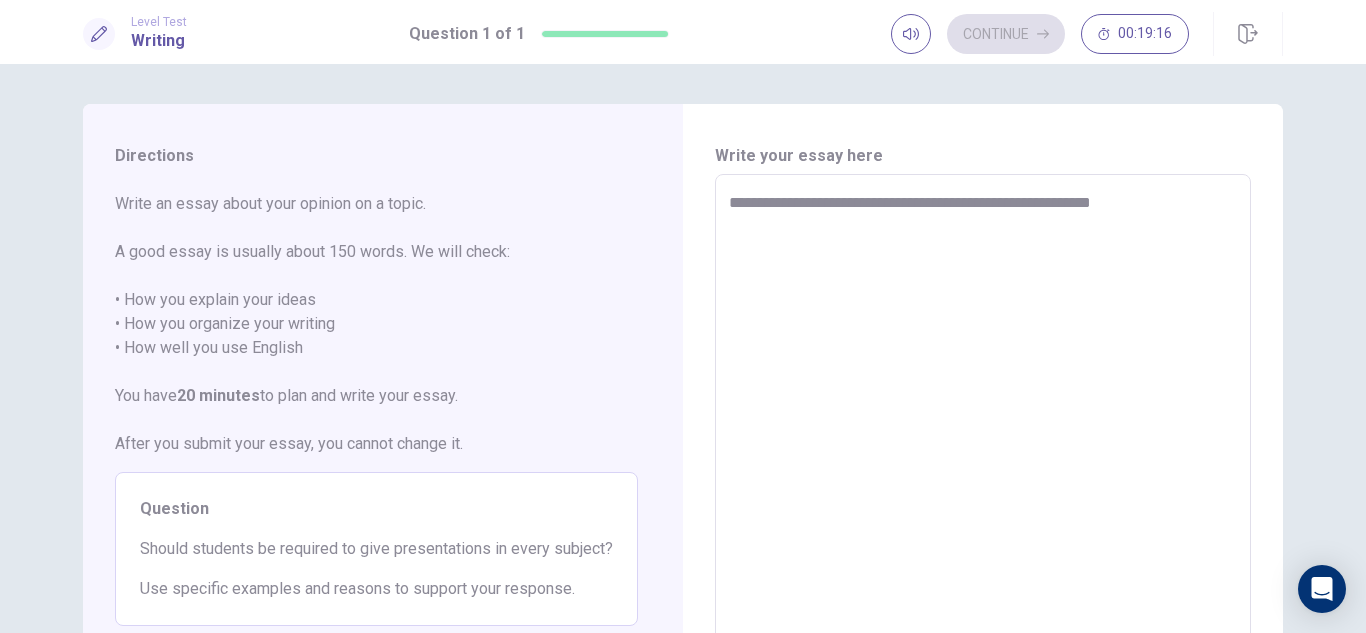 type on "*" 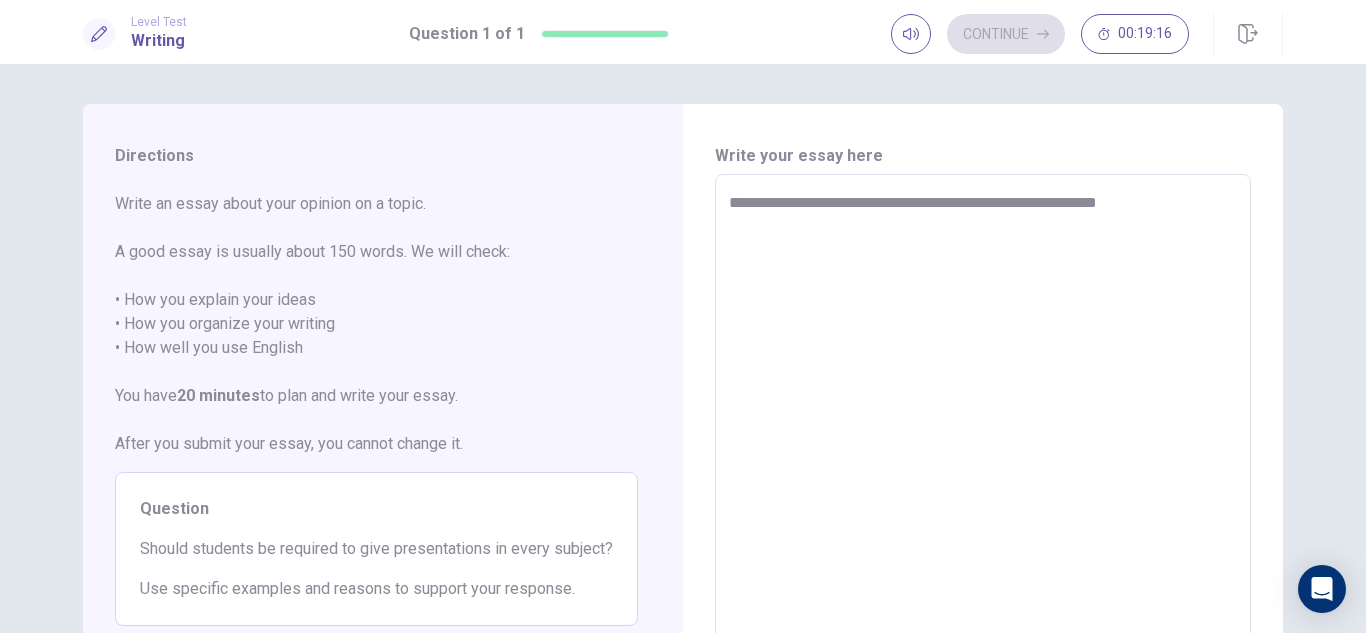 type on "*" 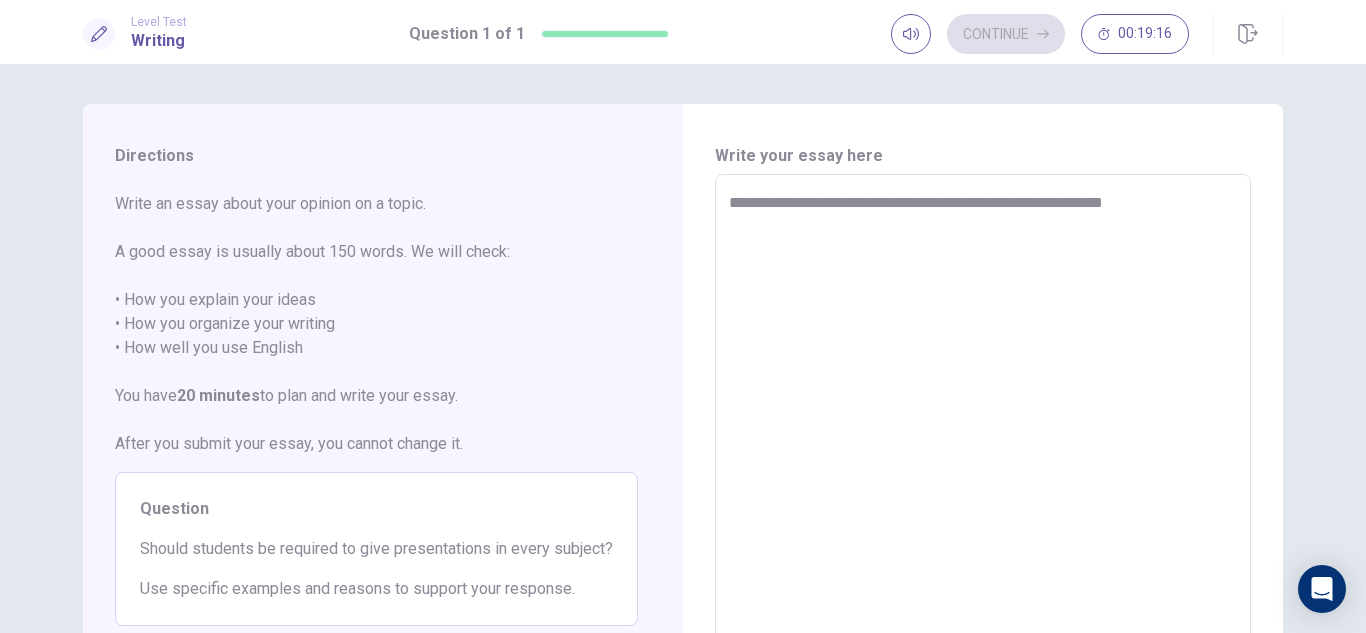 type on "*" 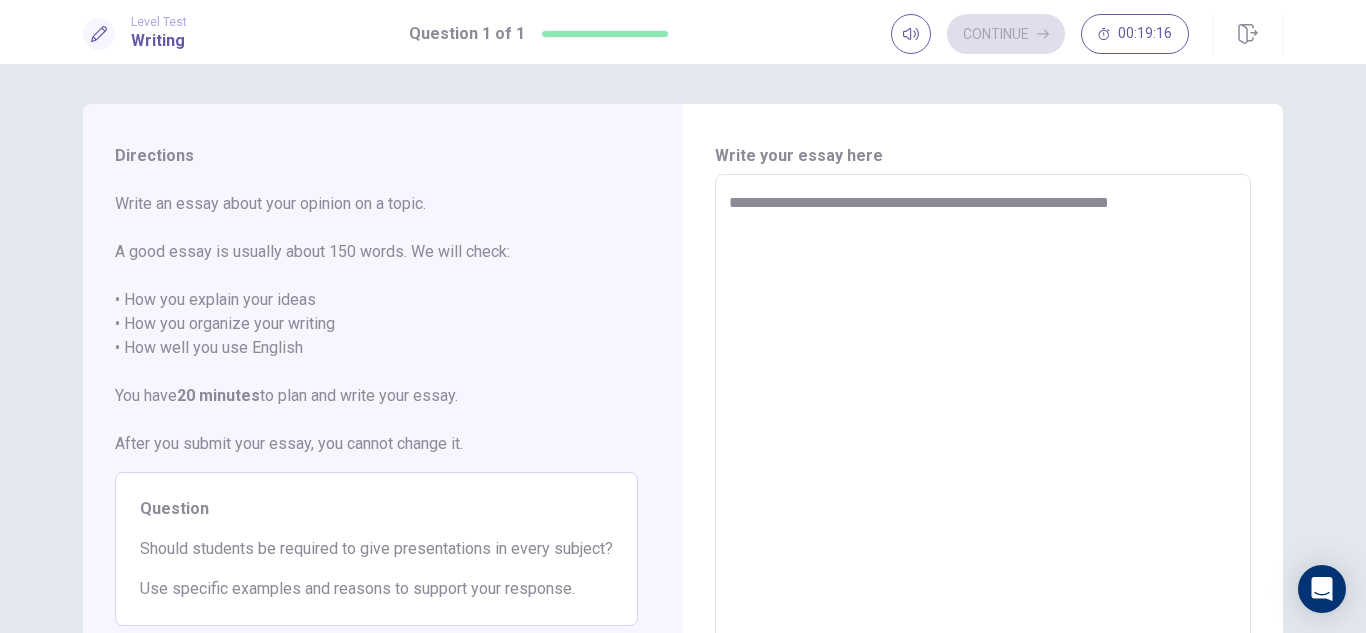 type on "*" 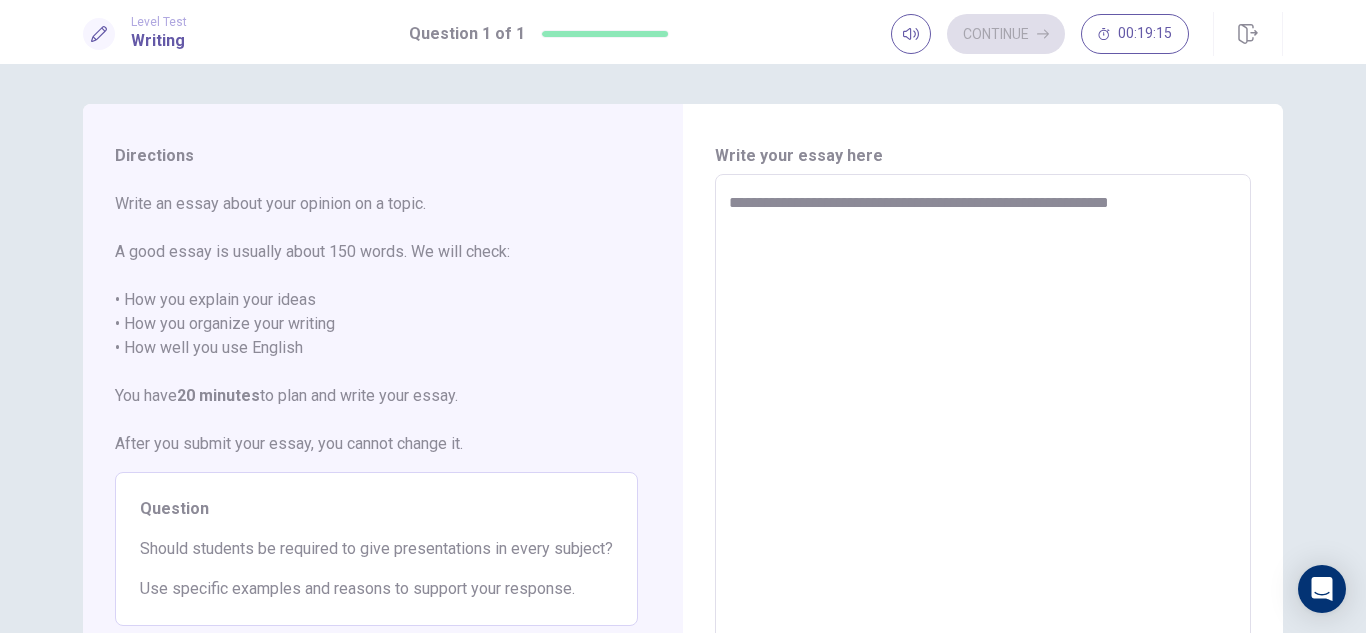 type on "**********" 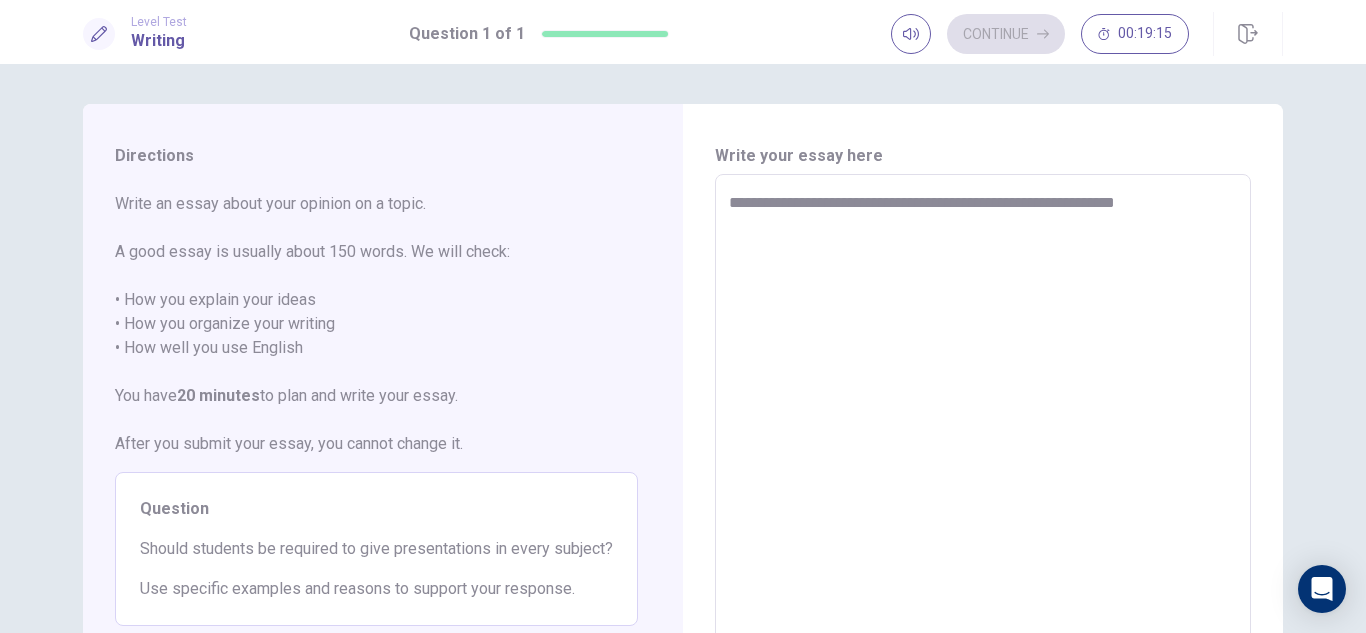 type on "*" 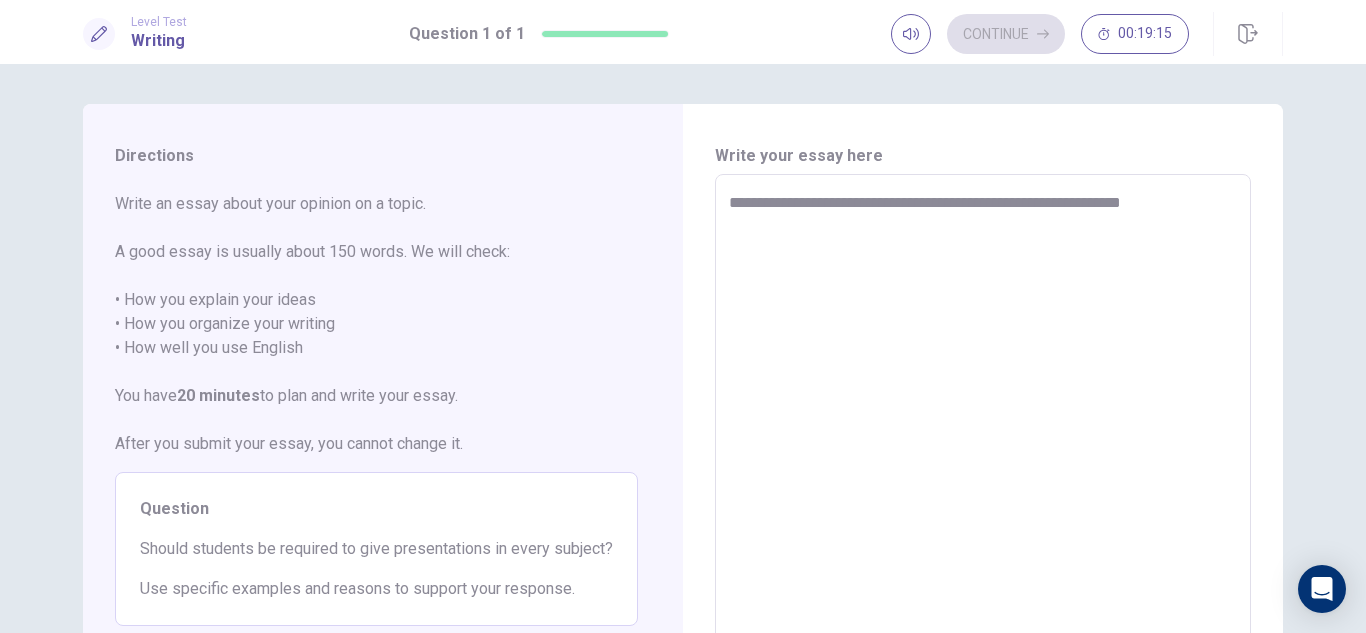 type on "*" 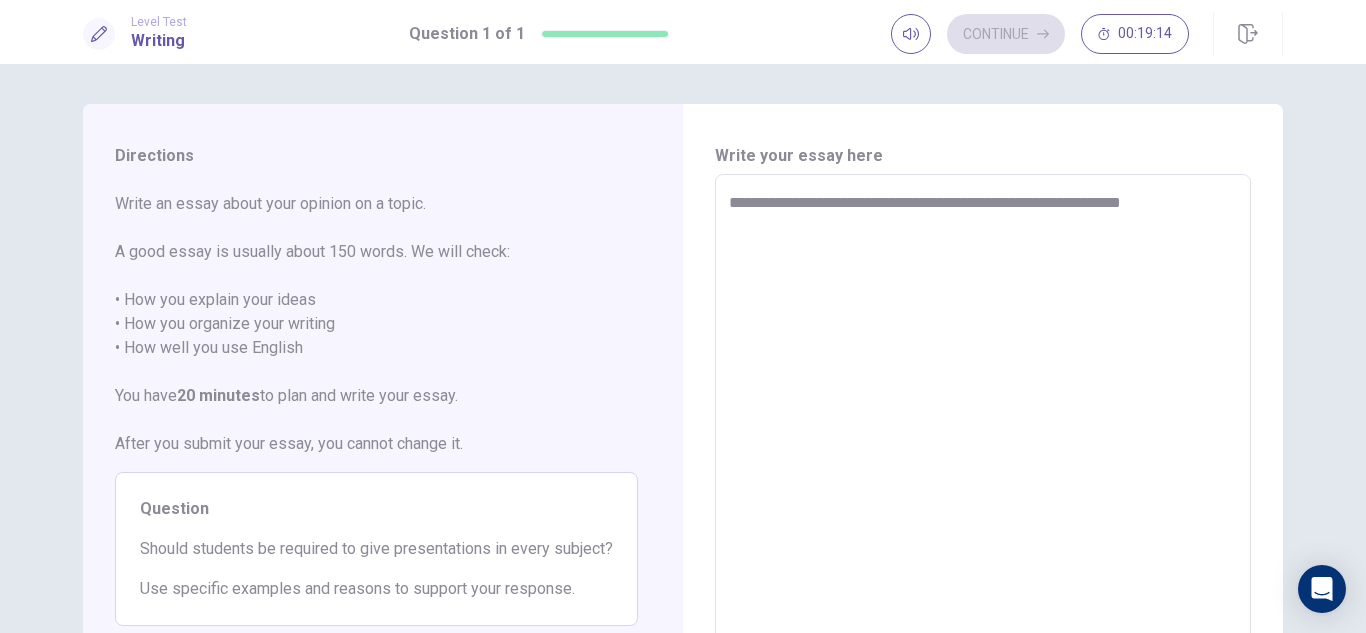 type on "**********" 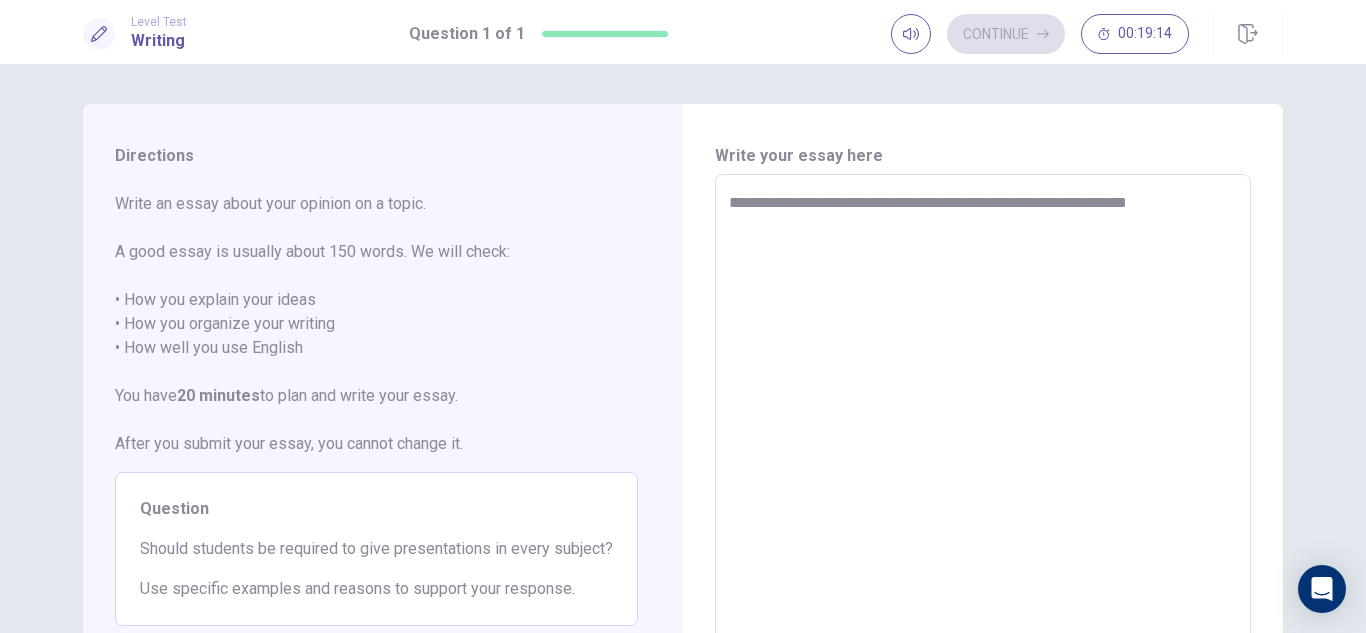 type on "*" 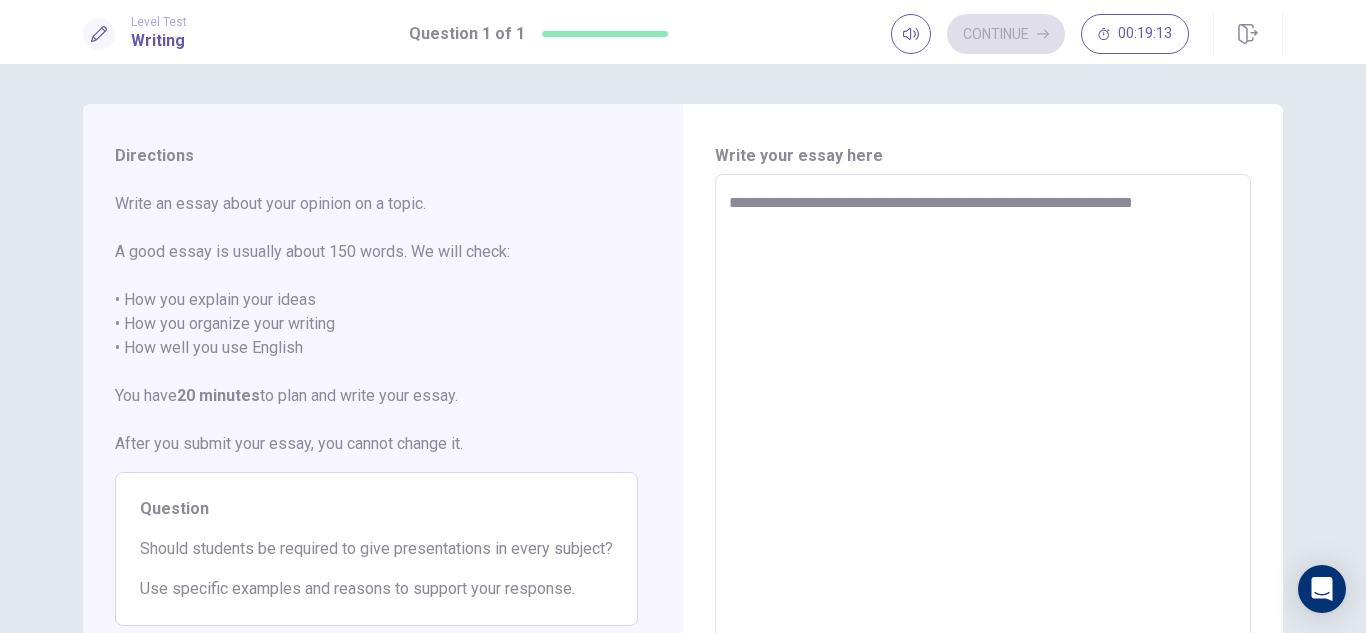 type on "*" 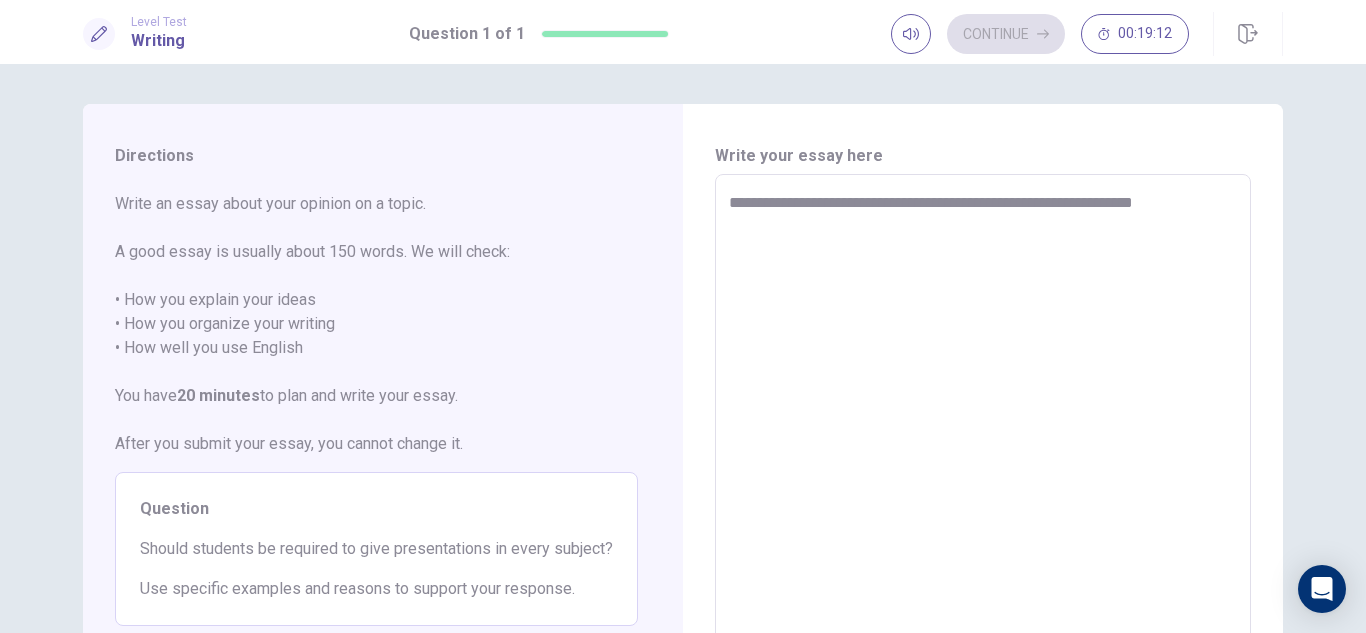 type on "**********" 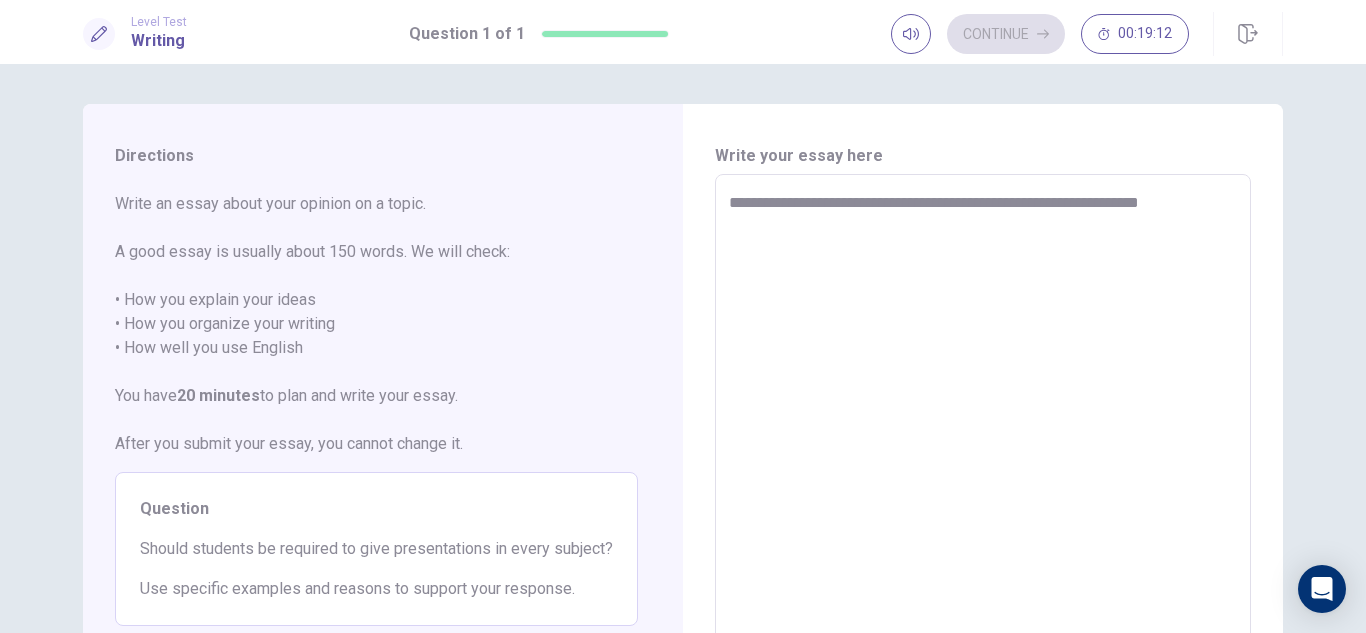 type on "*" 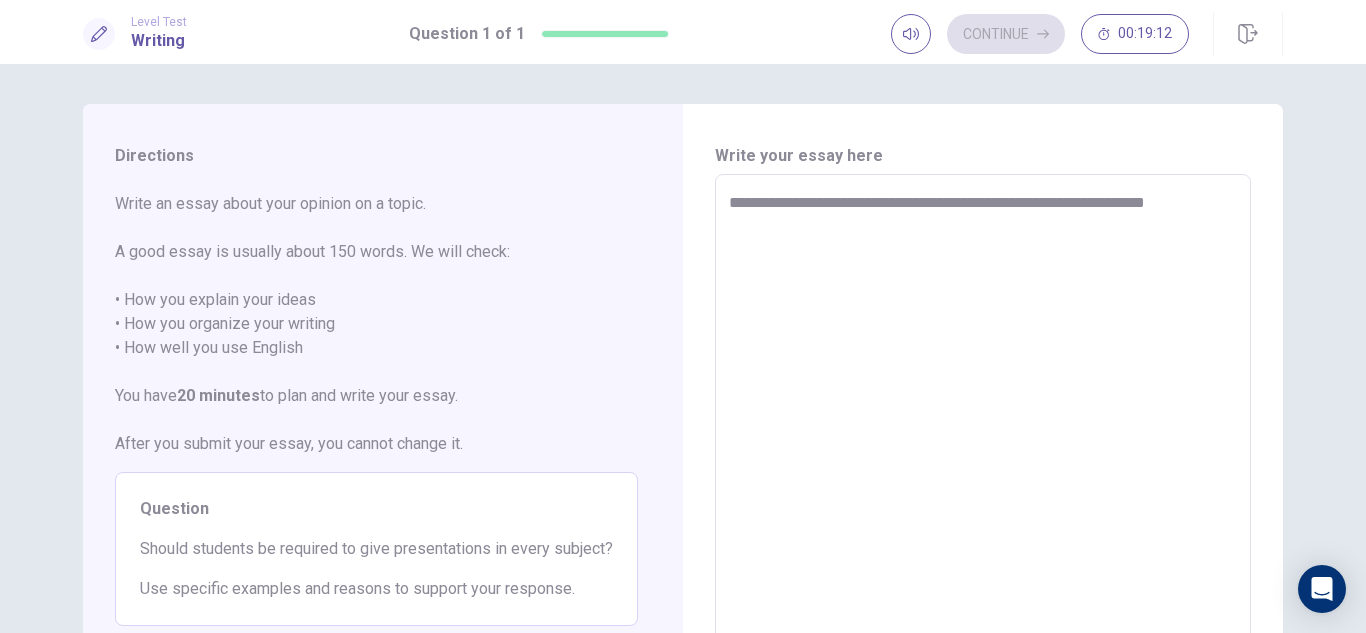 type on "*" 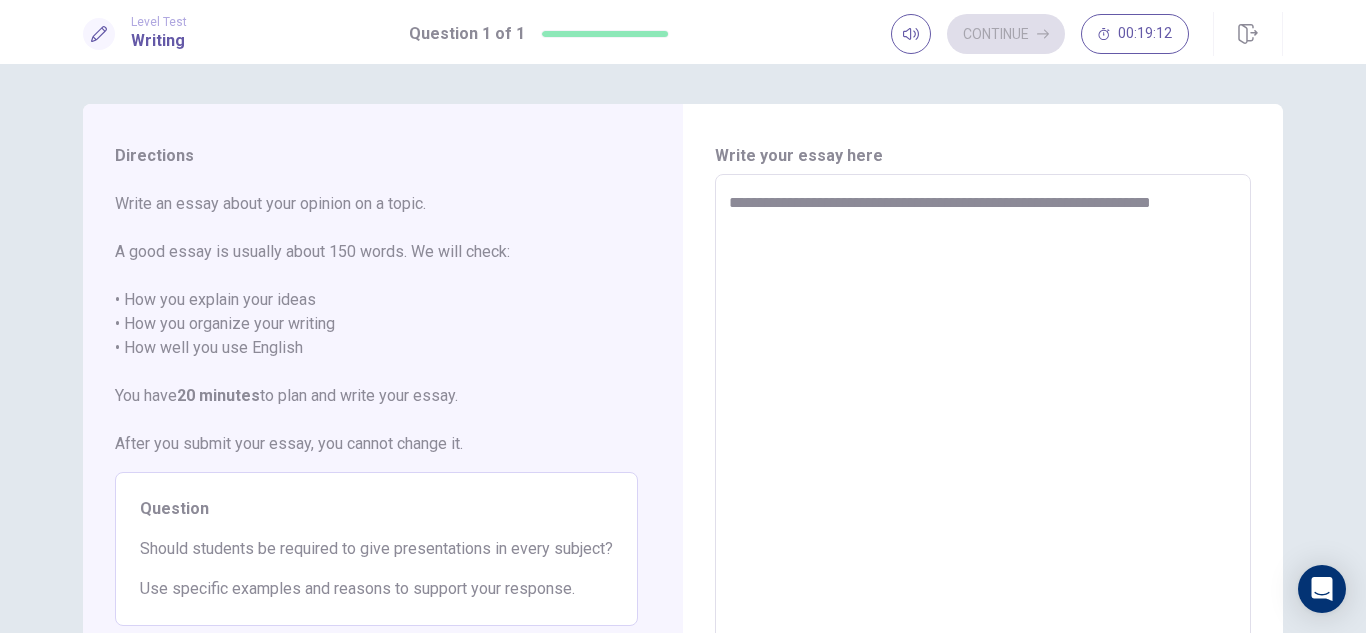 type on "*" 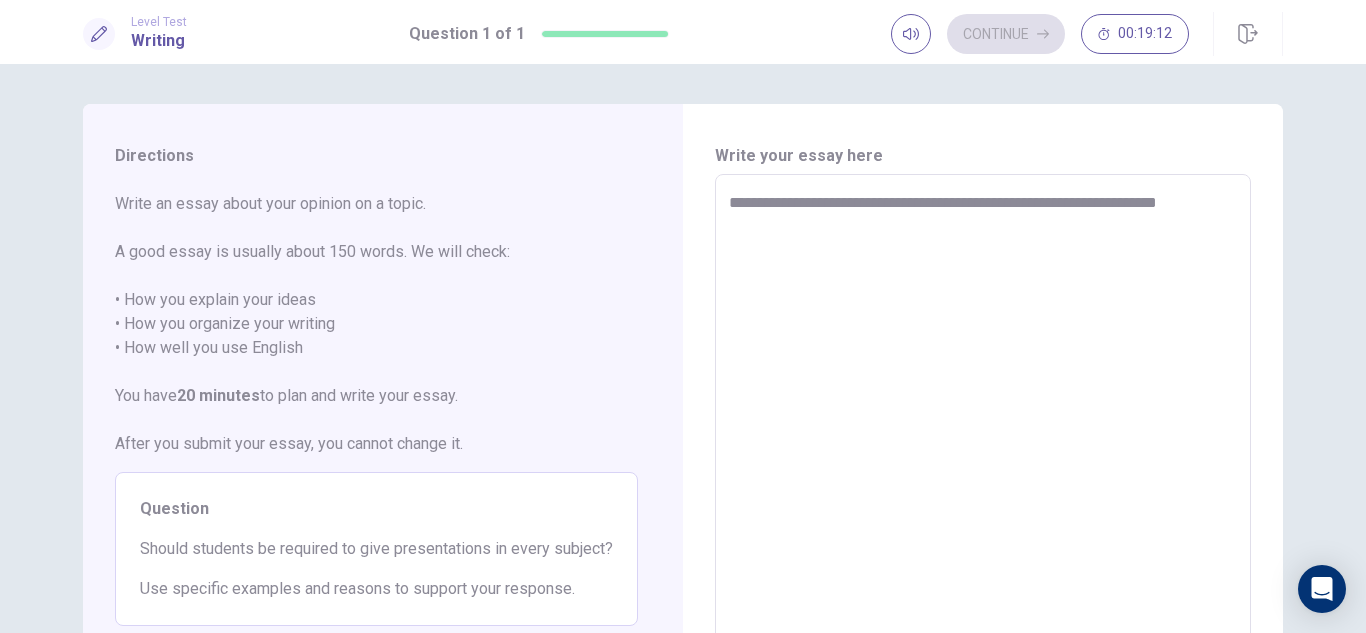 type on "*" 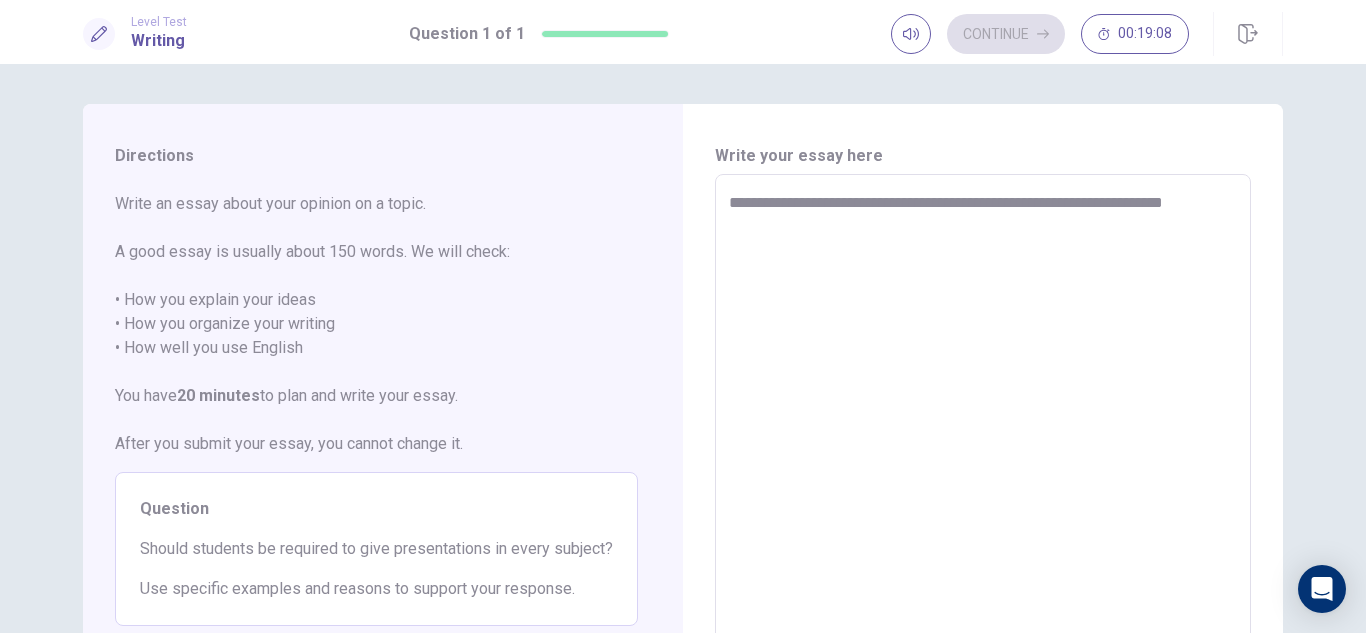 type on "*" 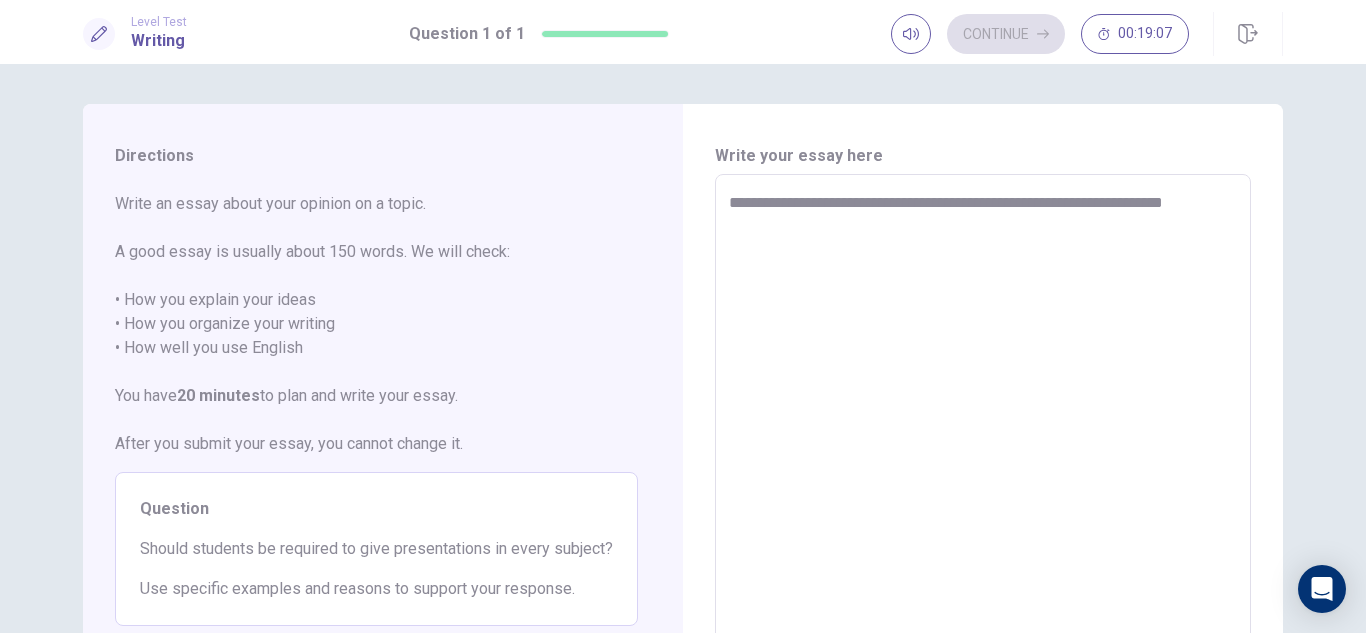 type on "**********" 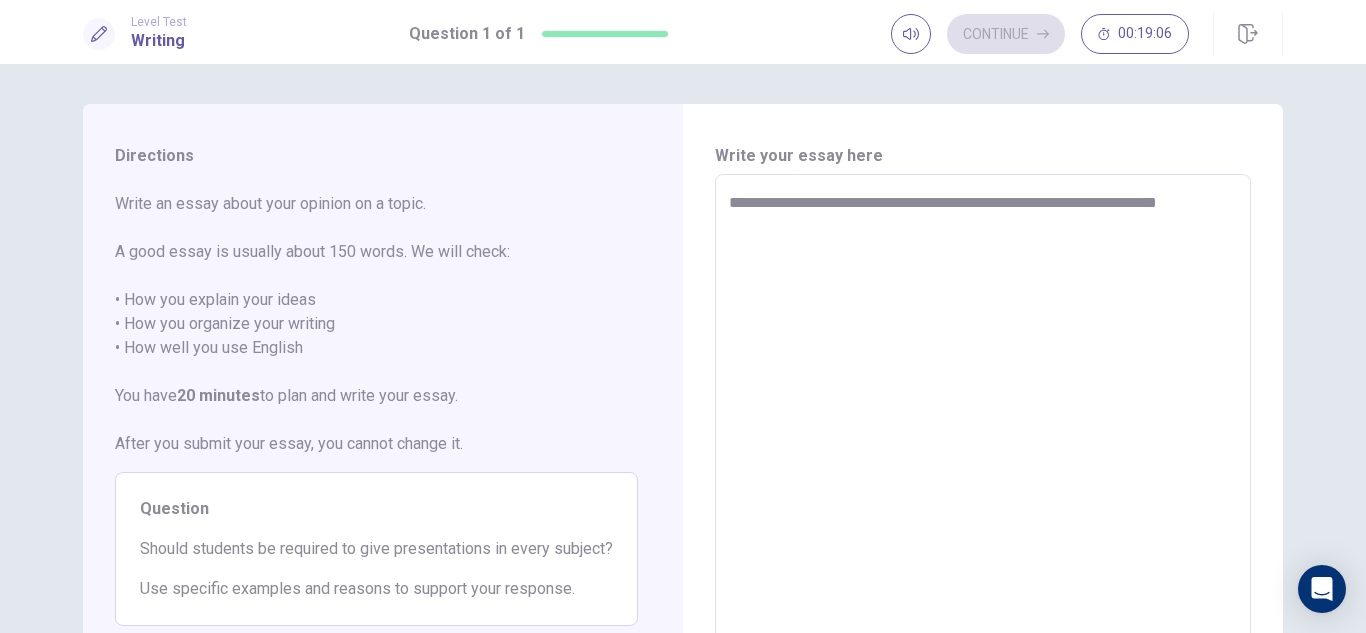 type on "*" 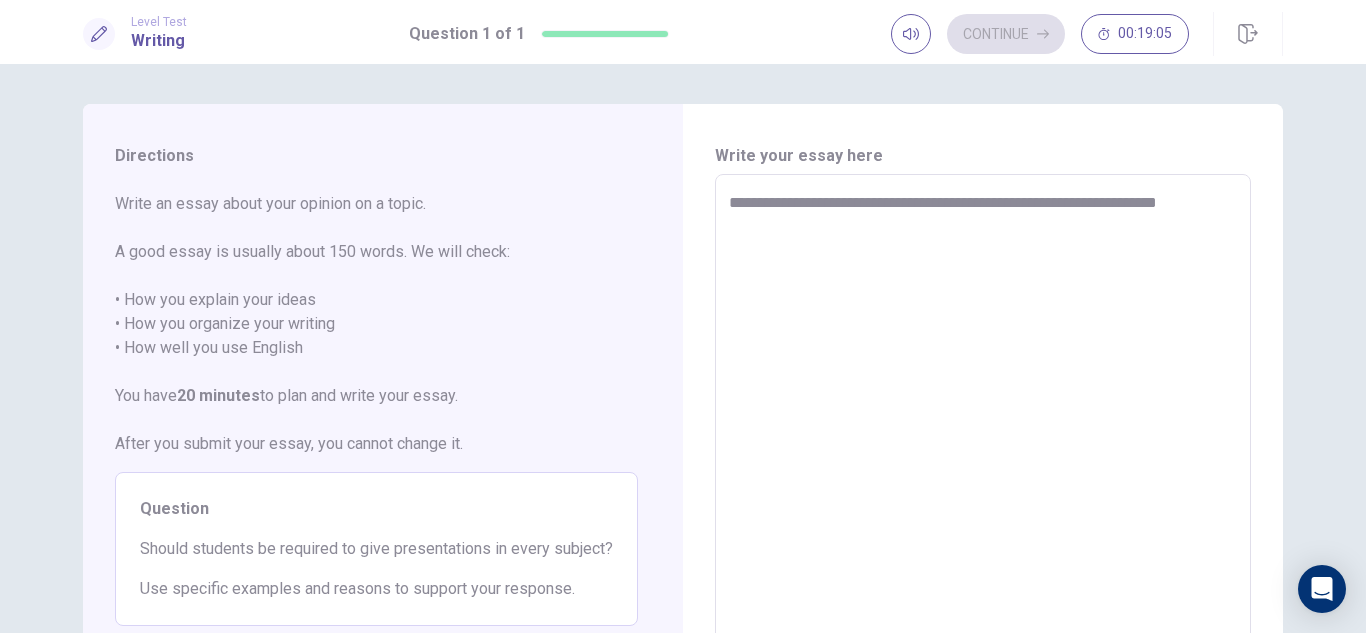 type on "**********" 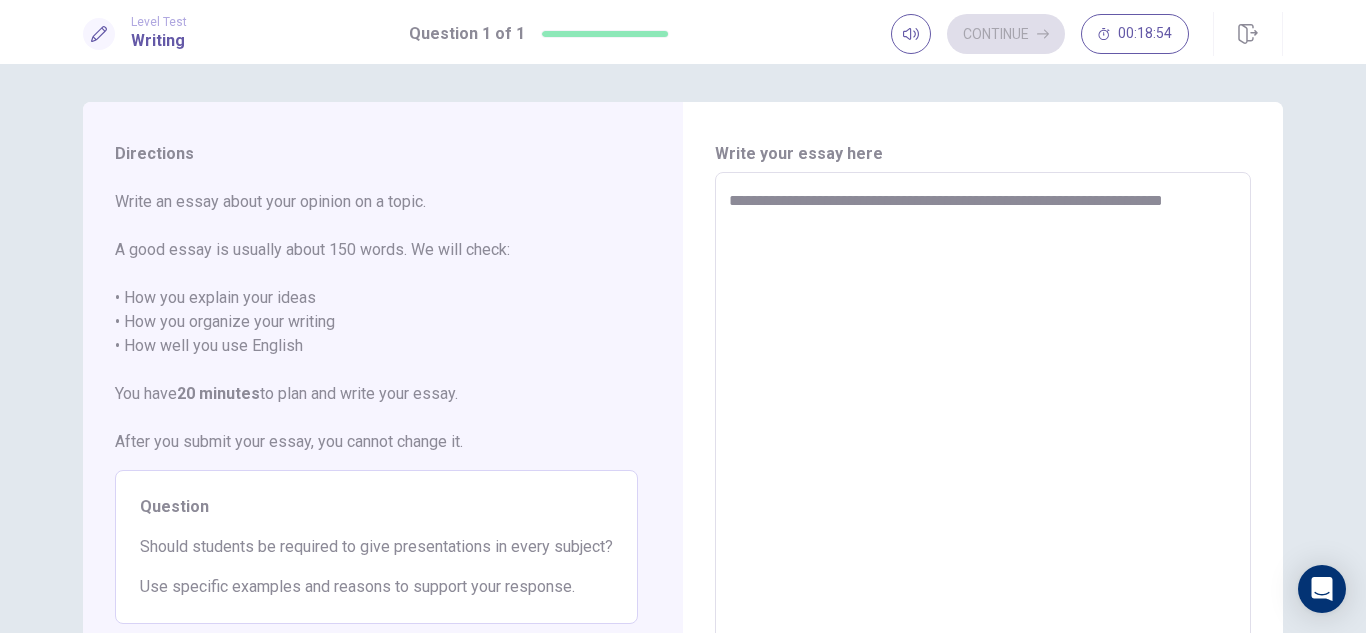 scroll, scrollTop: 0, scrollLeft: 0, axis: both 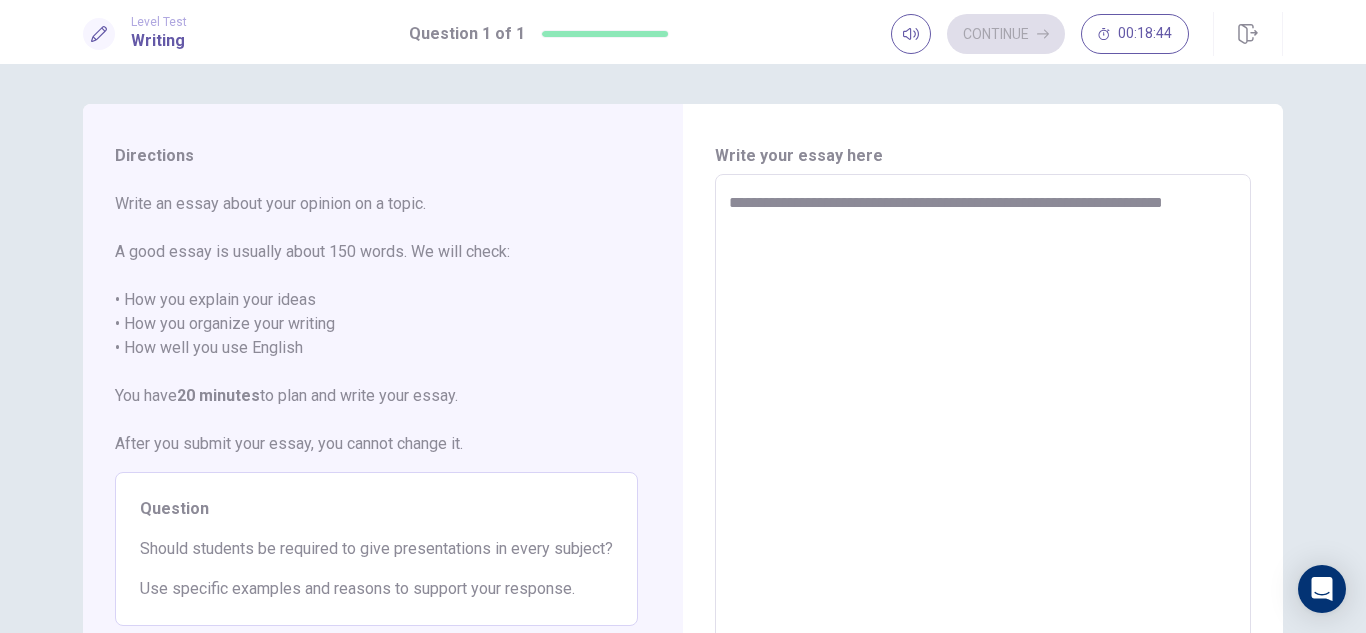 type on "*" 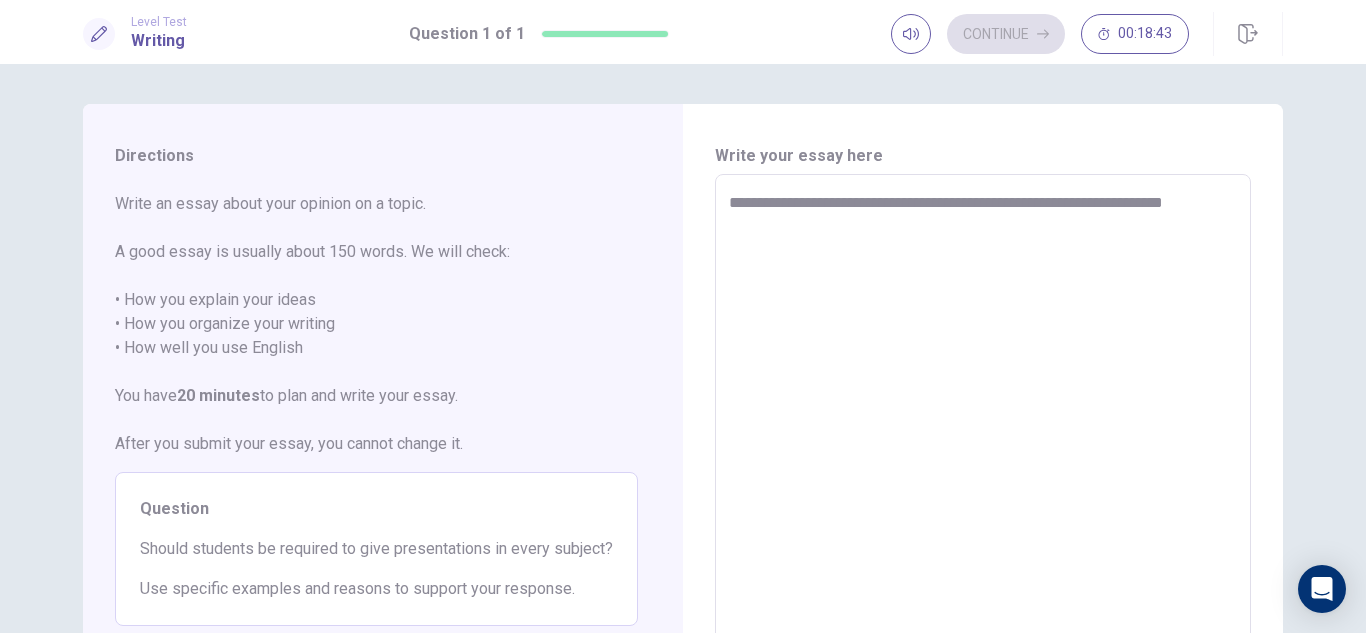 type on "**********" 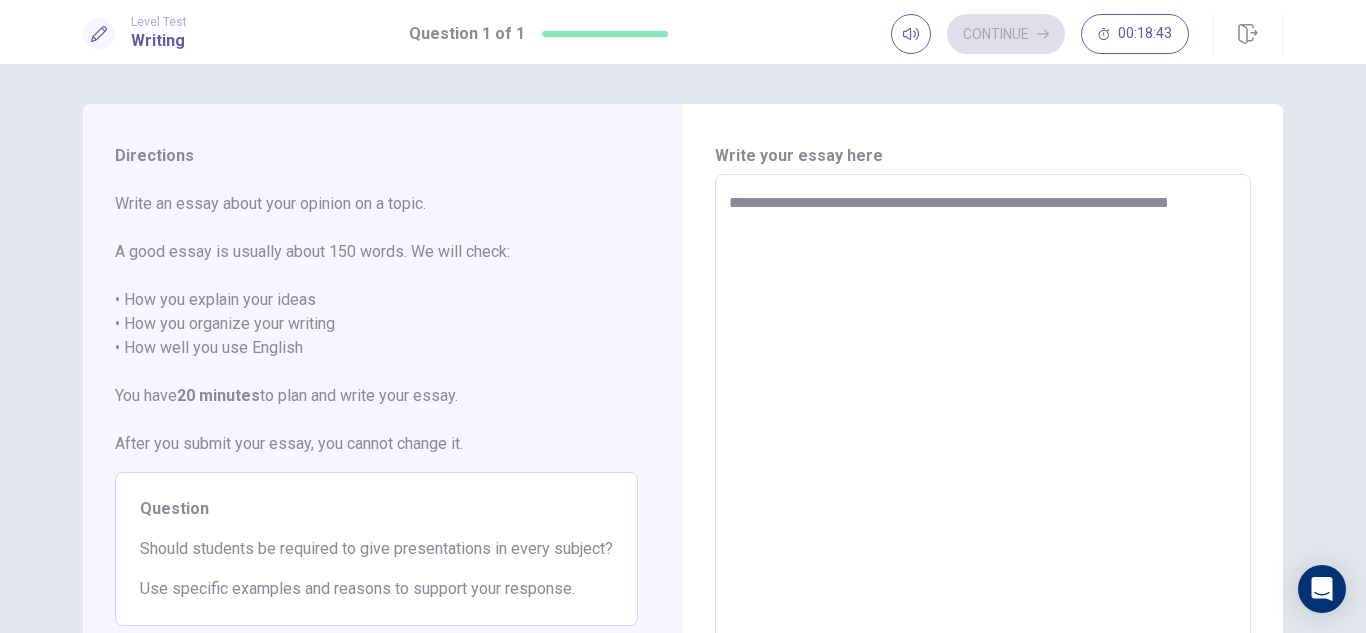 type on "*" 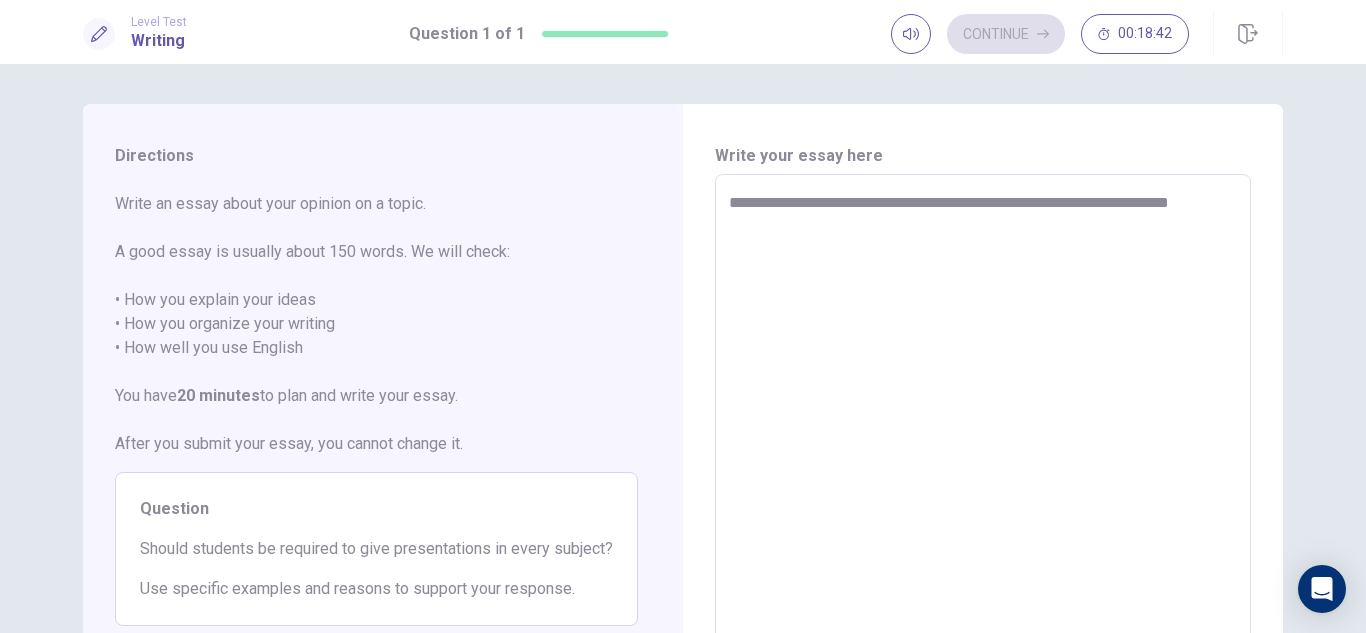 type on "**********" 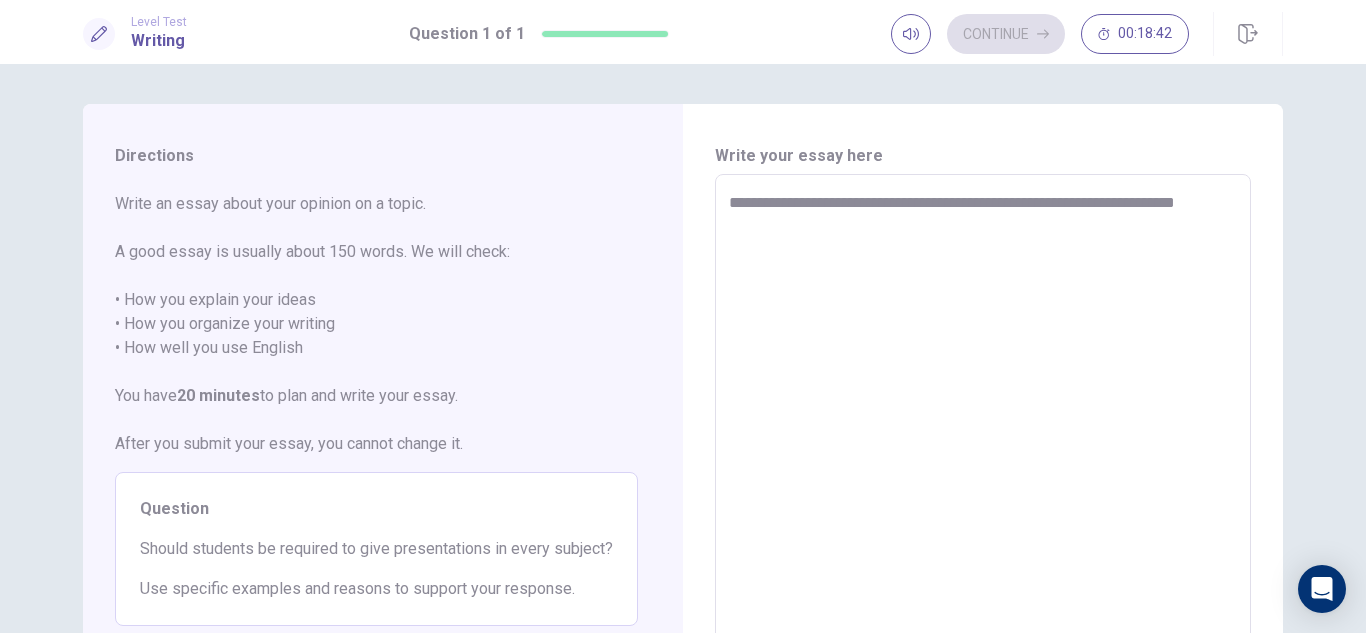 type on "*" 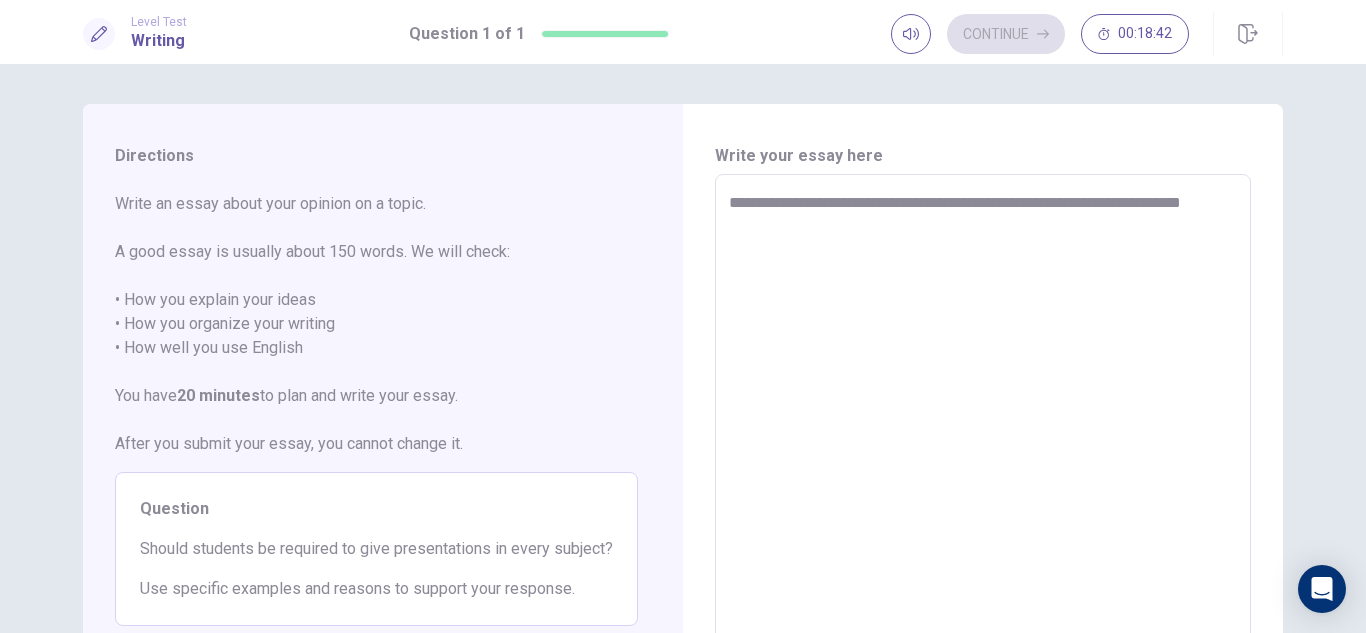 type on "*" 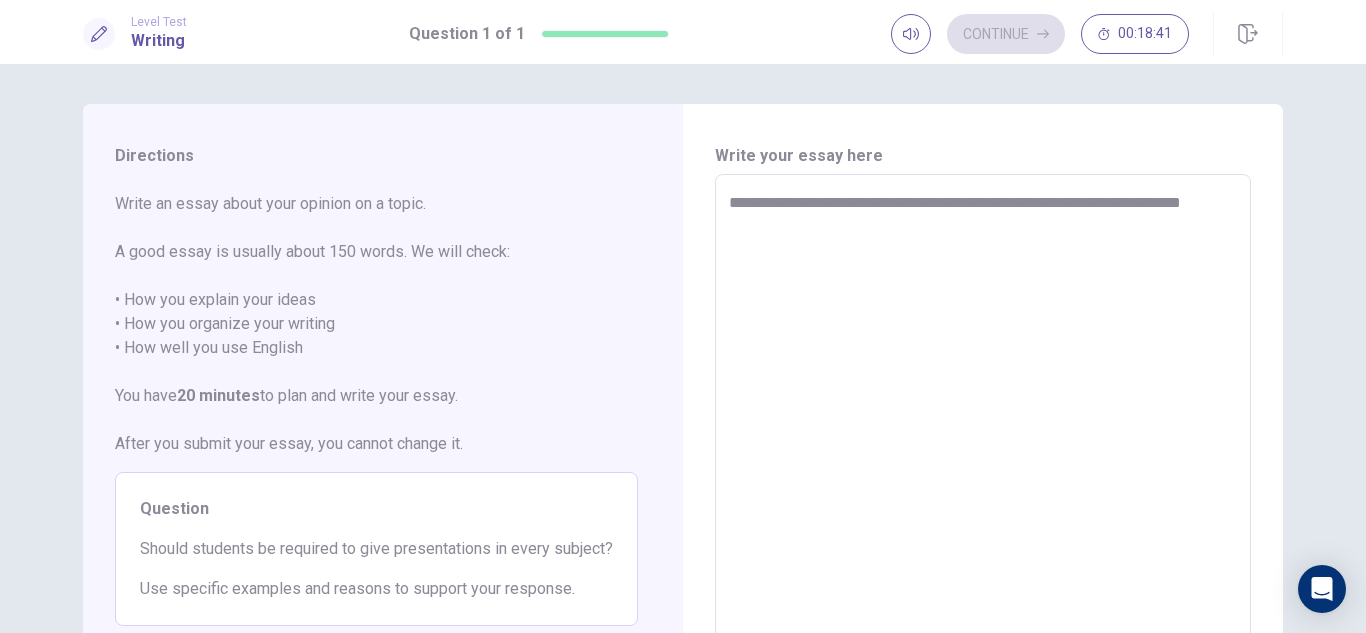 type on "**********" 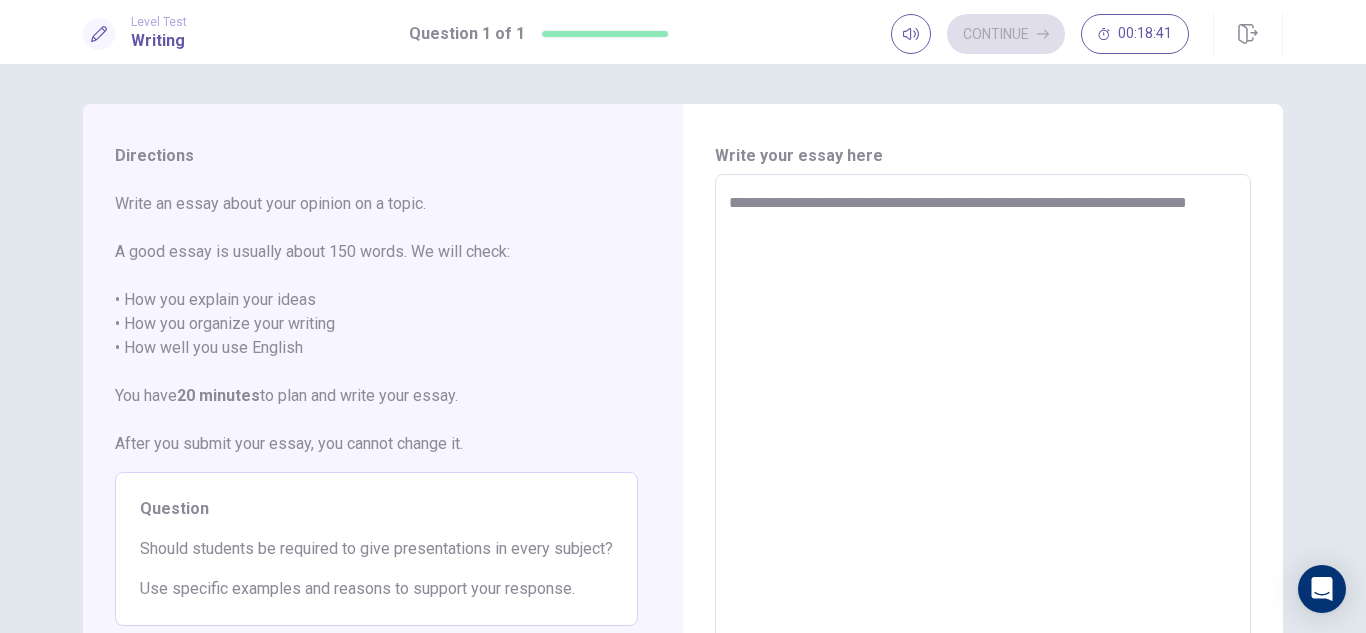 type on "*" 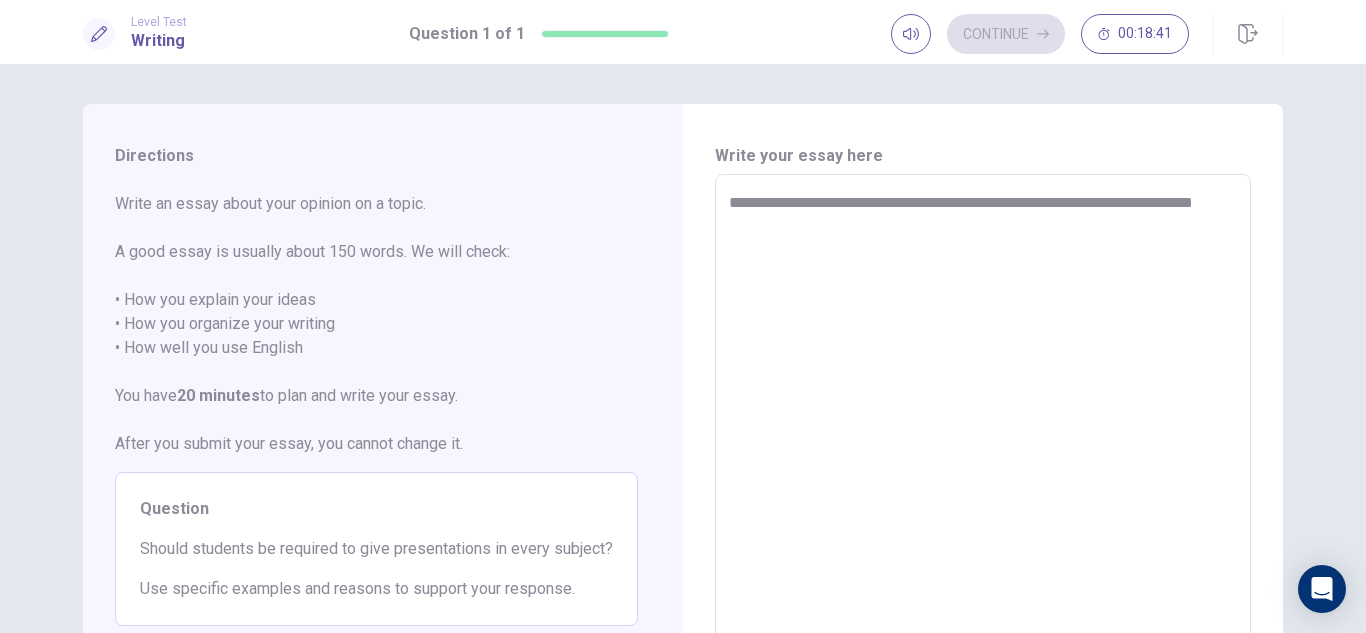 type on "*" 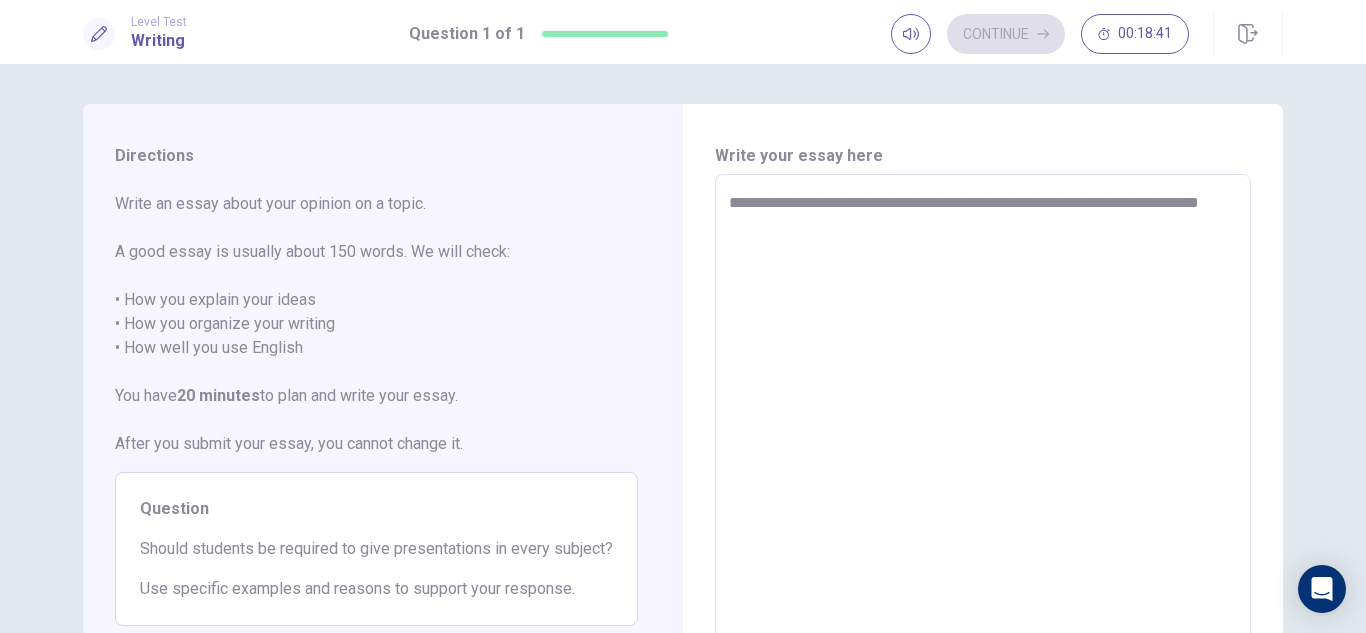 type on "*" 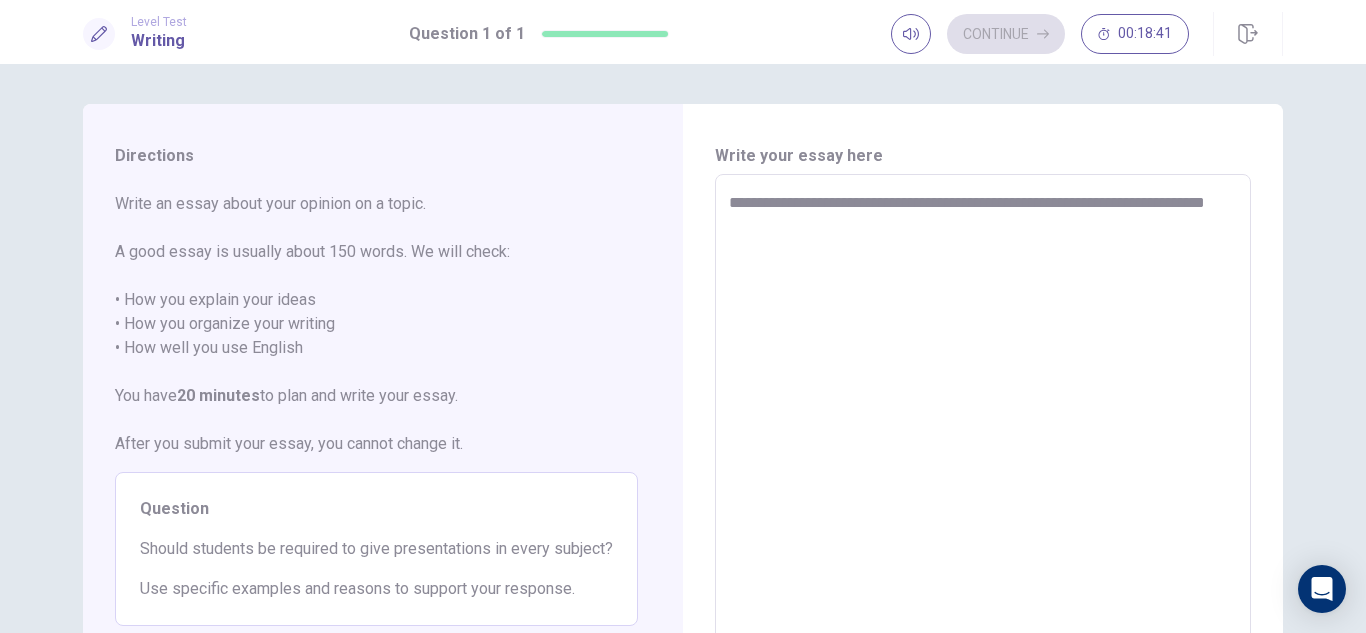type on "*" 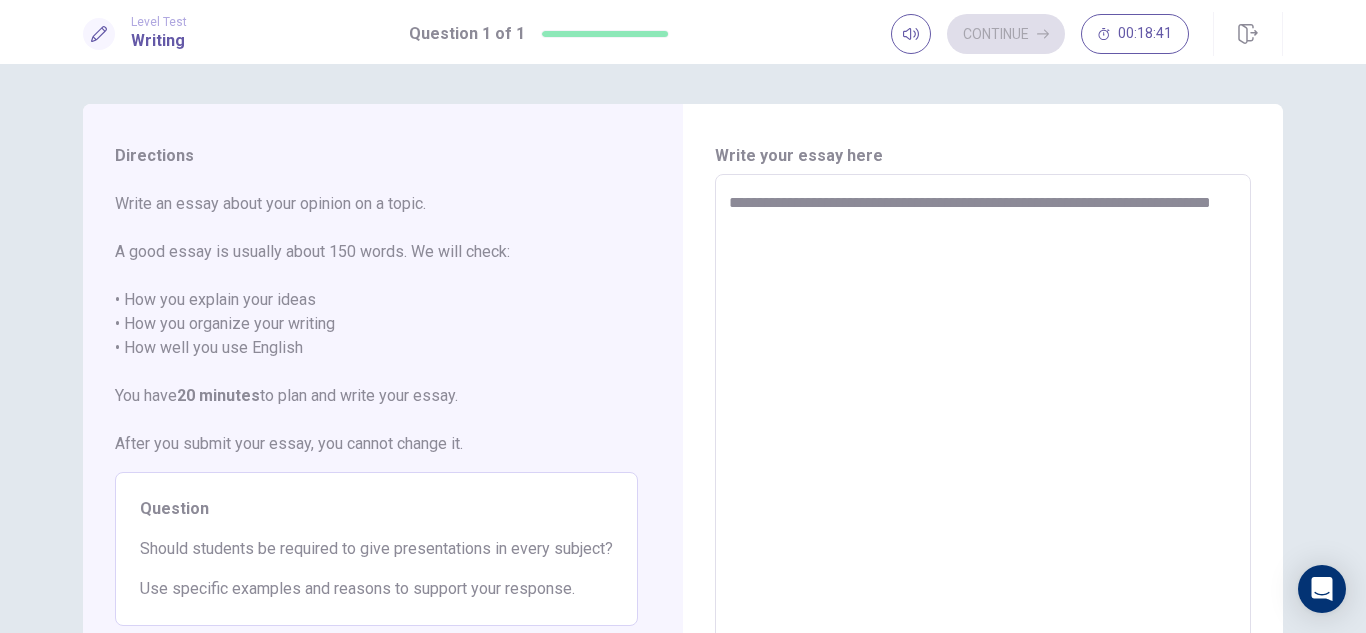 type on "*" 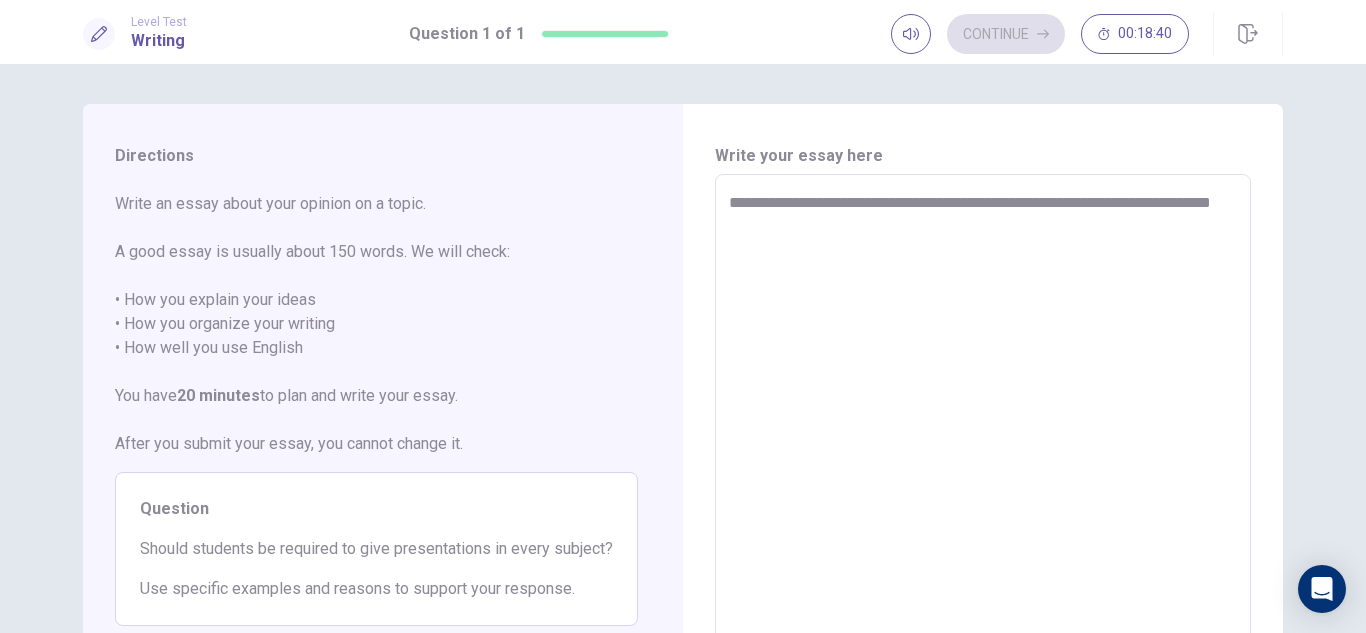 type on "**********" 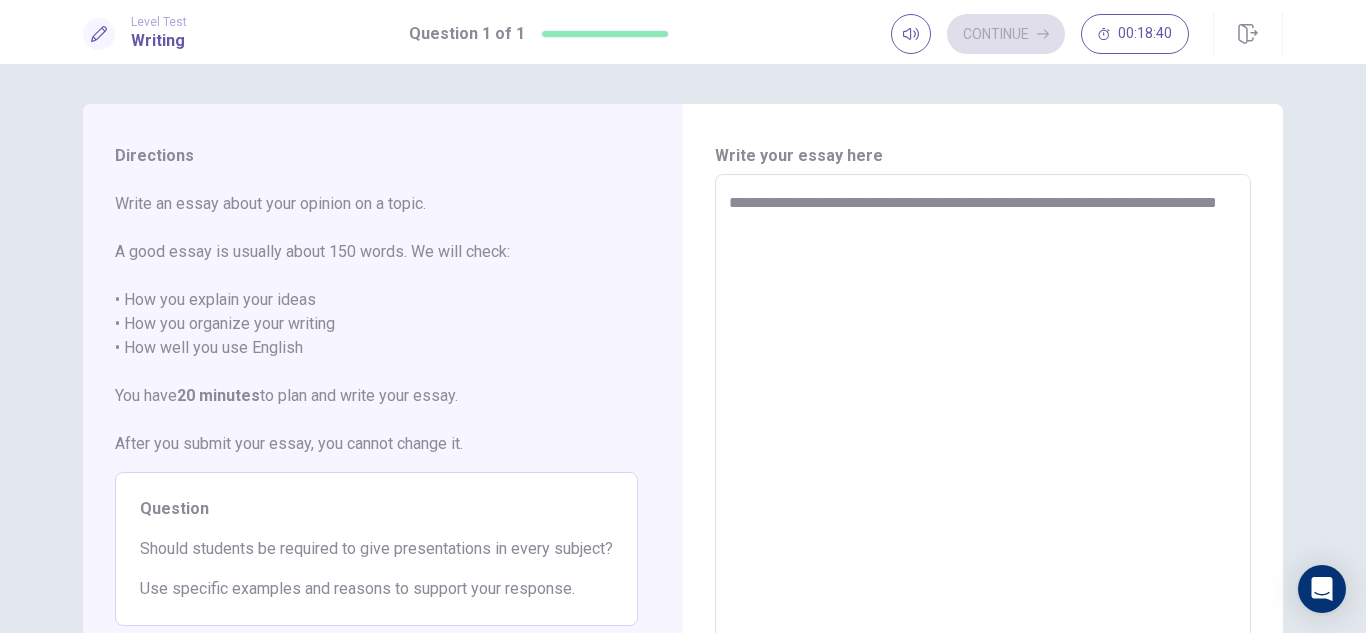 type on "*" 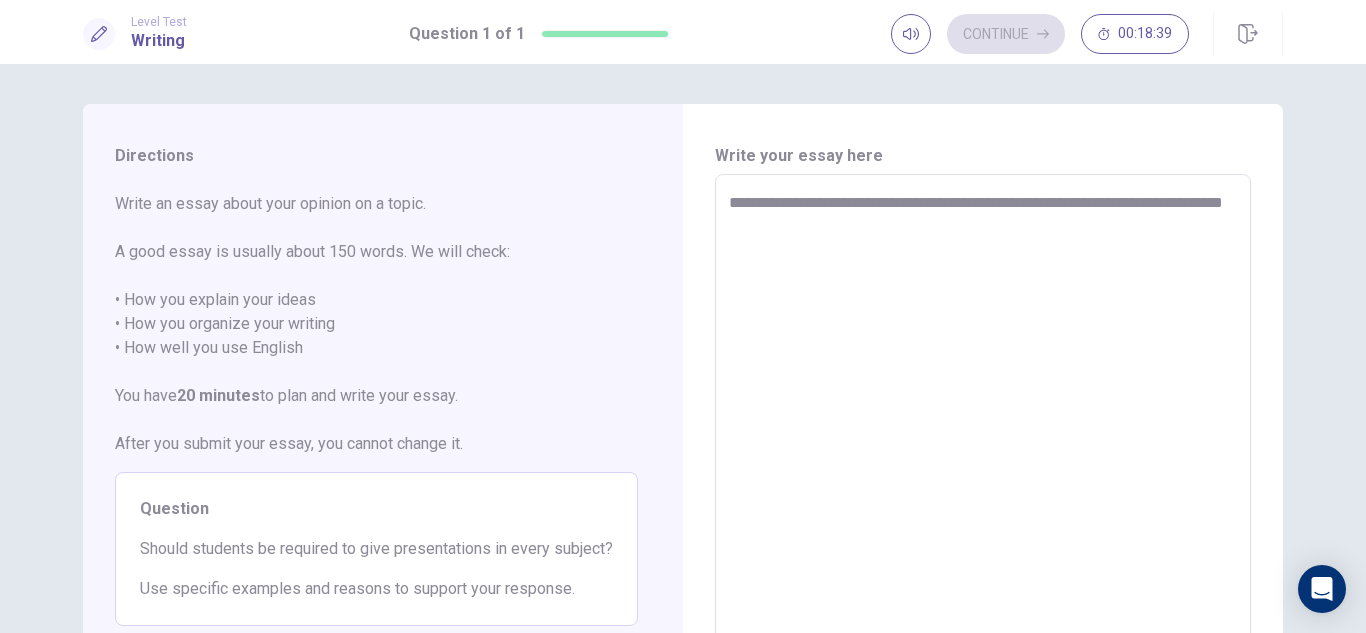 type on "*" 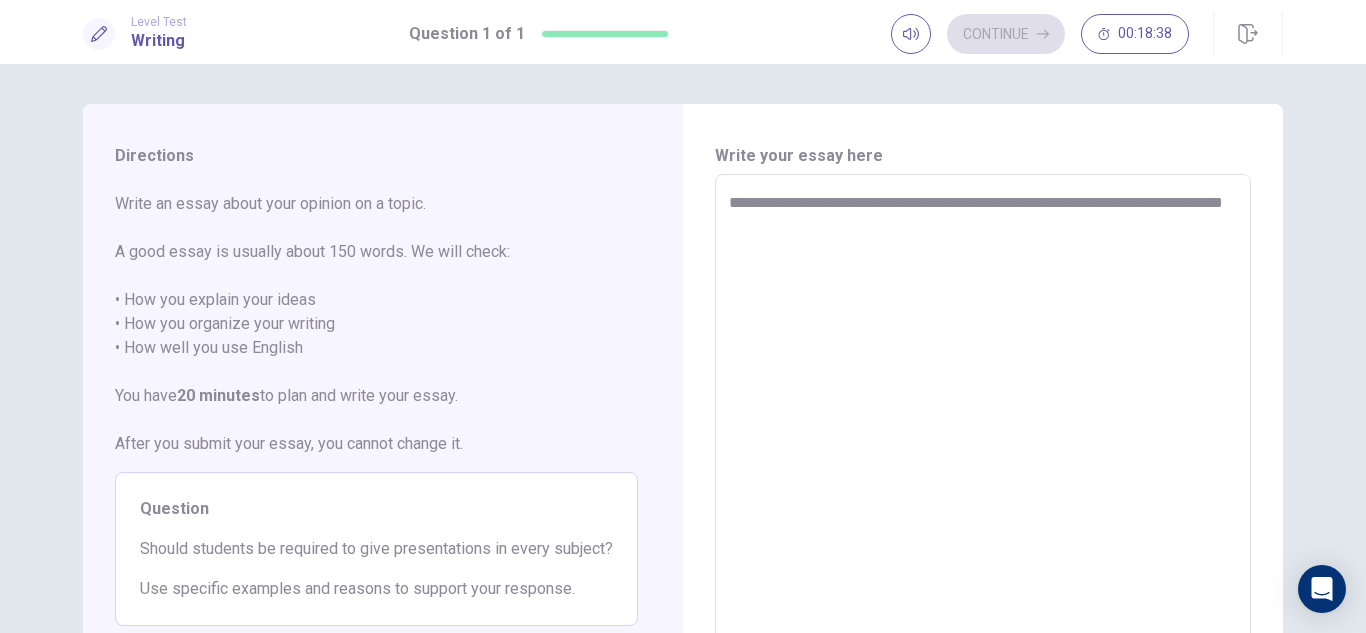 type on "**********" 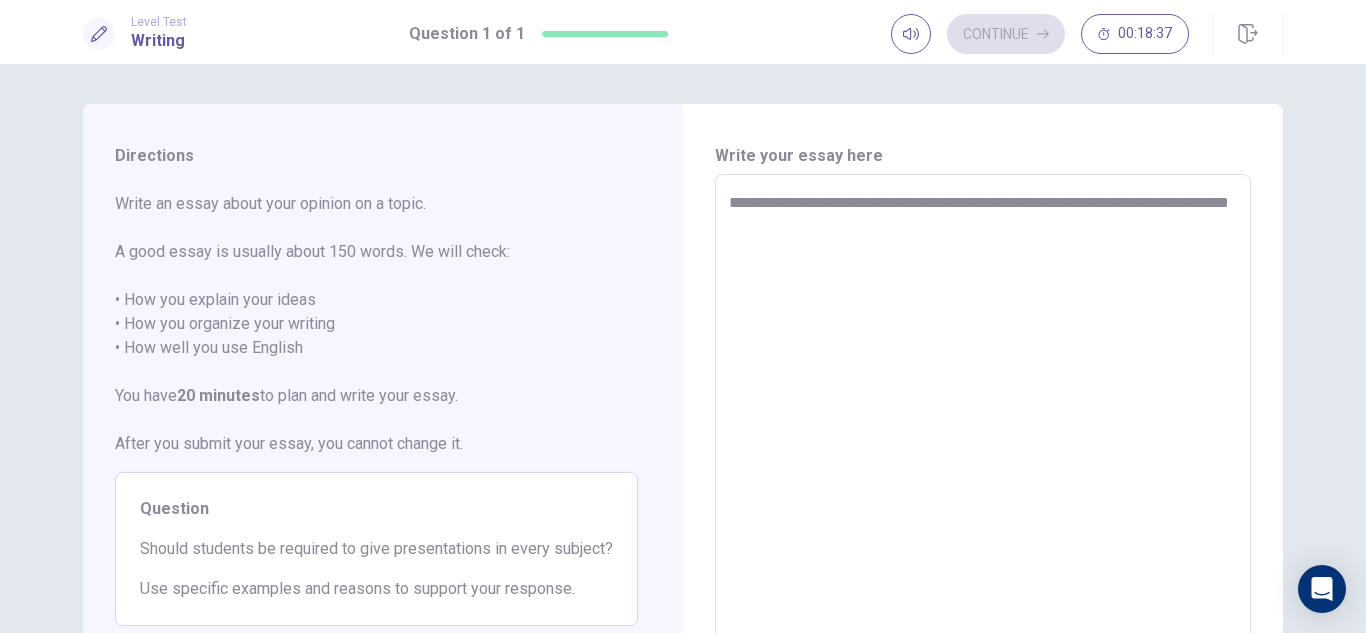 type on "*" 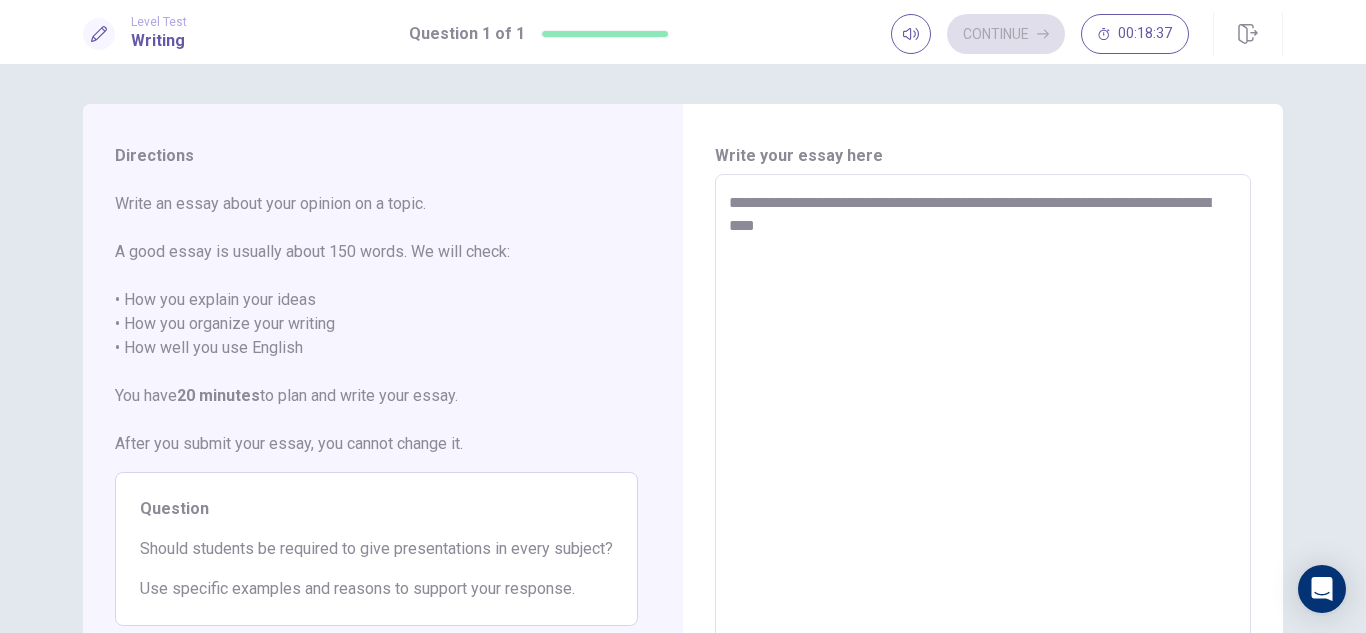 type on "*" 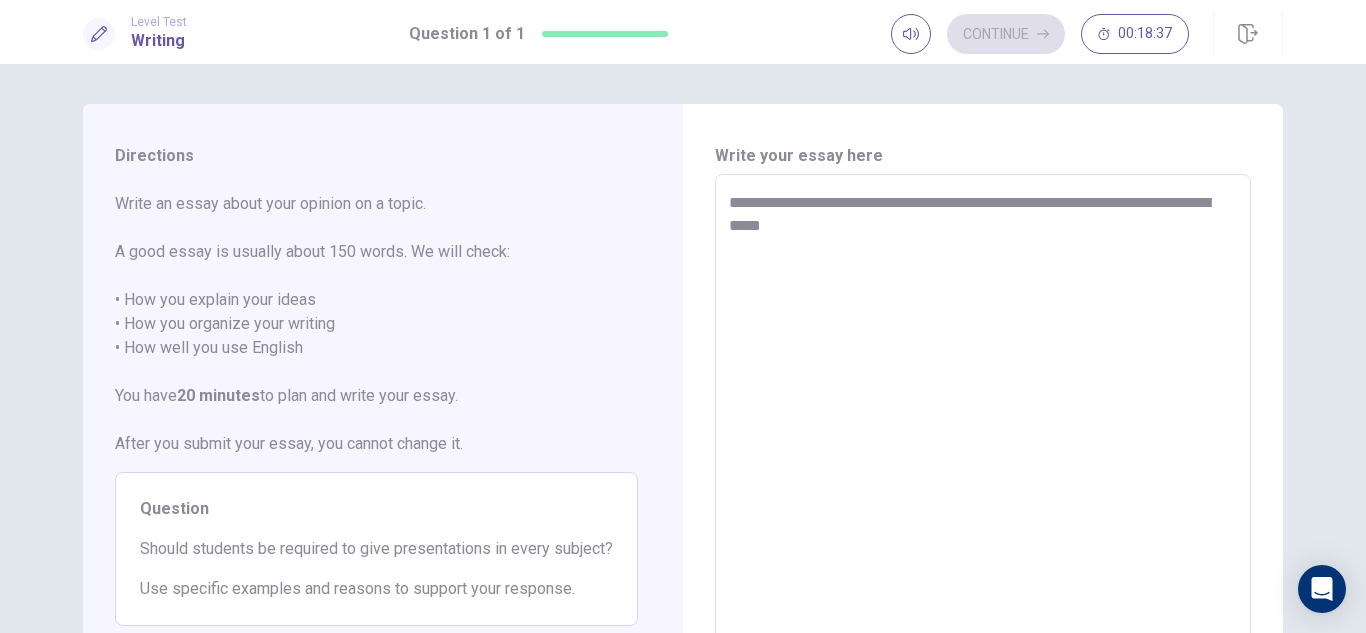 type on "*" 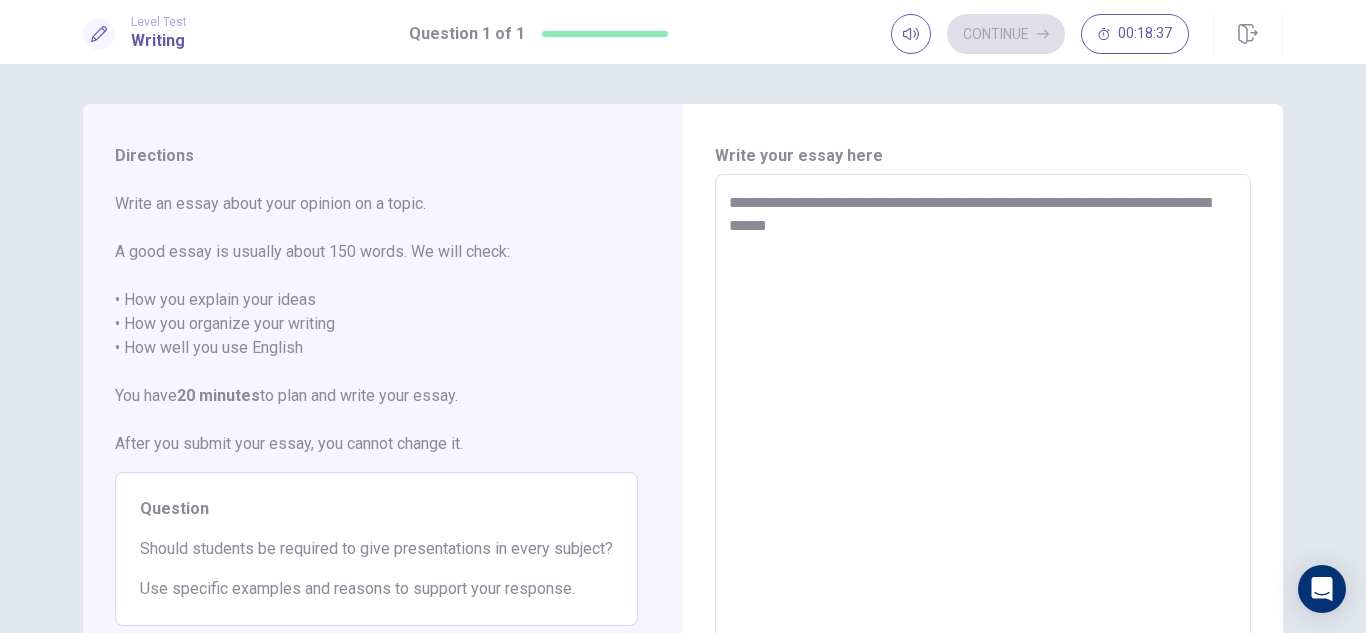 type on "*" 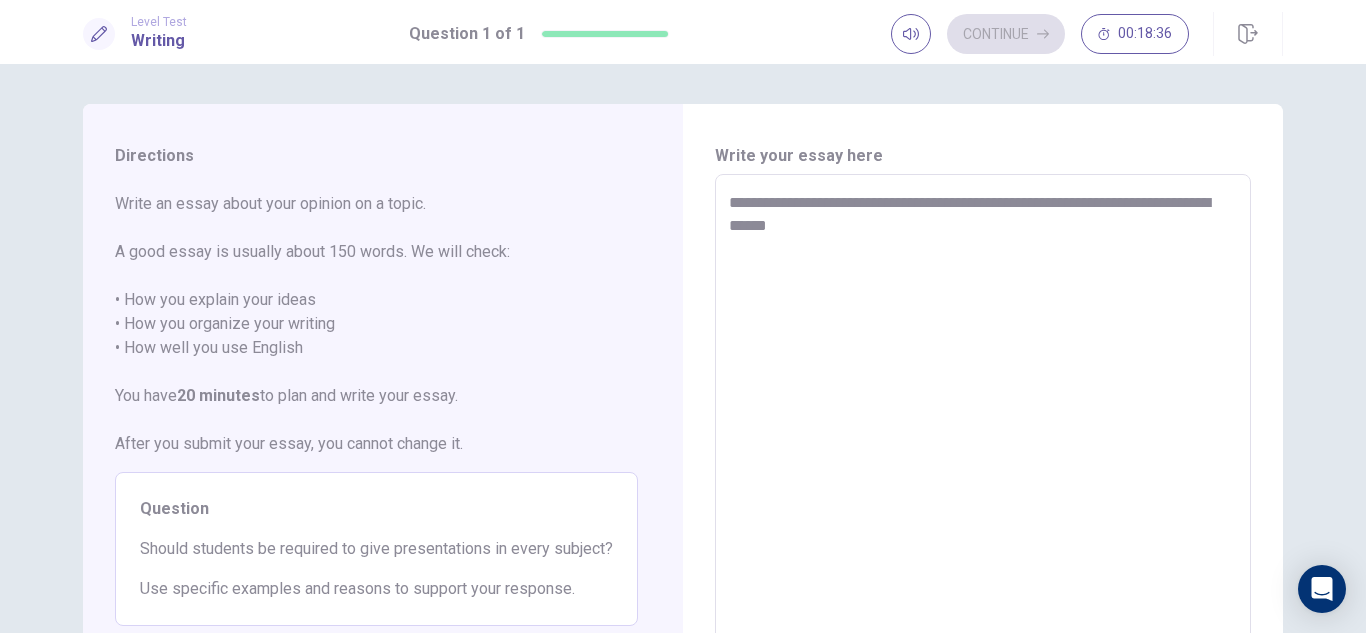 type on "**********" 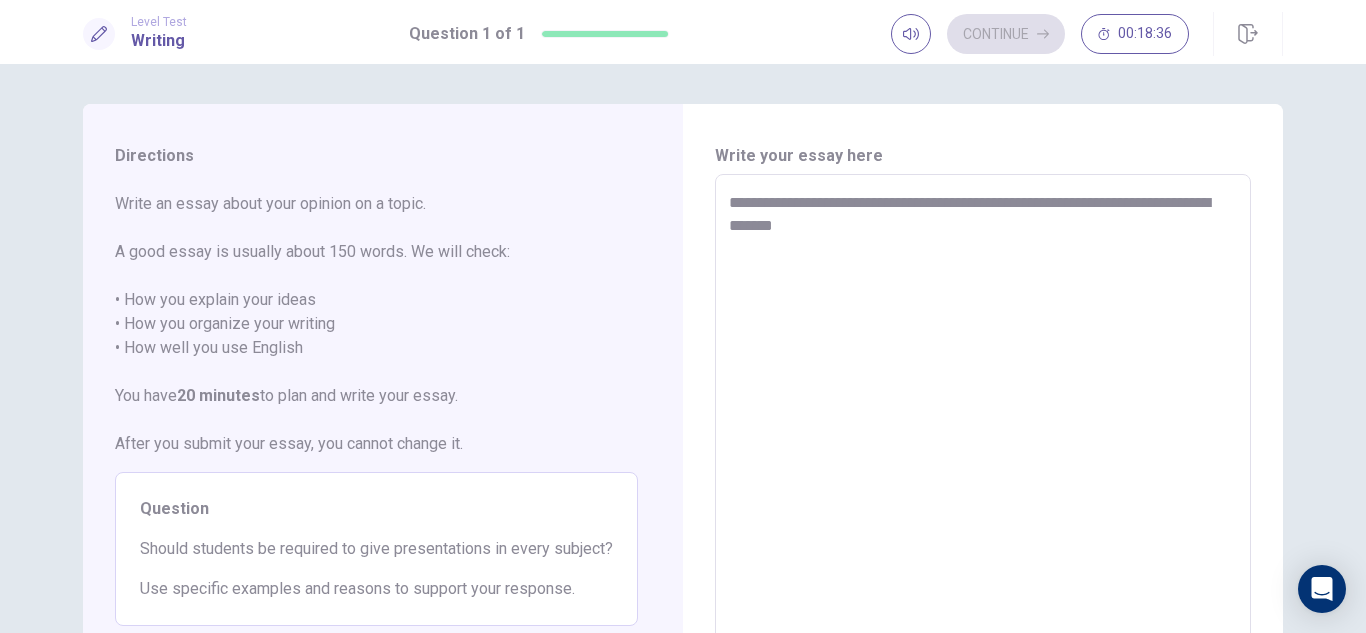 type on "*" 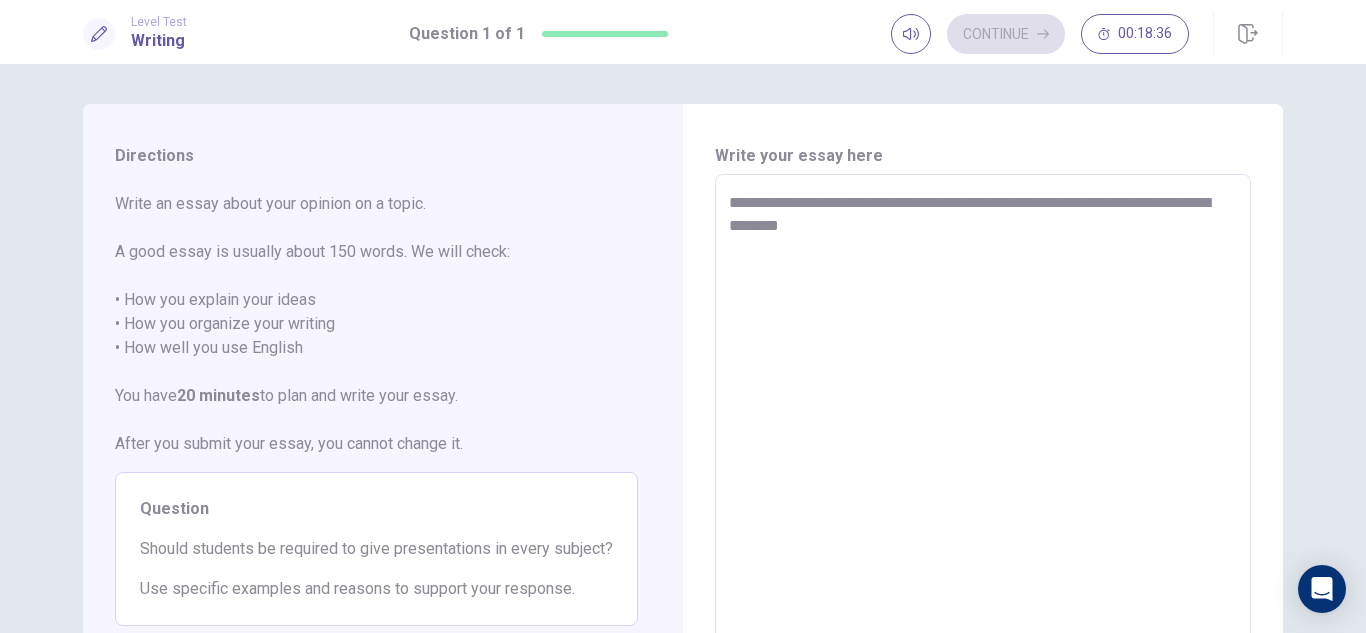 type on "*" 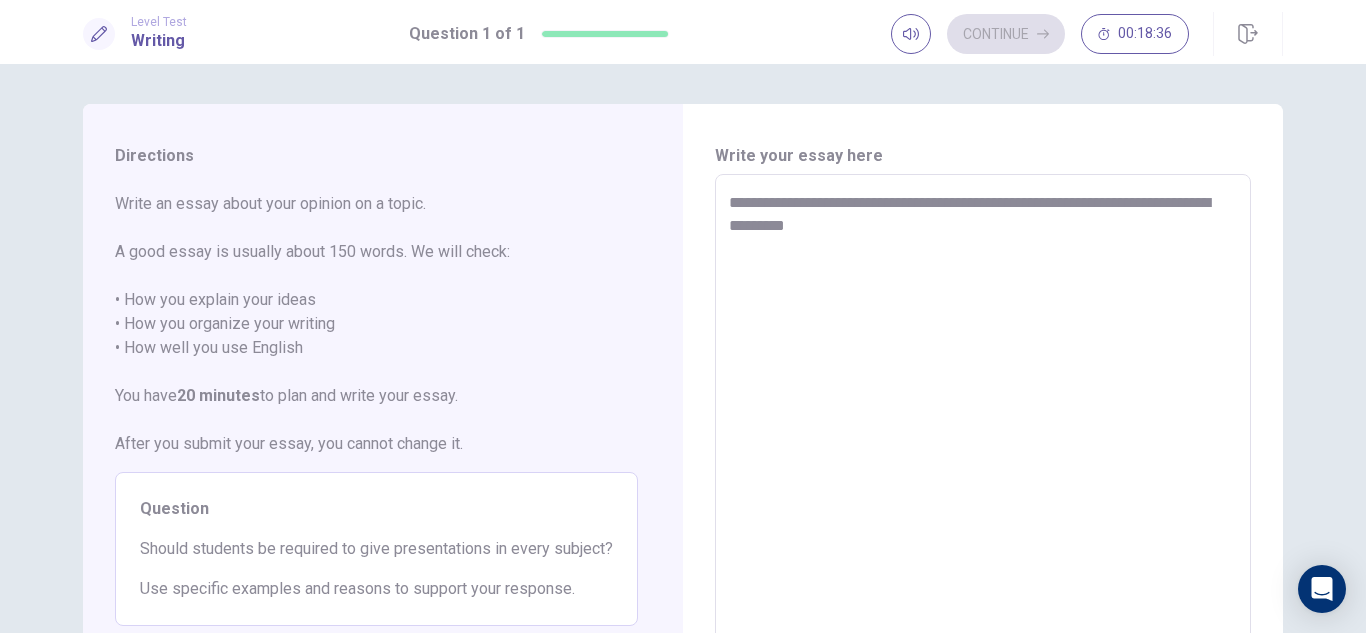 type on "*" 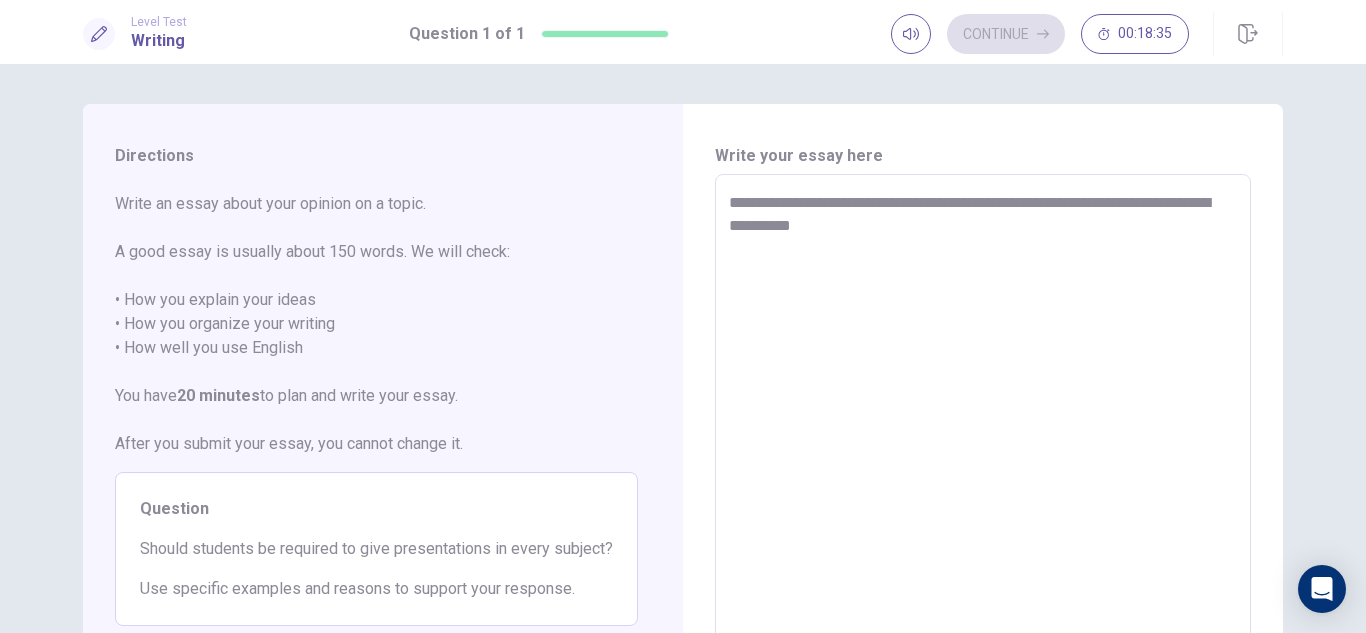 type on "*" 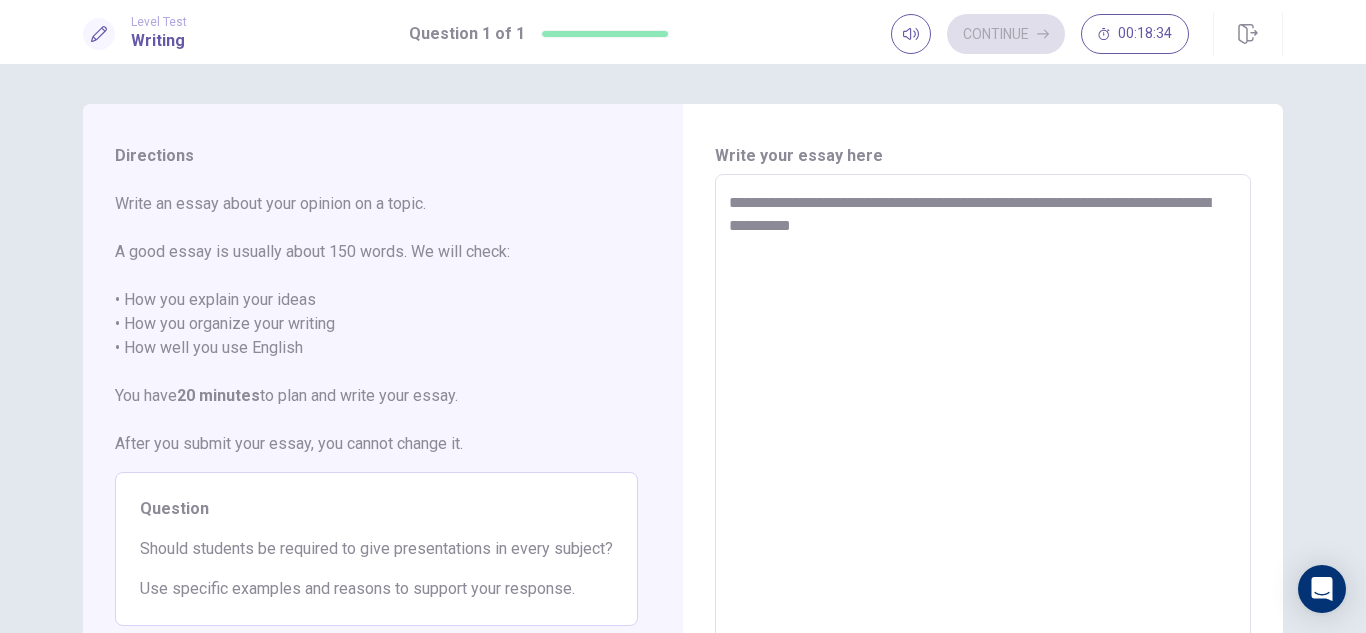 type on "**********" 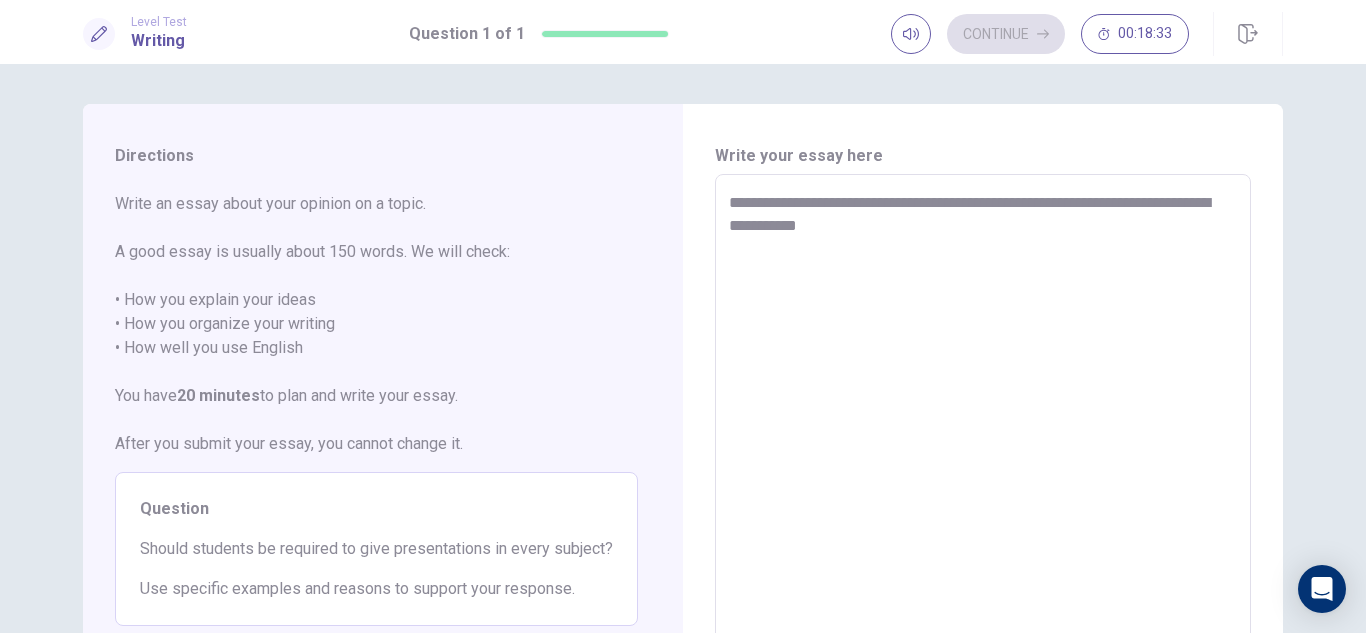 type on "*" 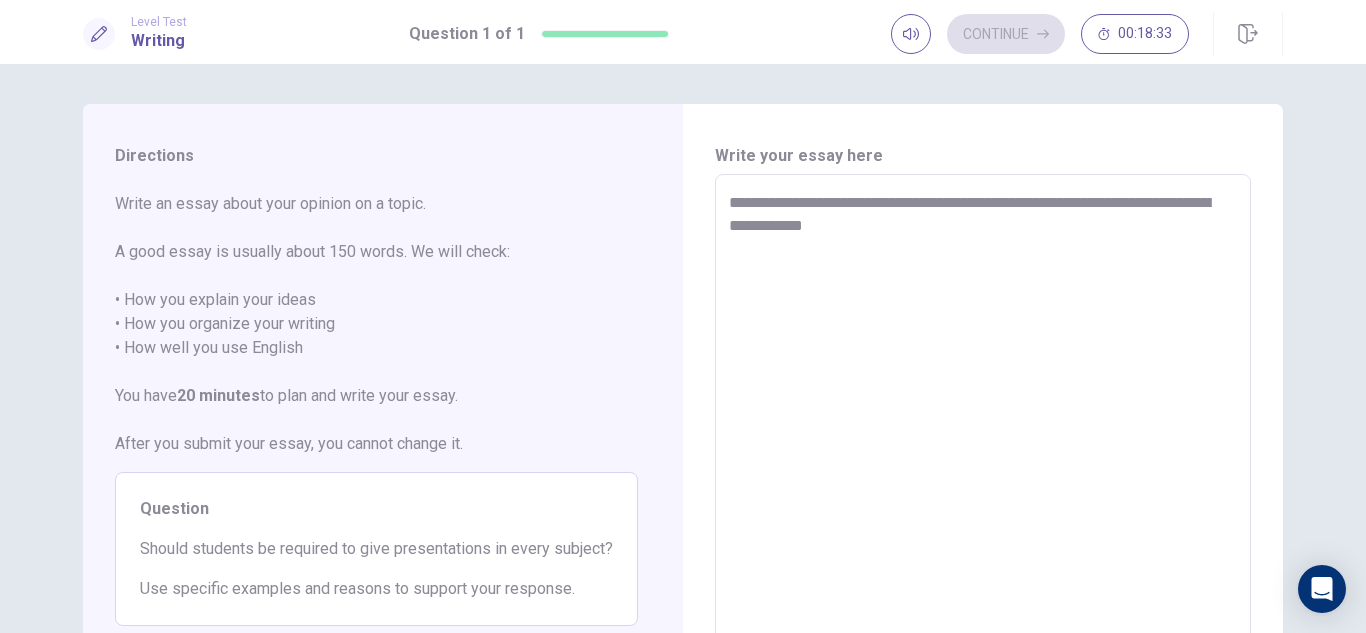 type on "*" 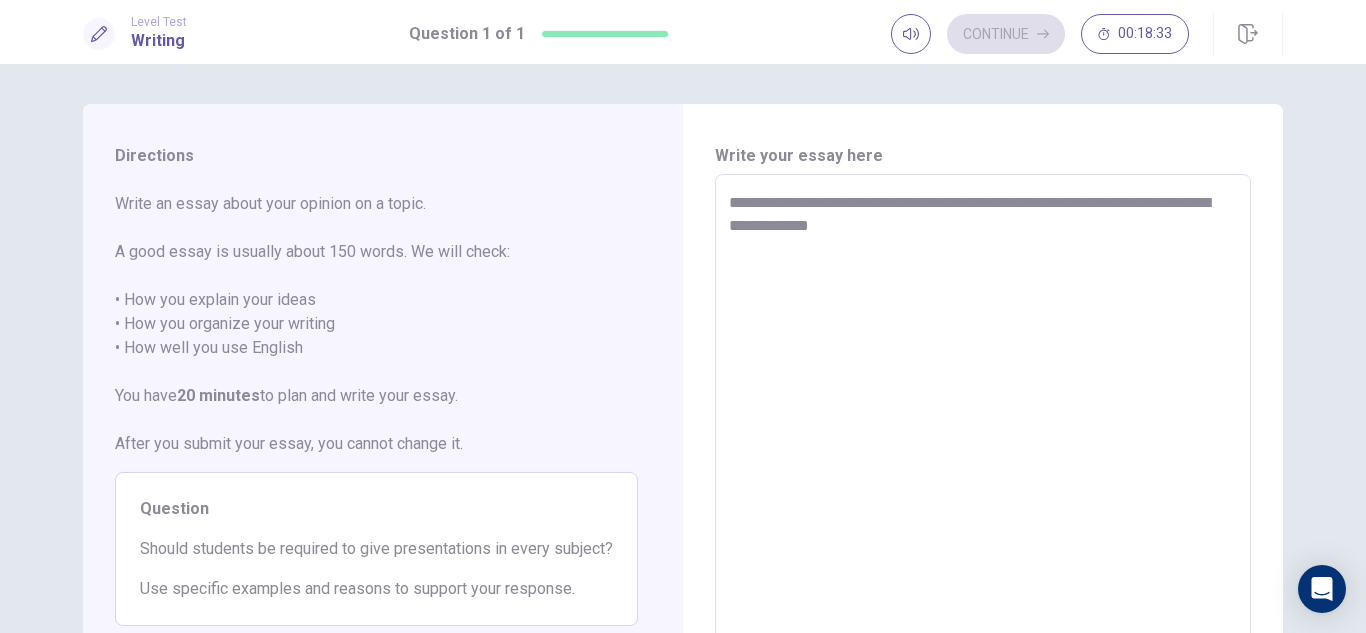 type on "*" 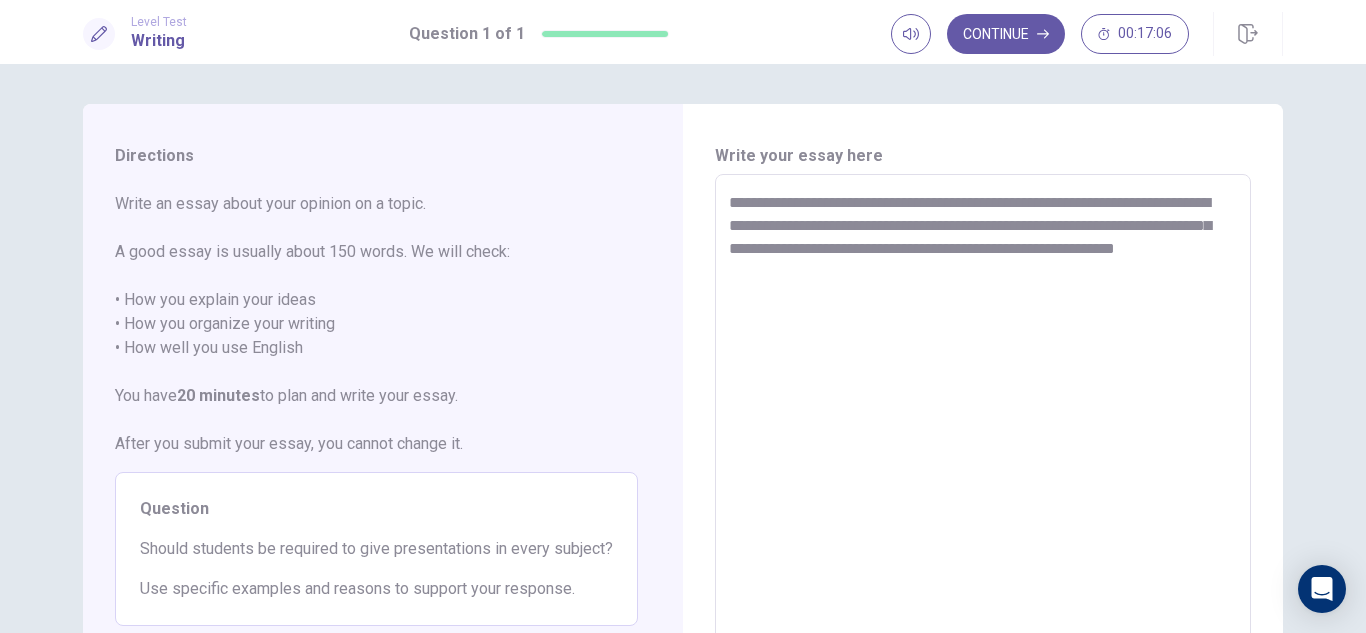 click on "**********" at bounding box center (983, 451) 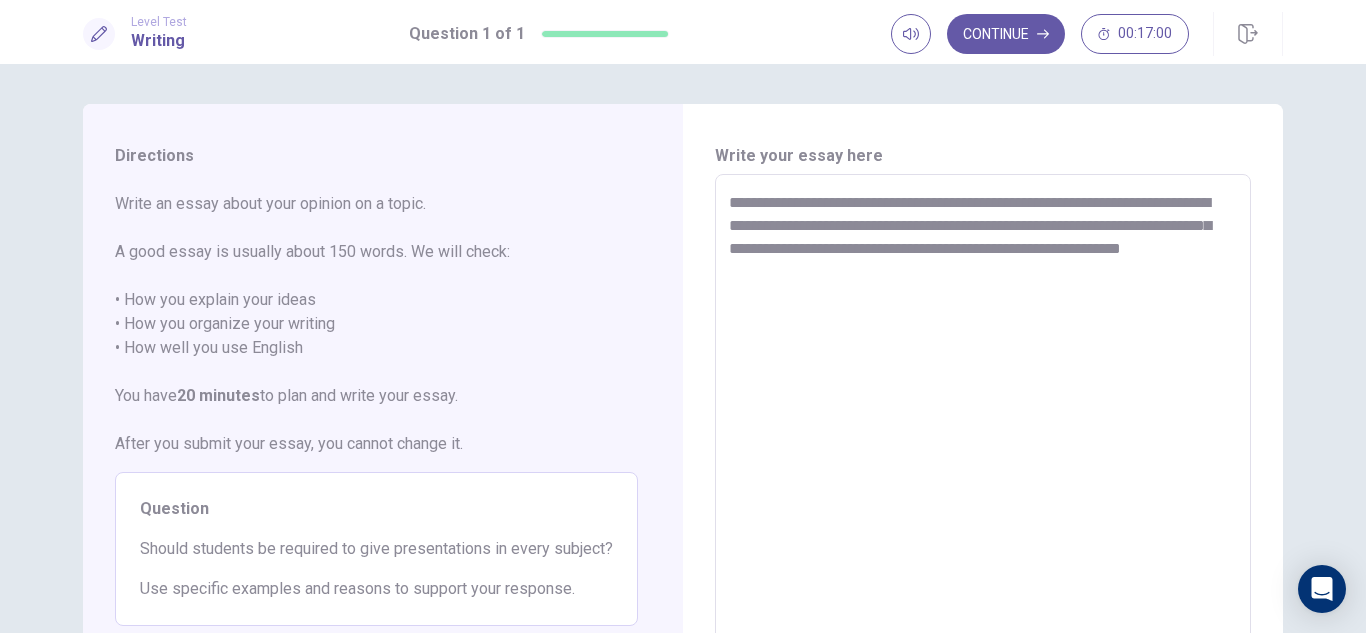 click on "**********" at bounding box center [983, 451] 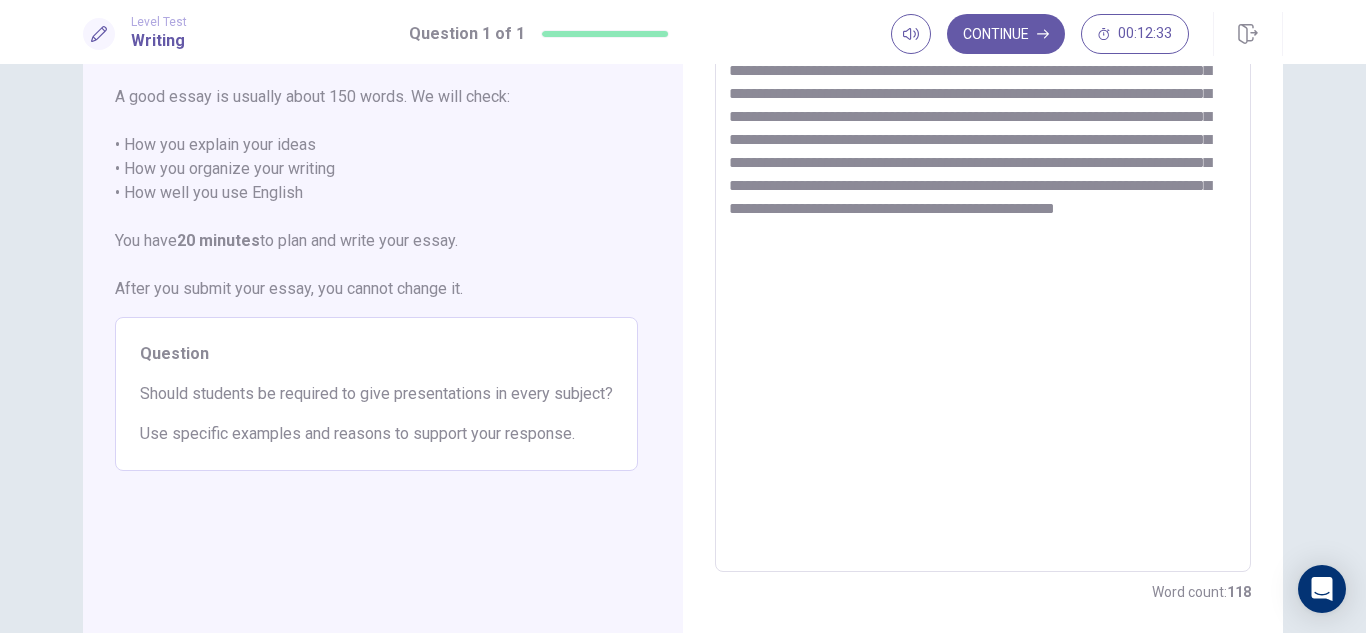 scroll, scrollTop: 200, scrollLeft: 0, axis: vertical 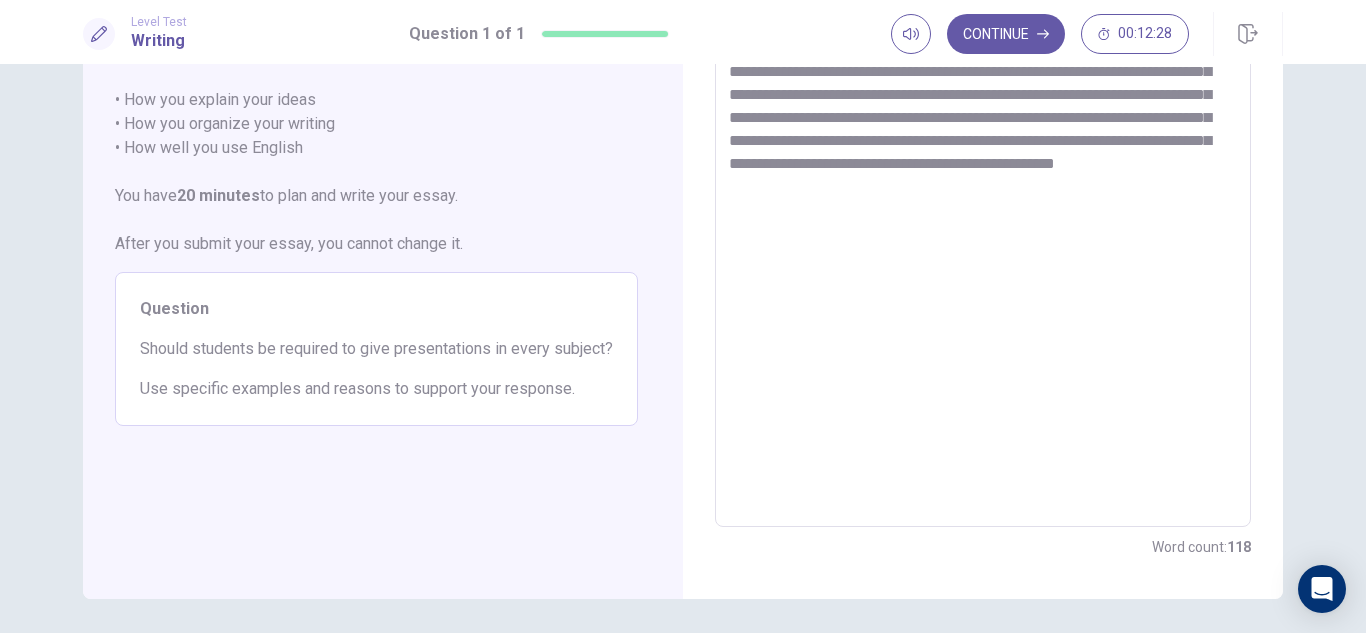 click on "**********" at bounding box center (983, 251) 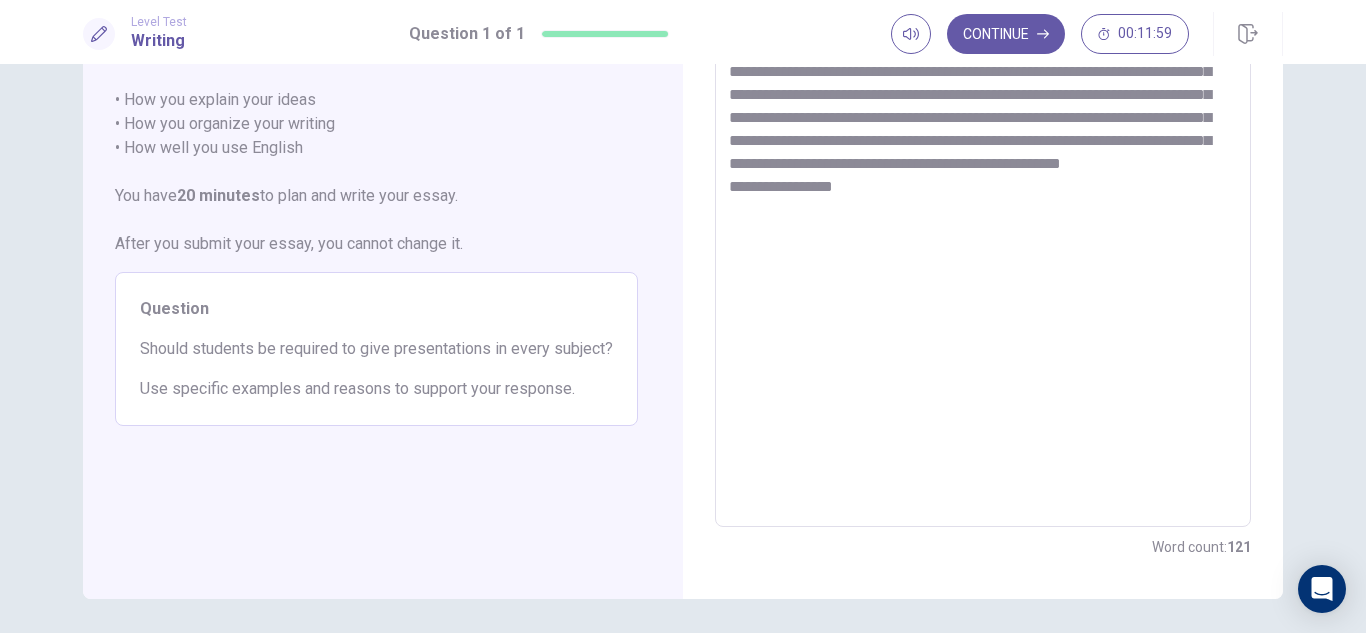 drag, startPoint x: 869, startPoint y: 236, endPoint x: 797, endPoint y: 226, distance: 72.691124 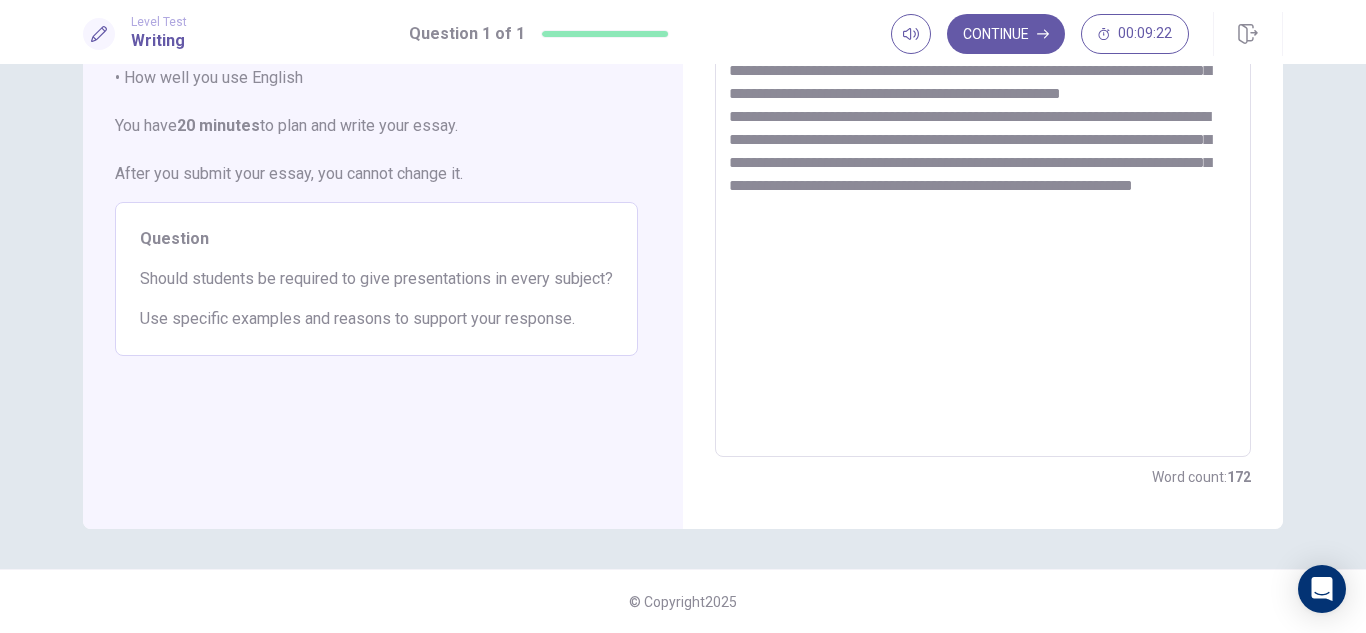 scroll, scrollTop: 0, scrollLeft: 0, axis: both 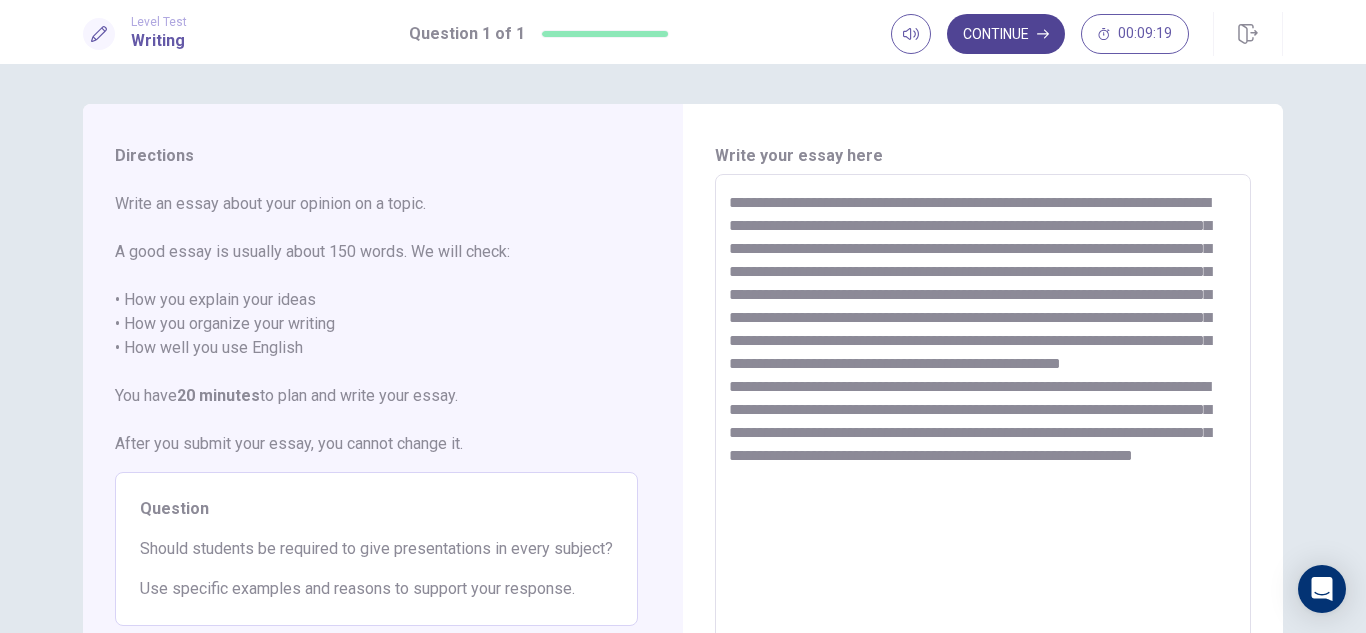 click on "Continue" at bounding box center [1006, 34] 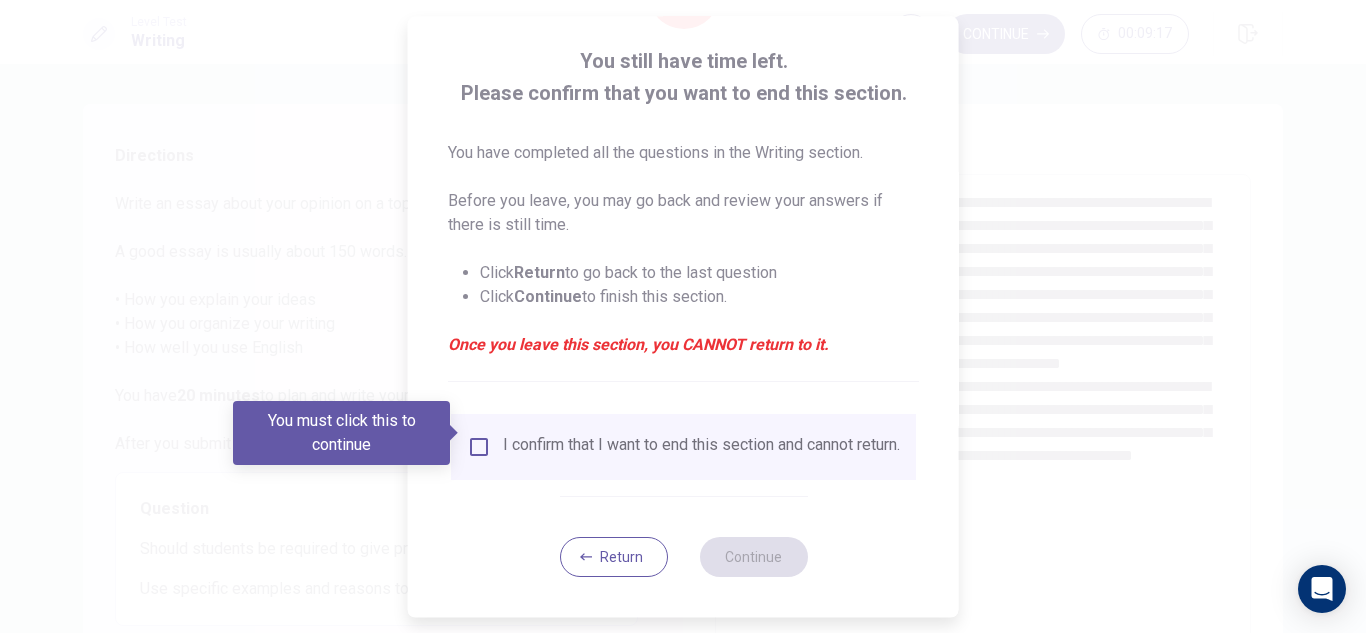 scroll, scrollTop: 113, scrollLeft: 0, axis: vertical 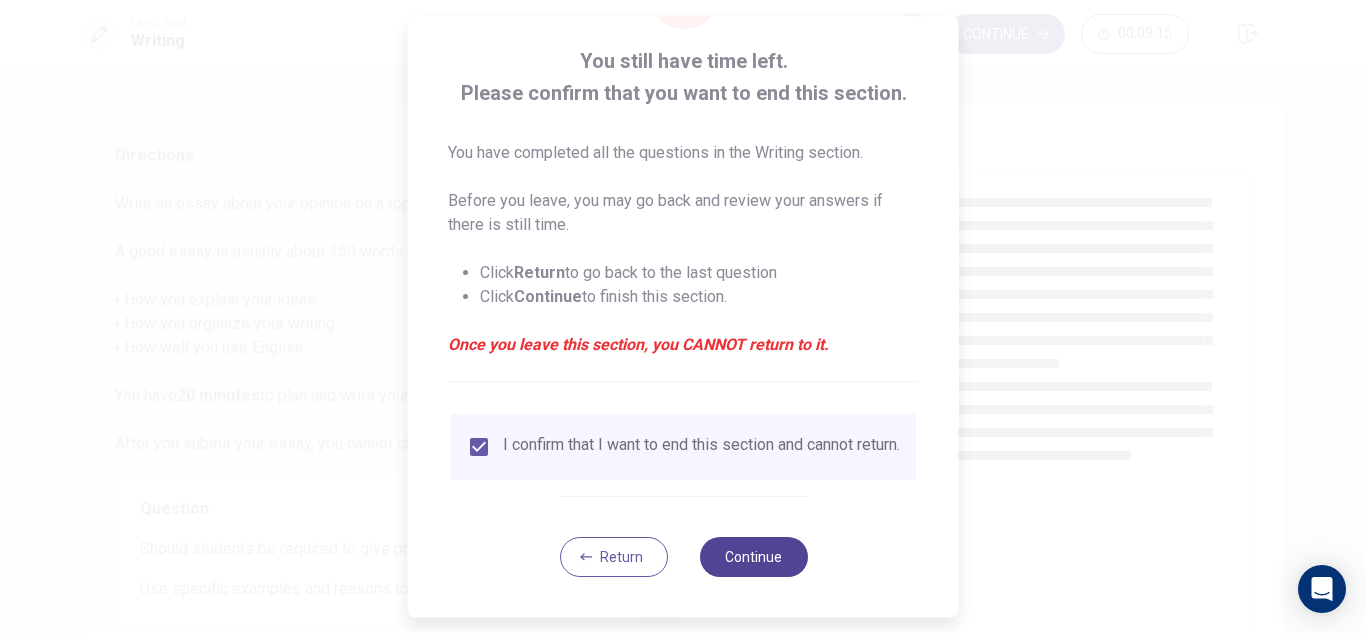 click on "Continue" at bounding box center (753, 557) 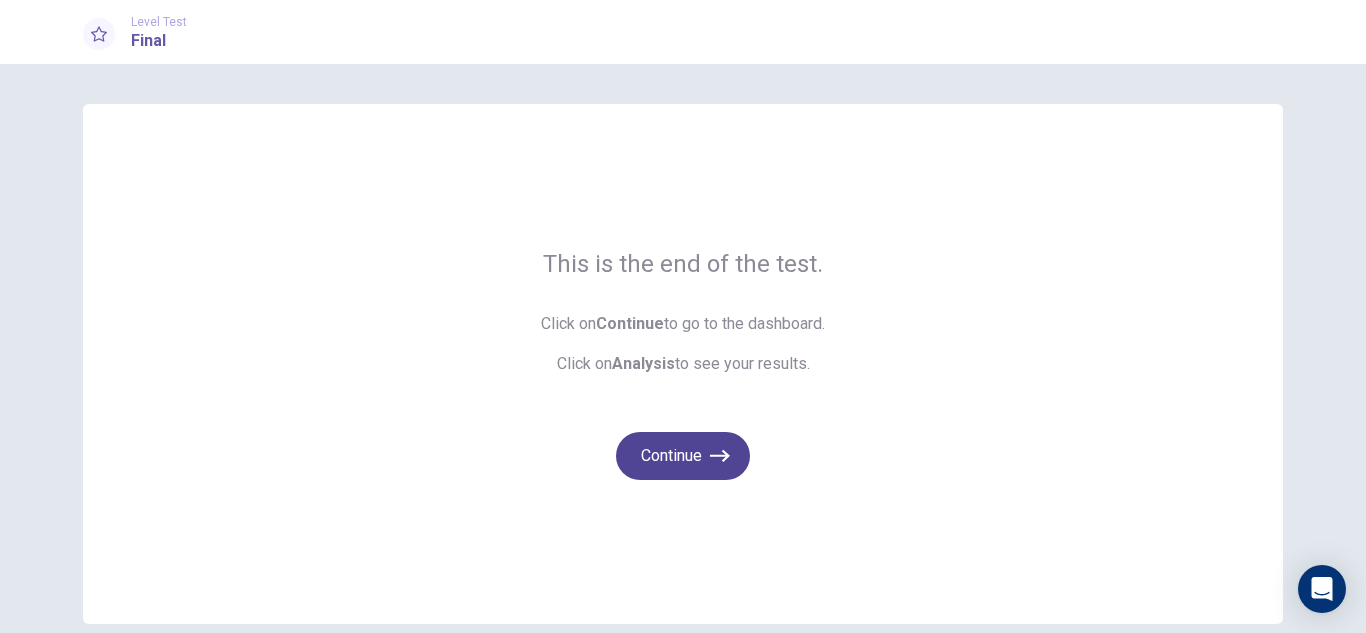 click on "Continue" at bounding box center (683, 456) 